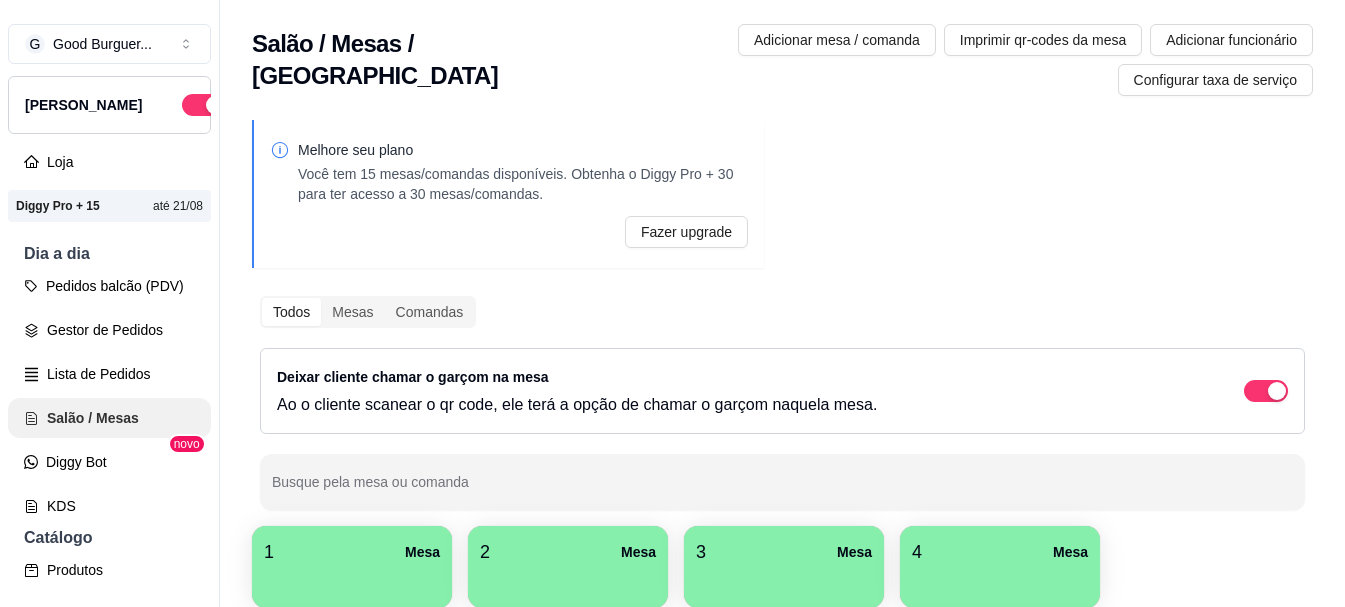 scroll, scrollTop: 0, scrollLeft: 0, axis: both 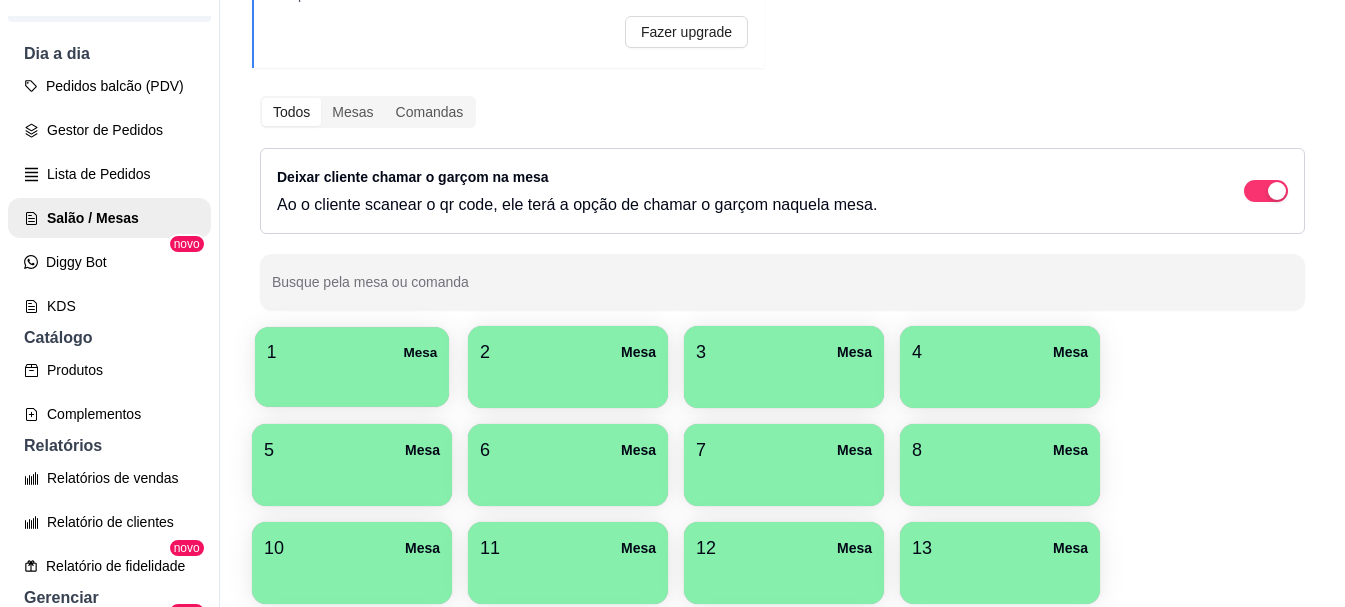 click at bounding box center [352, 380] 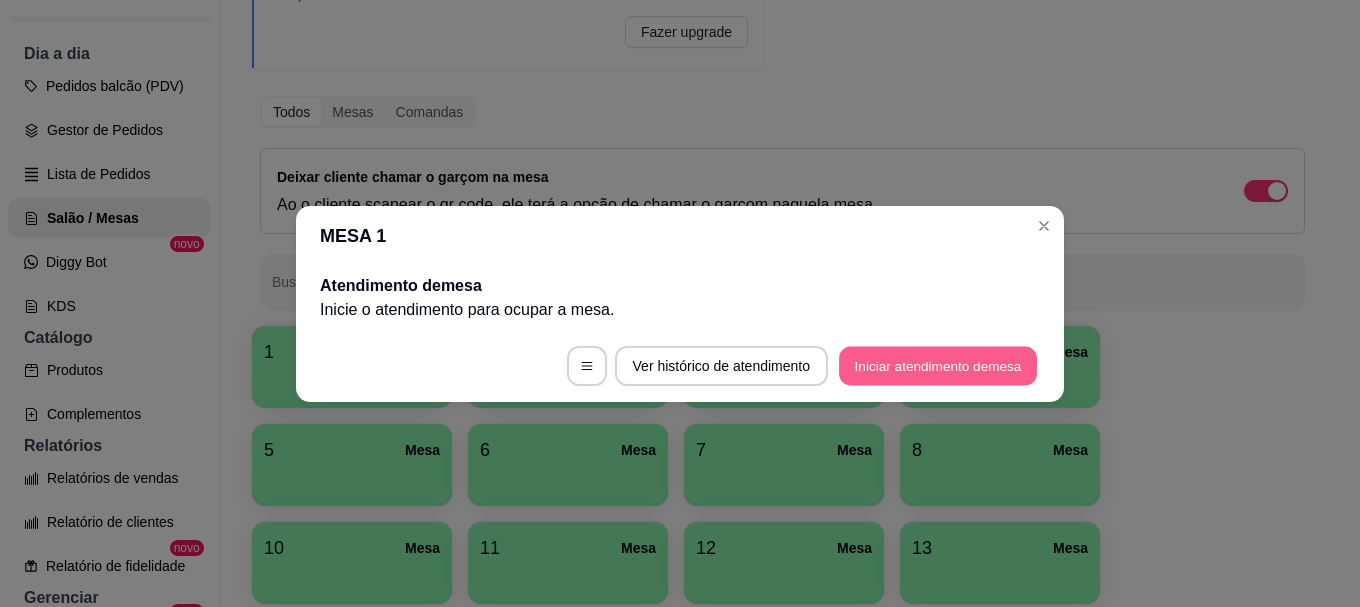 click on "Iniciar atendimento de  mesa" at bounding box center [938, 365] 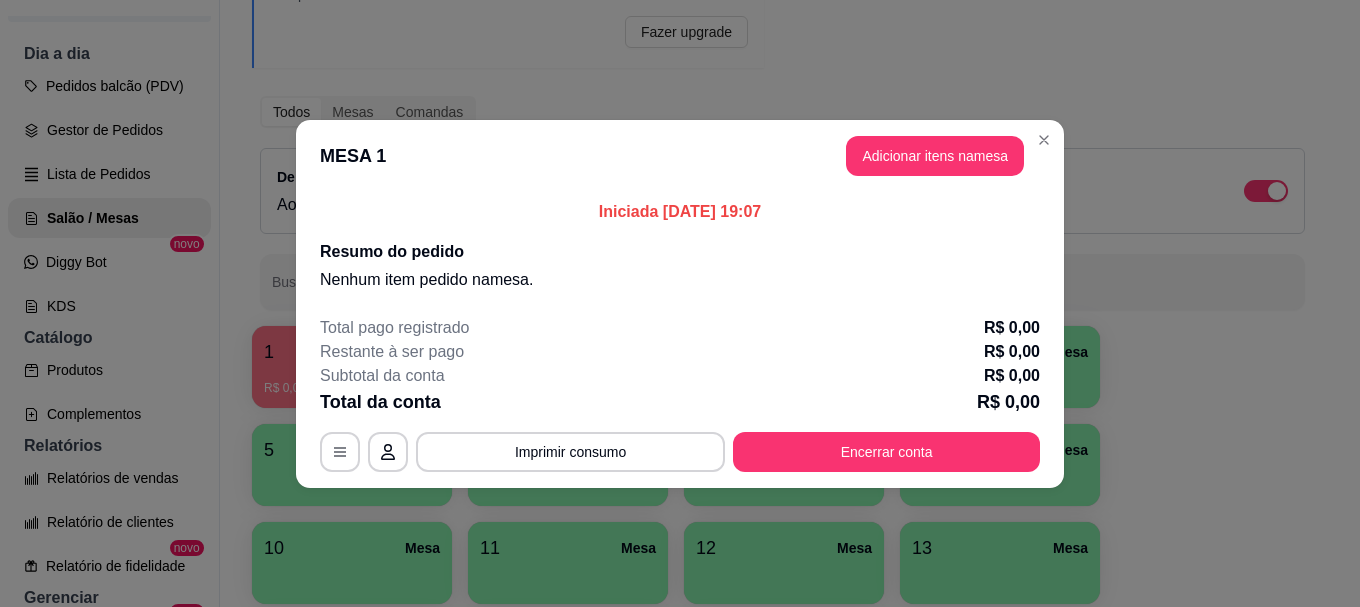 click on "Encerrar conta" at bounding box center [886, 452] 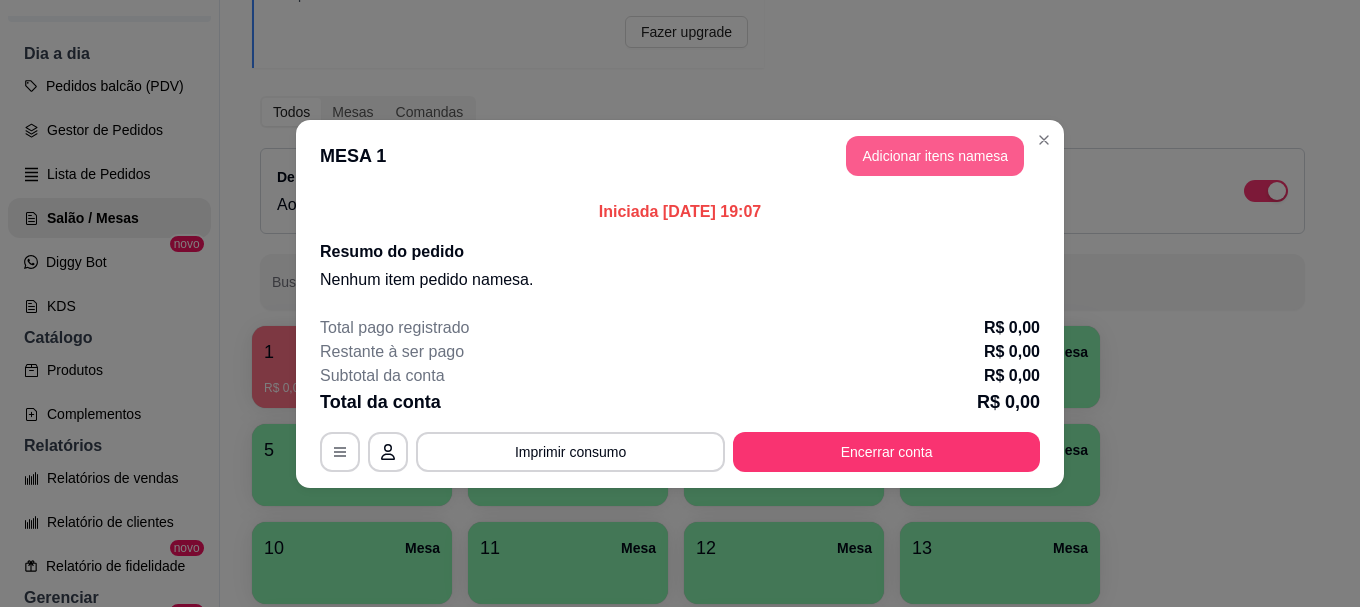 click on "Adicionar itens na  mesa" at bounding box center (935, 156) 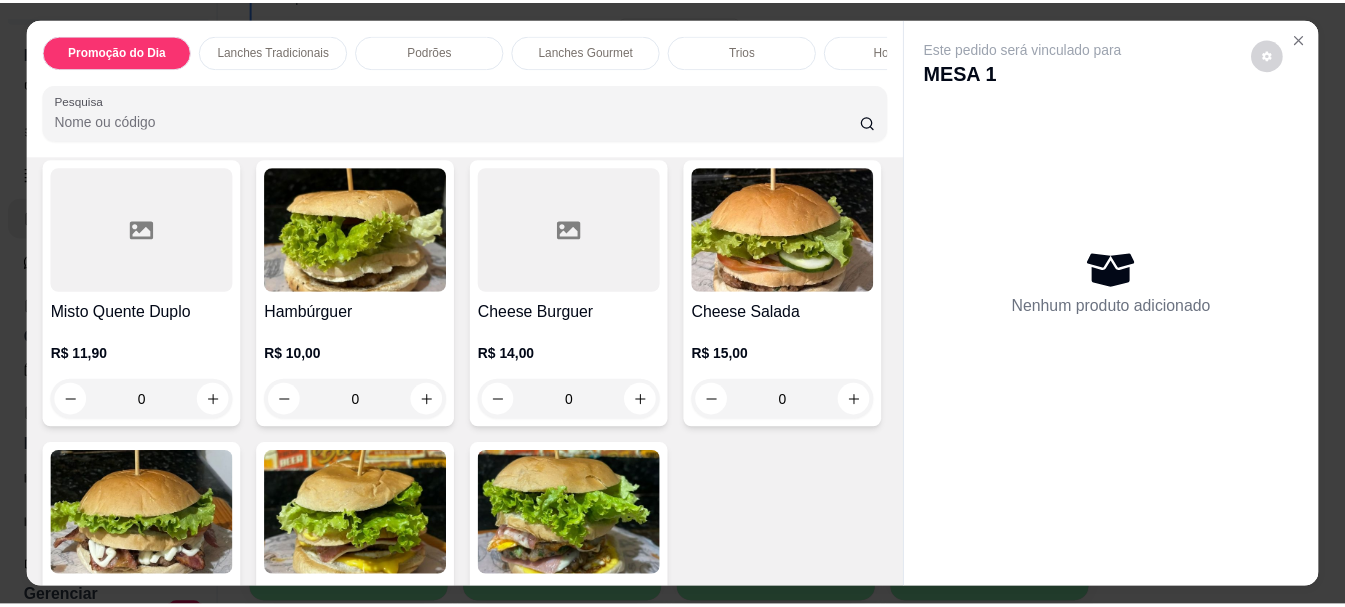 scroll, scrollTop: 800, scrollLeft: 0, axis: vertical 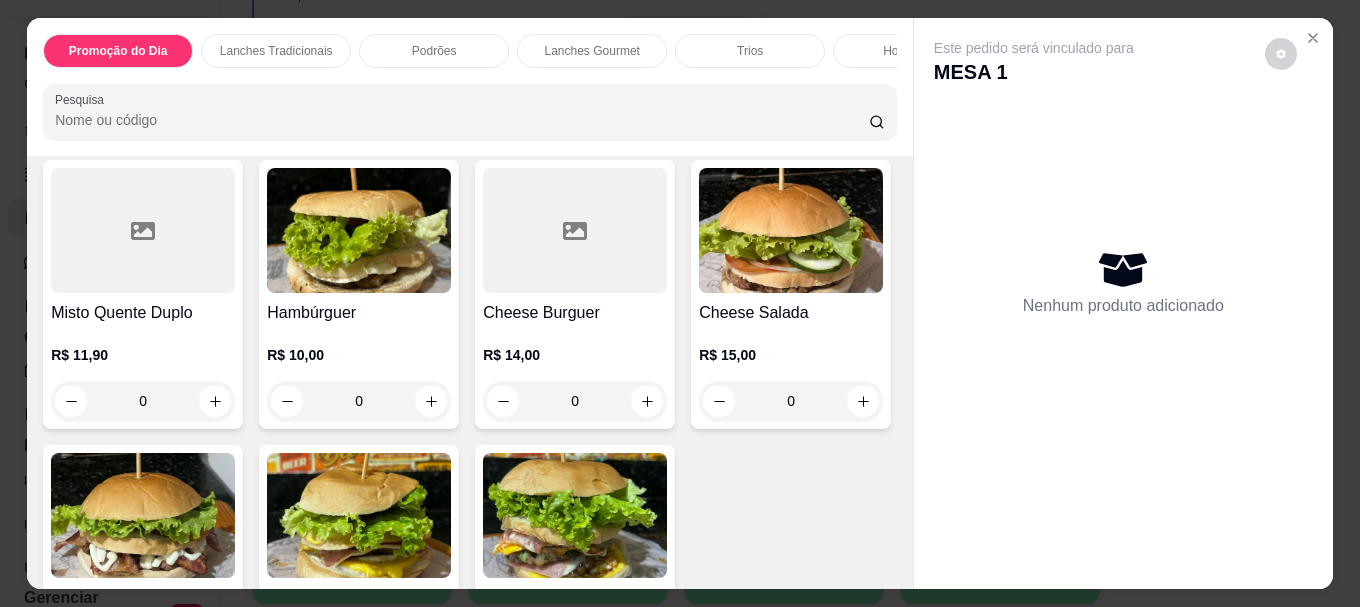 click 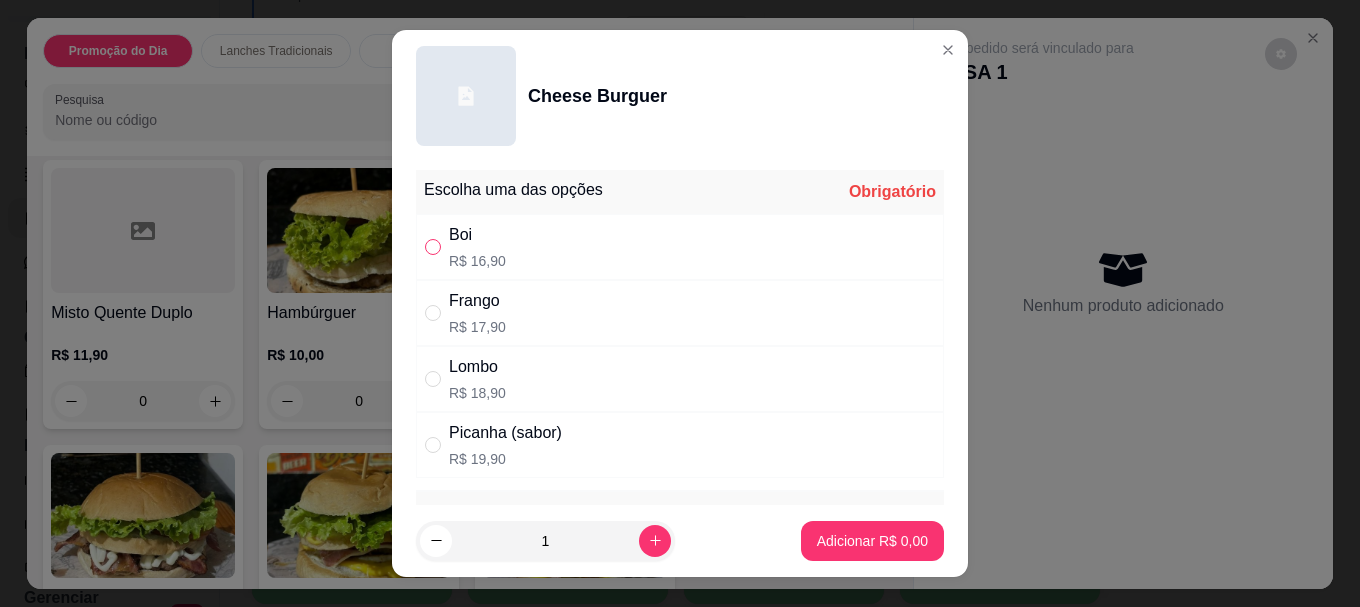 click at bounding box center (433, 247) 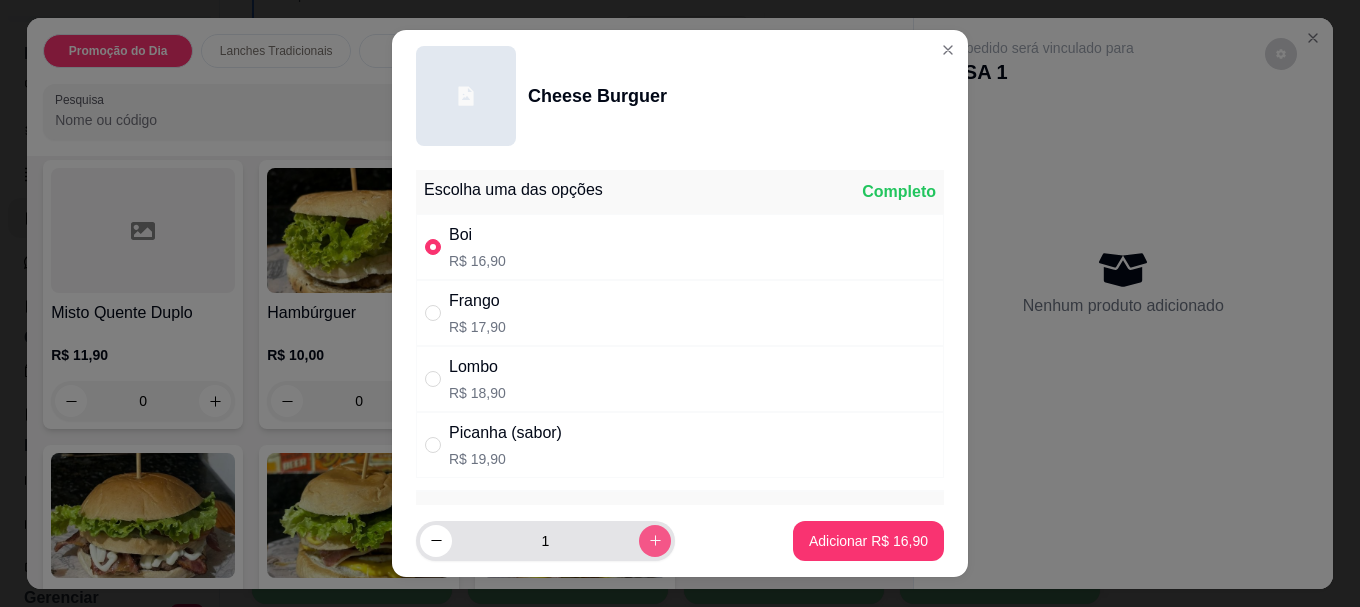 click at bounding box center [655, 541] 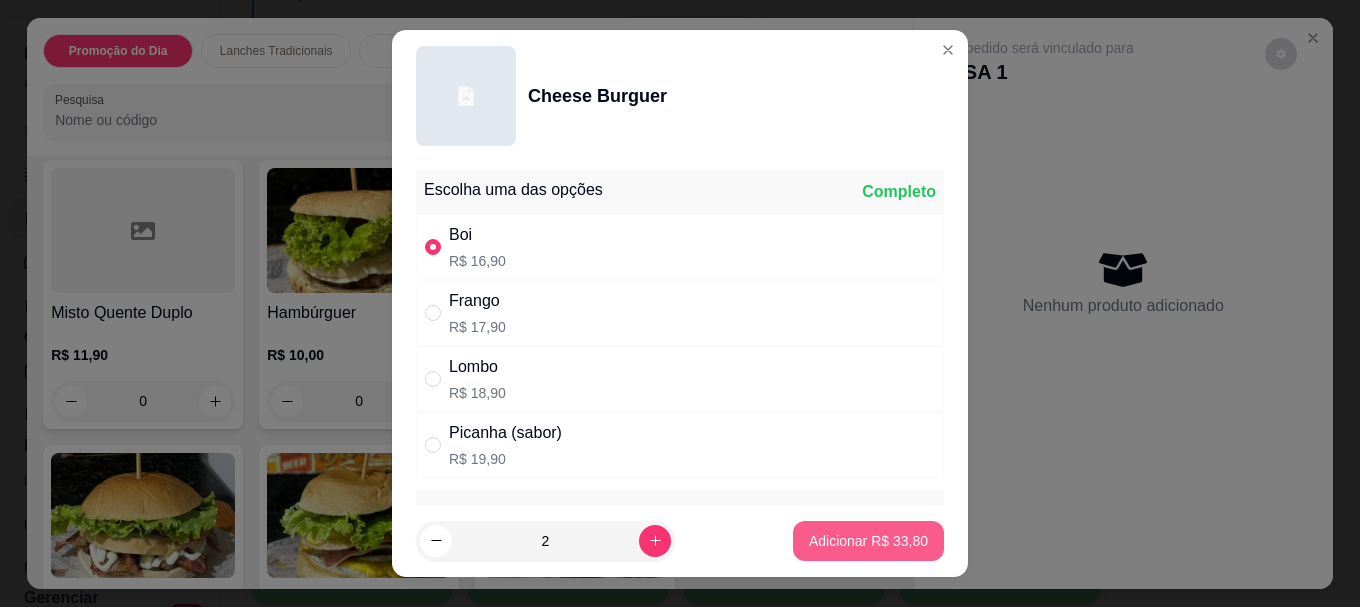 click on "Adicionar   R$ 33,80" at bounding box center [868, 541] 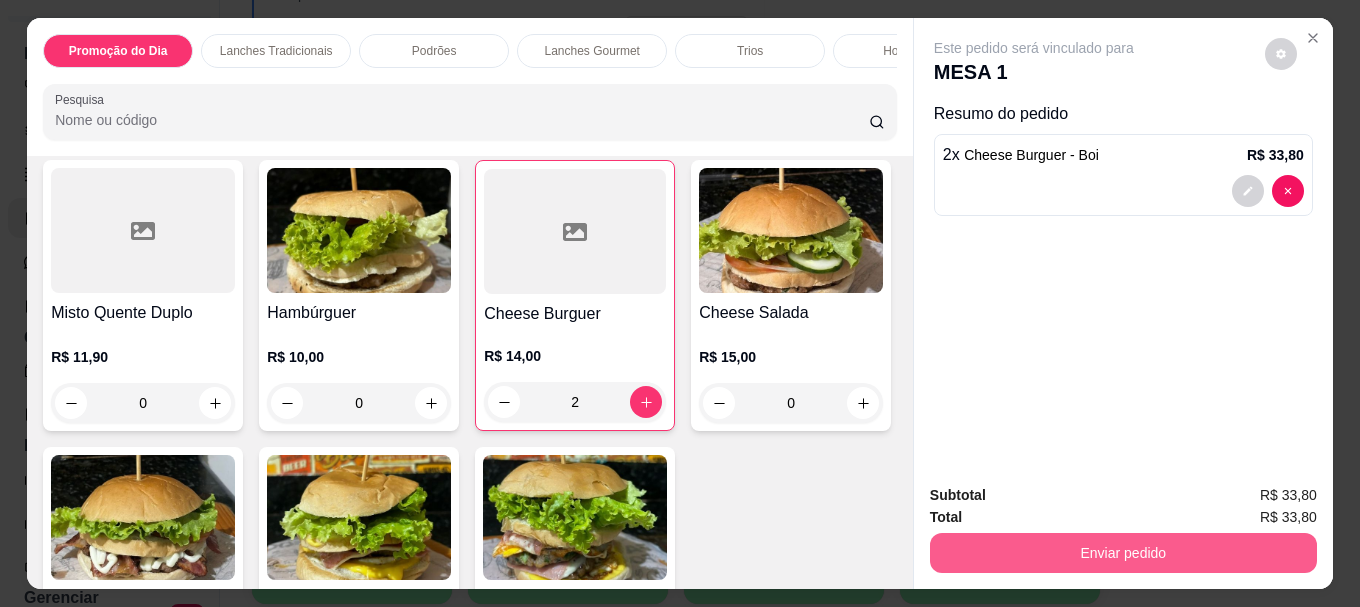 click on "Enviar pedido" at bounding box center [1123, 553] 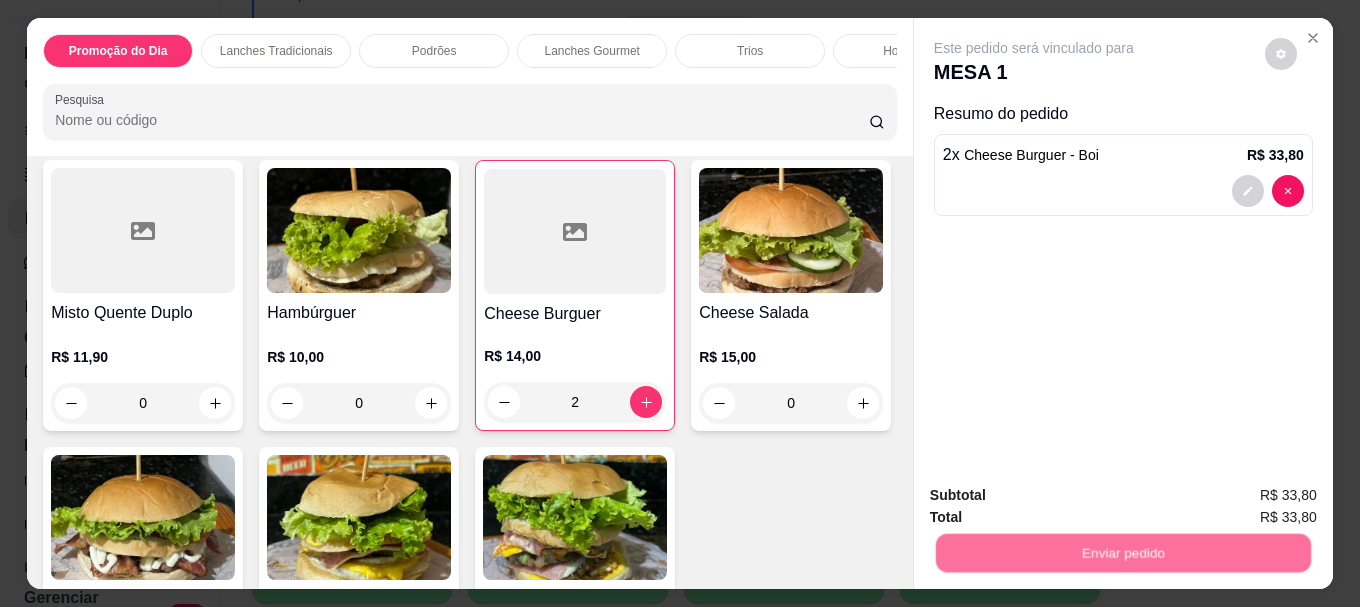 click on "Não registrar e enviar pedido" at bounding box center [1057, 495] 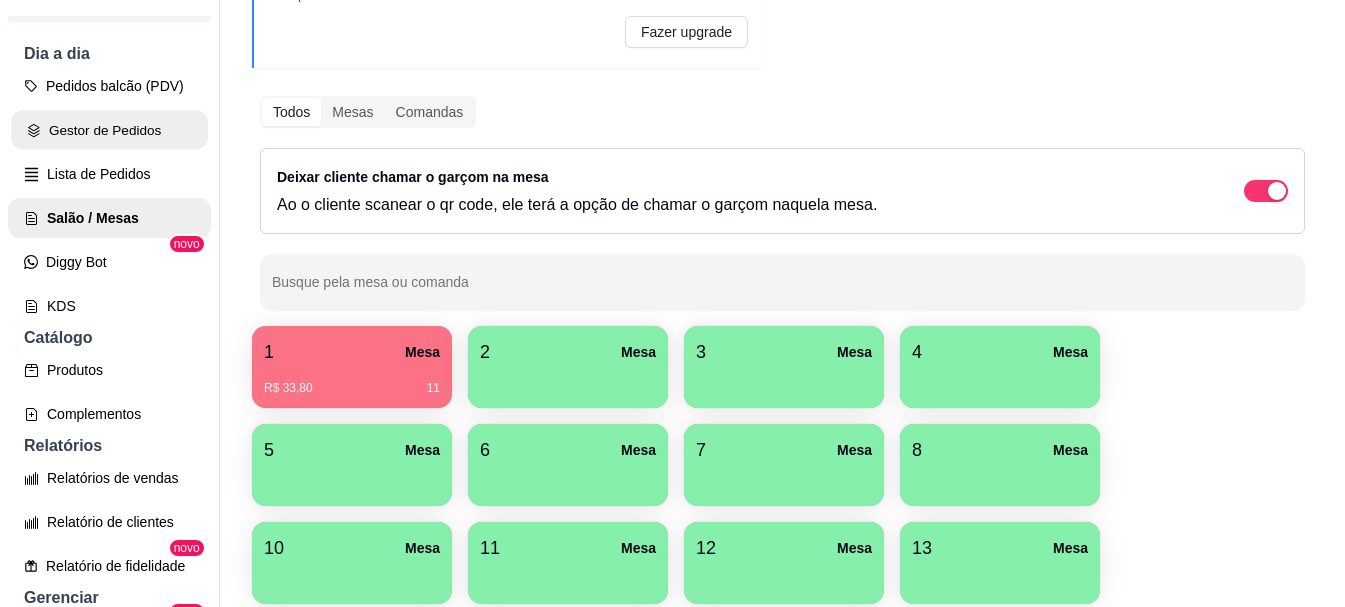 click on "Gestor de Pedidos" at bounding box center (109, 130) 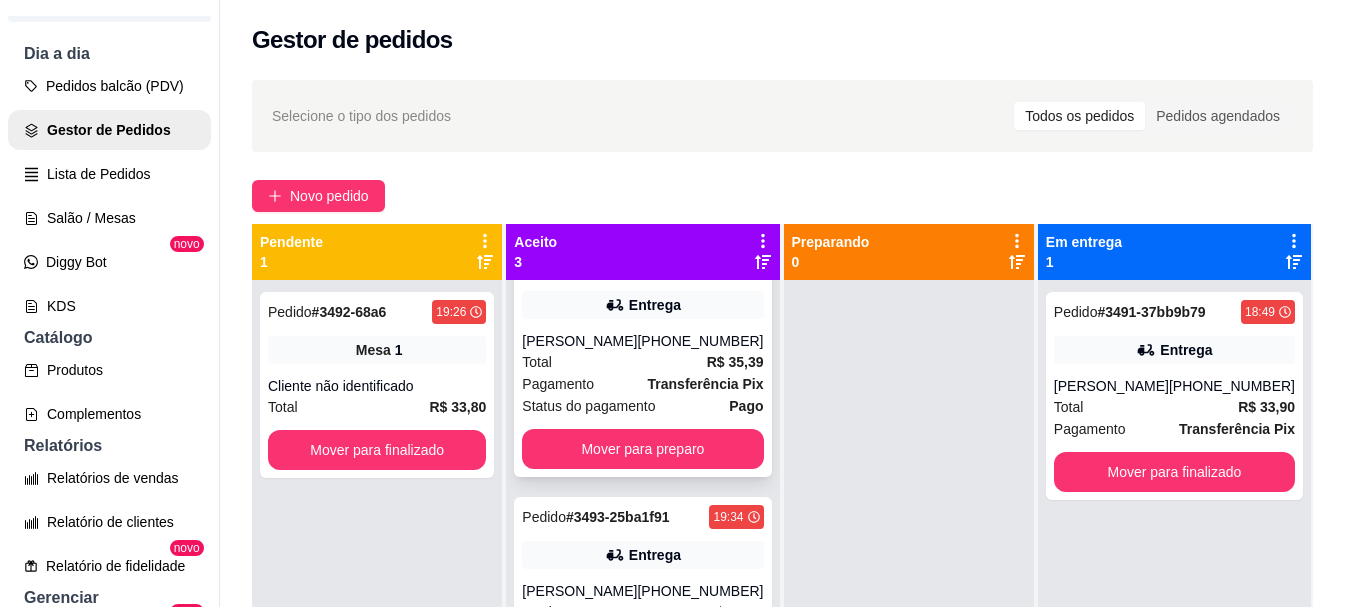 scroll, scrollTop: 189, scrollLeft: 0, axis: vertical 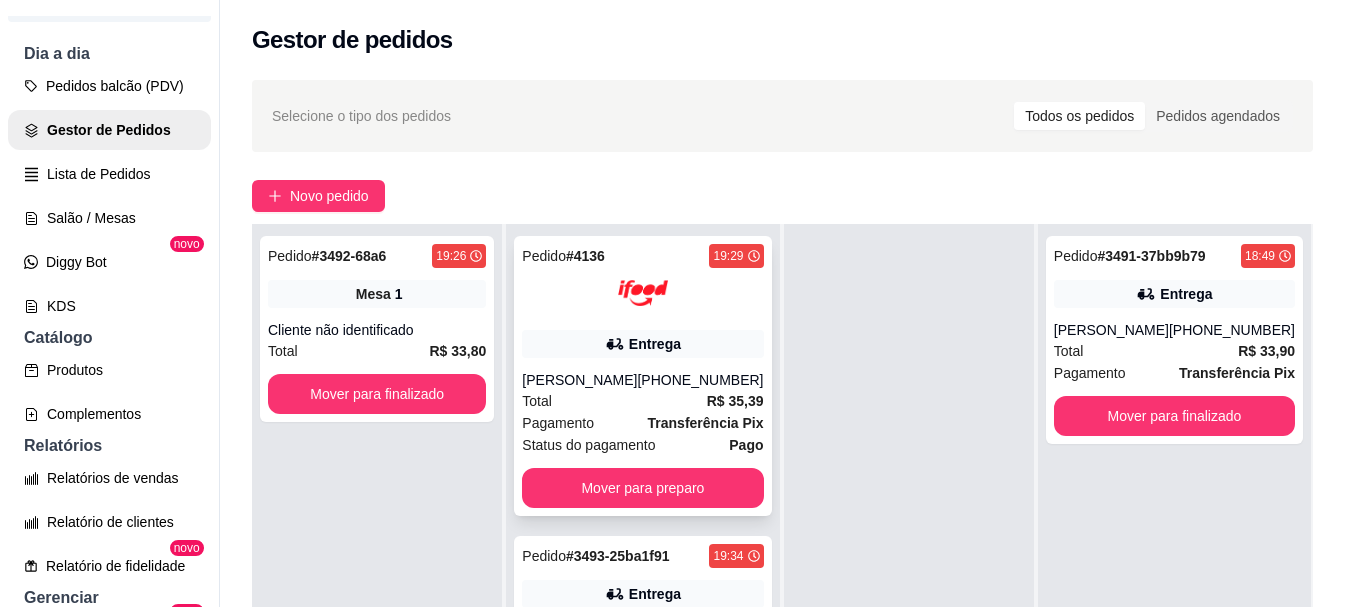 click on "Entrega" at bounding box center [642, 344] 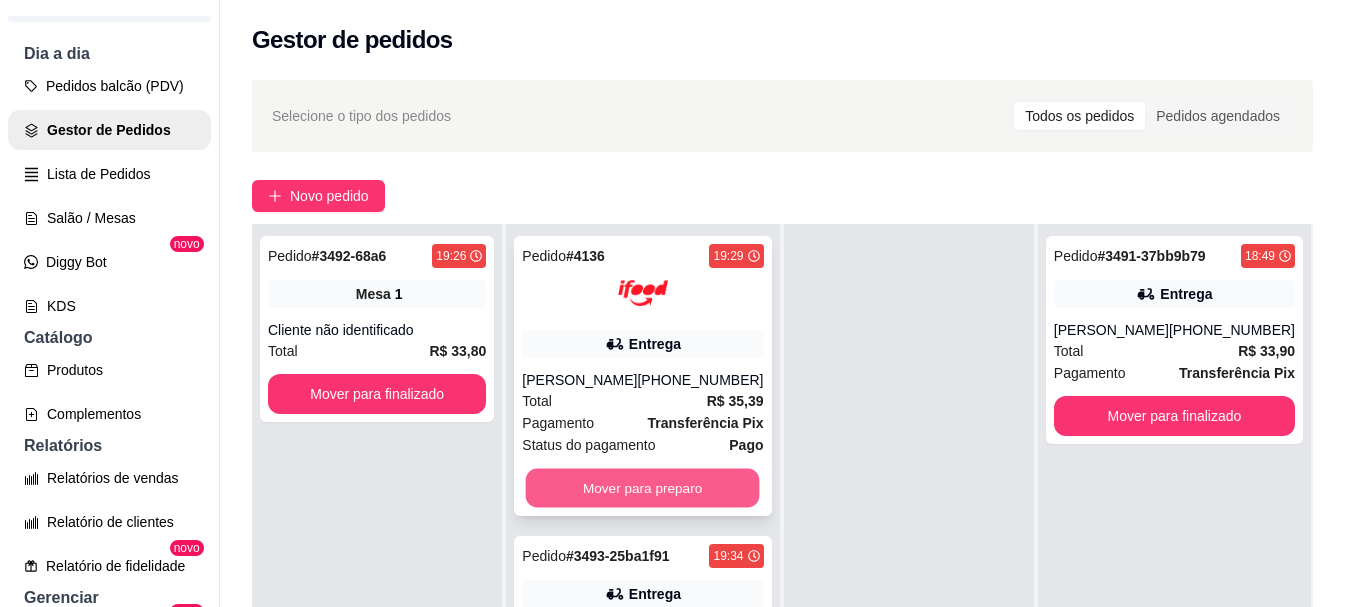 click on "Mover para preparo" at bounding box center (643, 488) 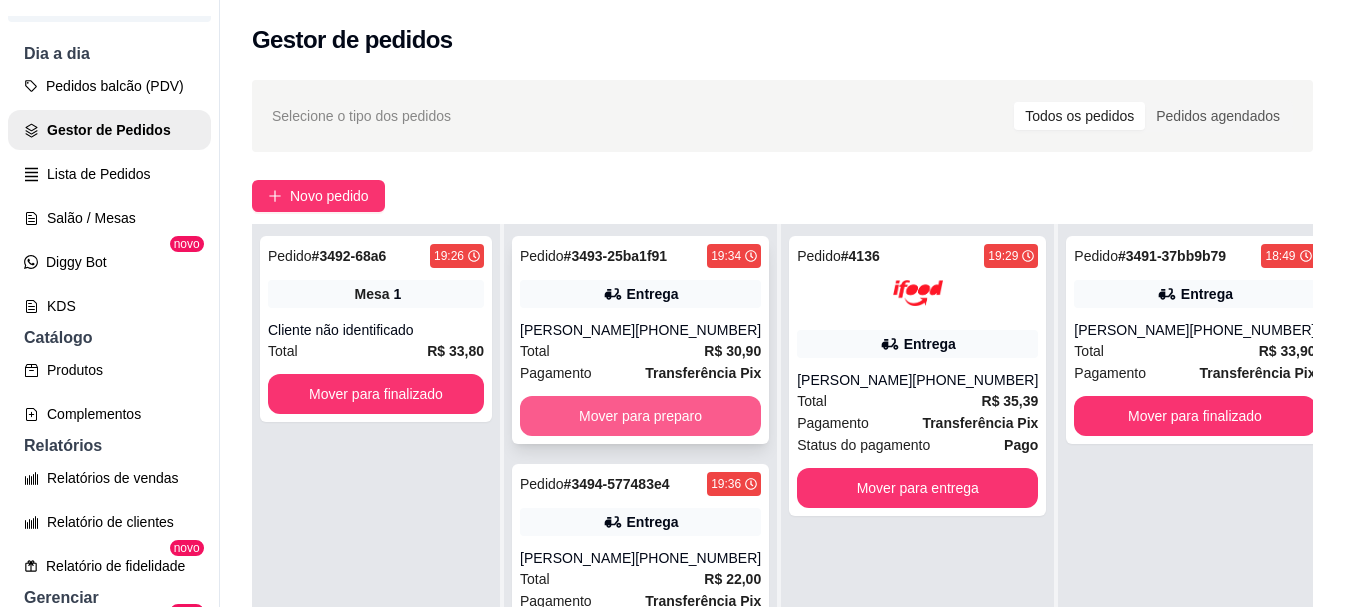 click on "Mover para preparo" at bounding box center [640, 416] 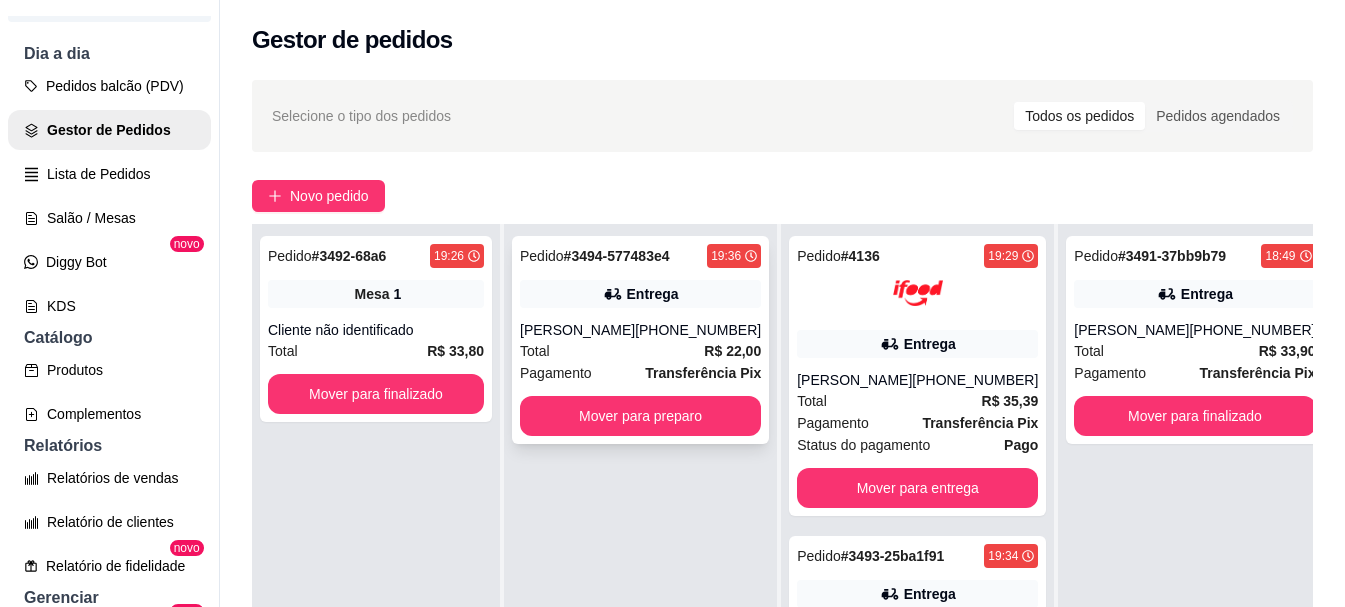 click on "Total R$ 22,00" at bounding box center (640, 351) 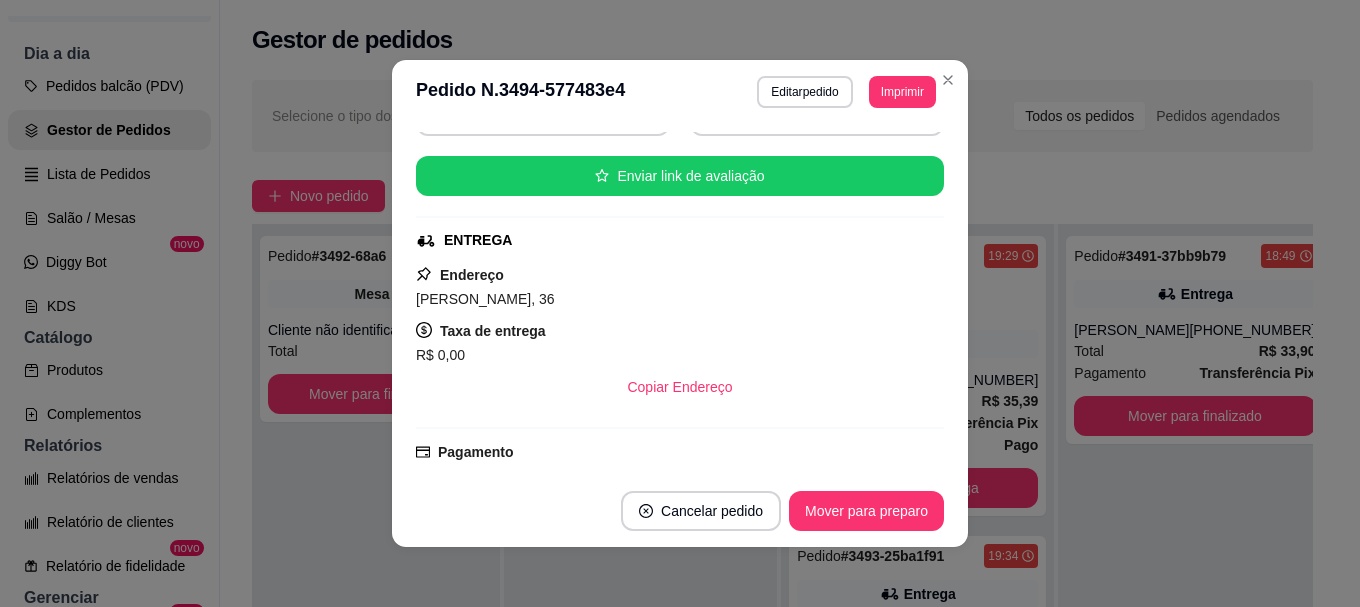scroll, scrollTop: 0, scrollLeft: 0, axis: both 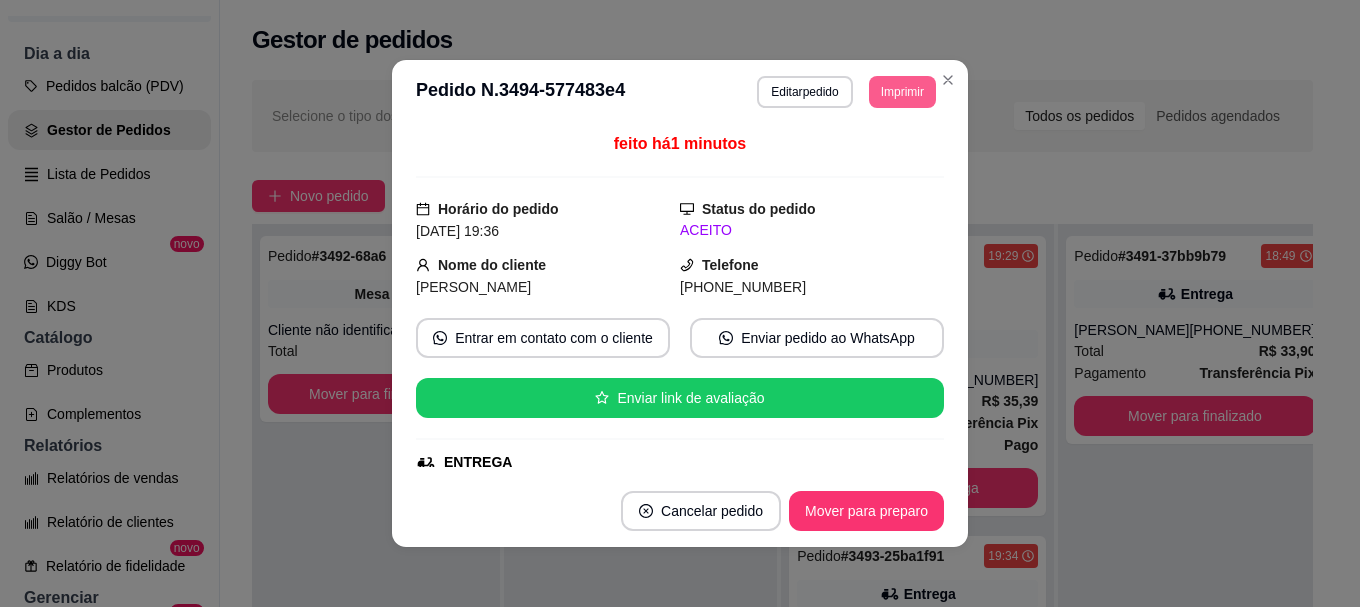 click on "Imprimir" at bounding box center [902, 92] 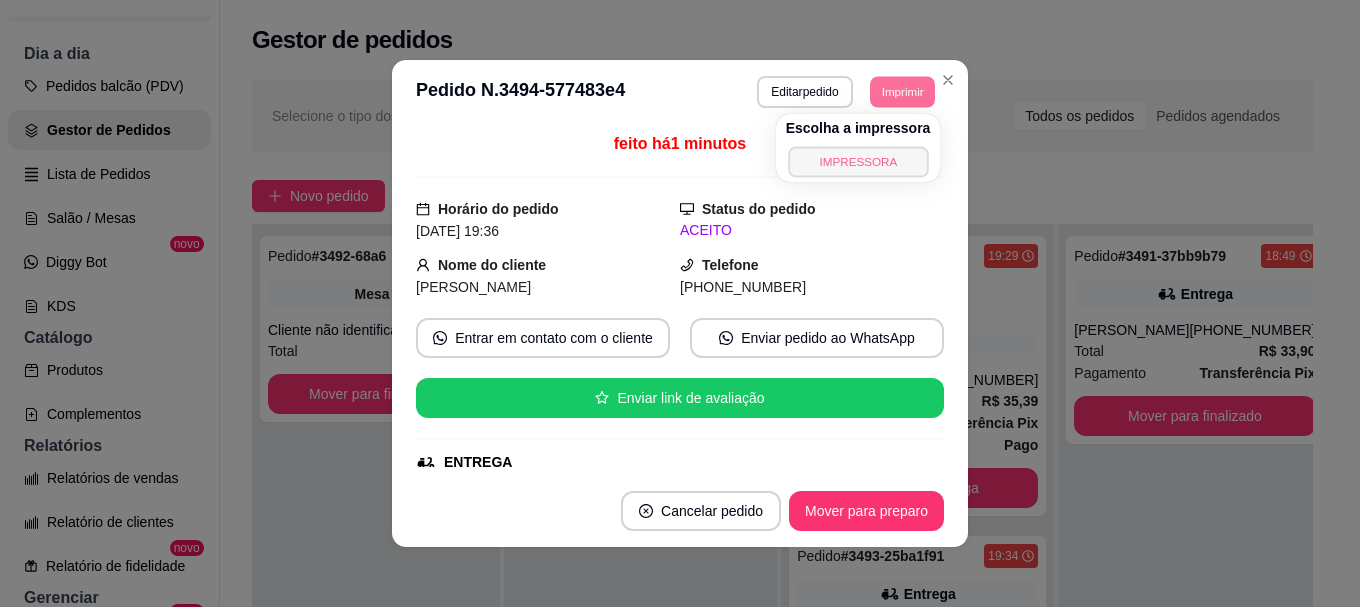 click on "IMPRESSORA" at bounding box center [858, 161] 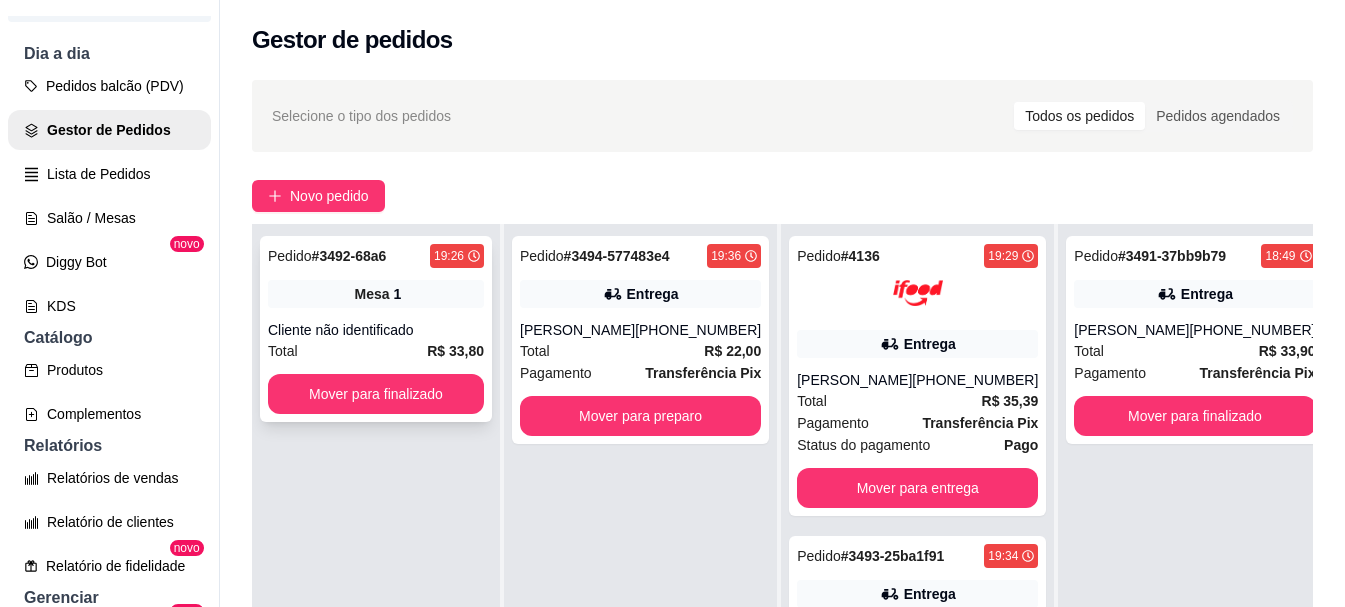click on "Mesa 1" at bounding box center (376, 294) 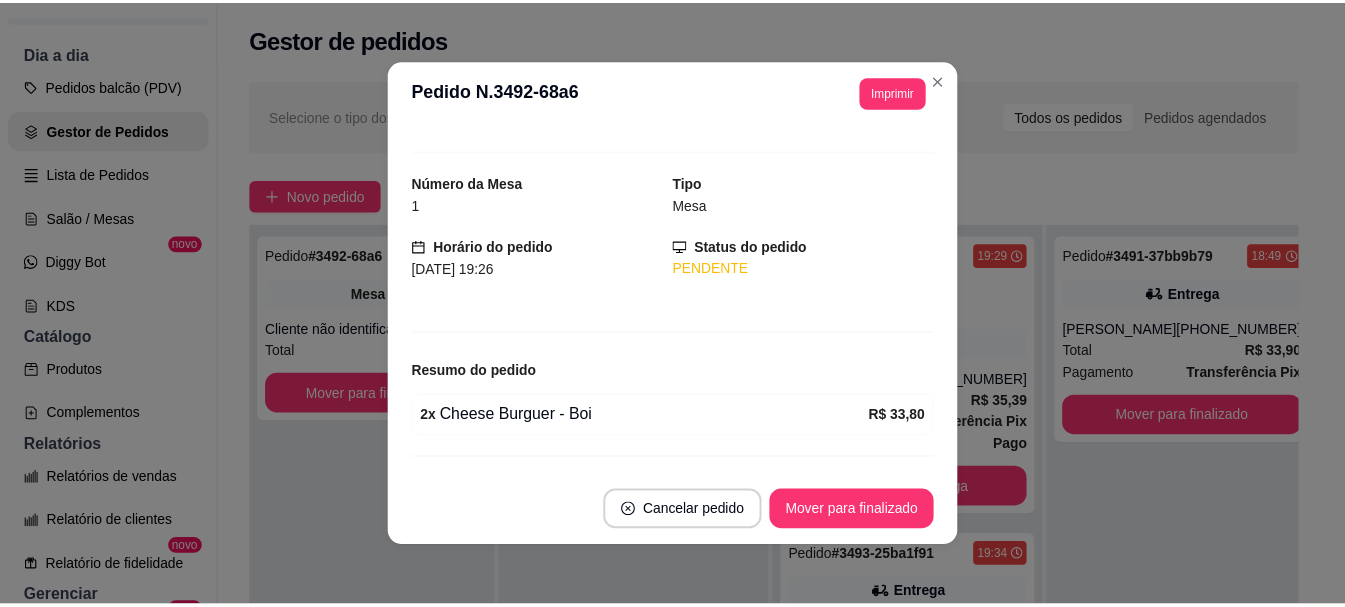 scroll, scrollTop: 0, scrollLeft: 0, axis: both 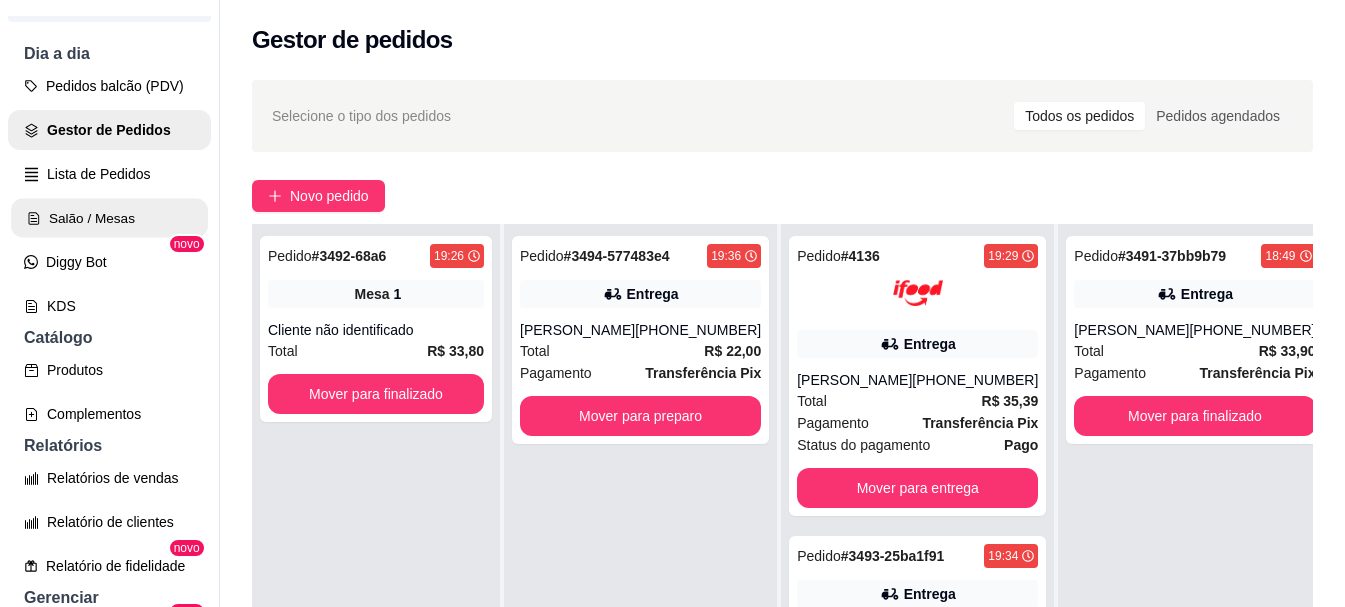 click on "Salão / Mesas" at bounding box center [109, 218] 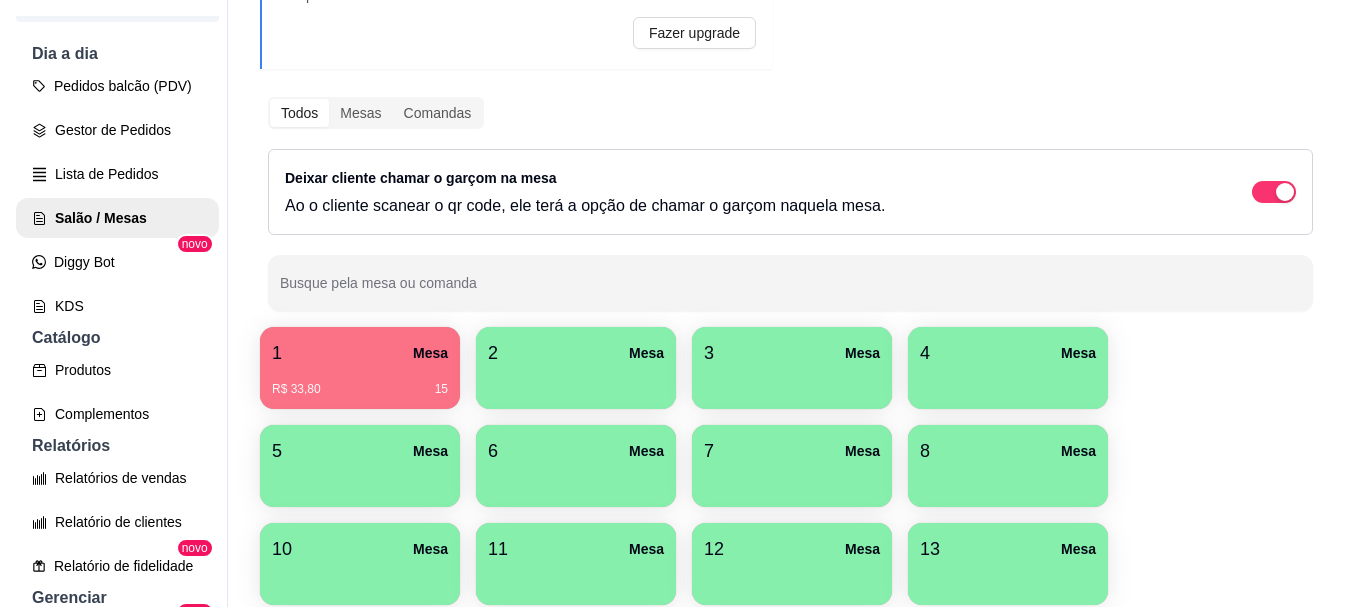 scroll, scrollTop: 200, scrollLeft: 0, axis: vertical 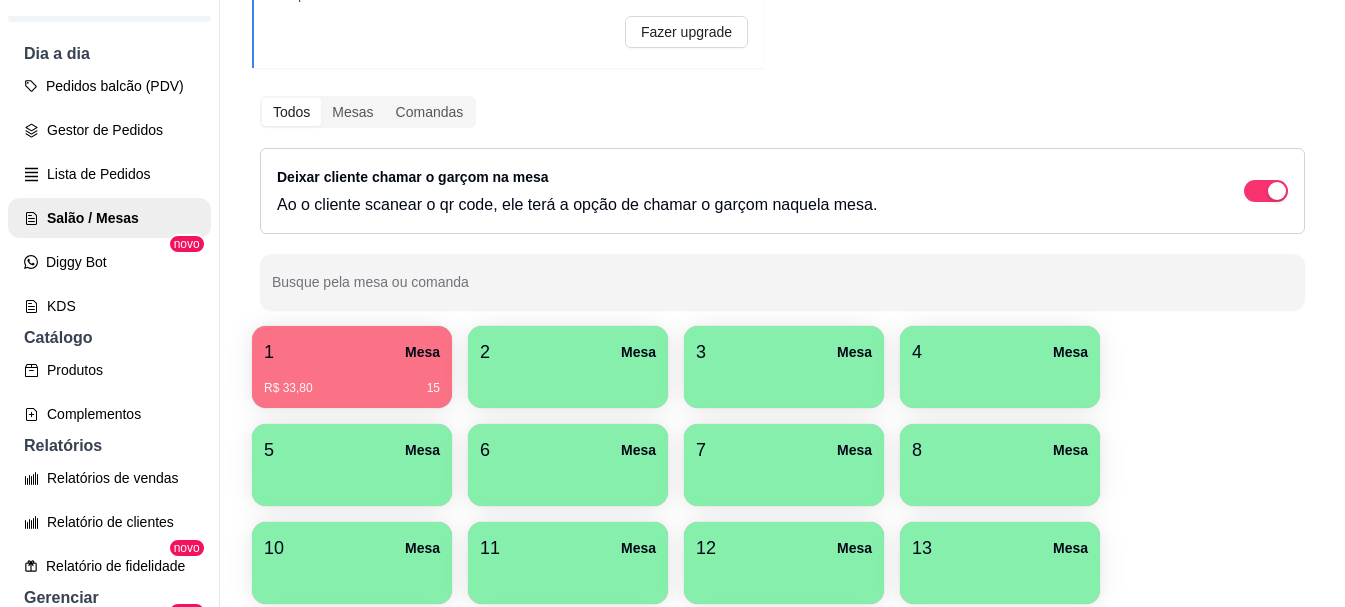click on "R$ 33,80 15" at bounding box center (352, 388) 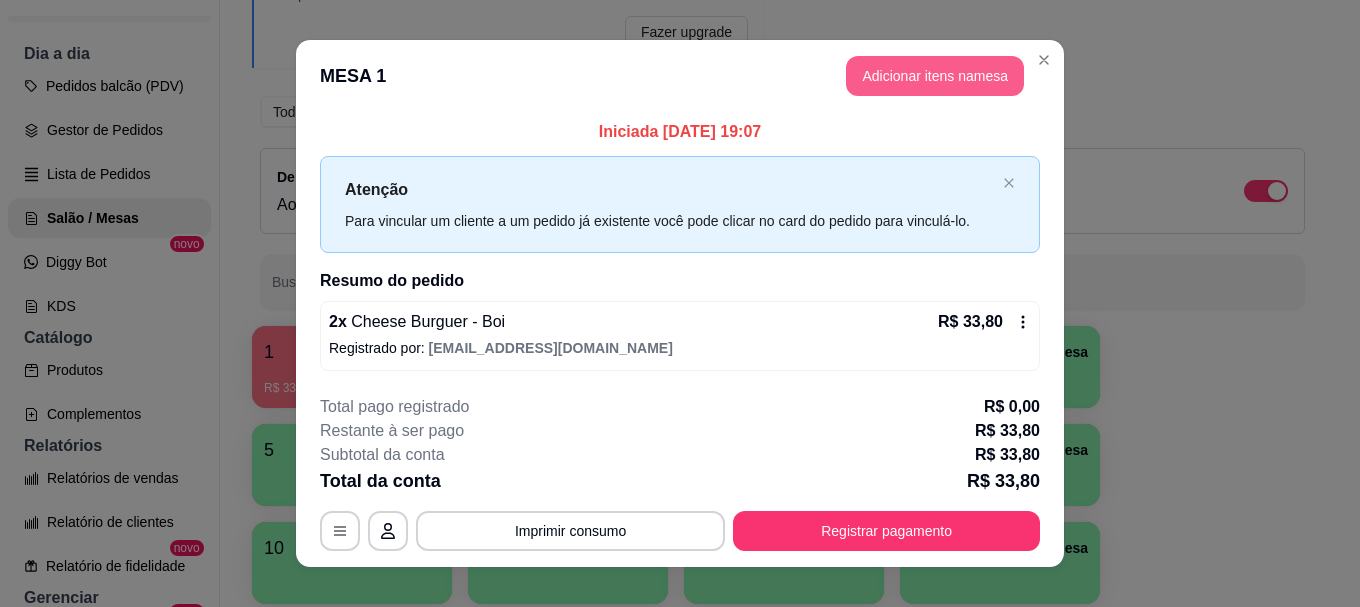 click on "Adicionar itens na  mesa" at bounding box center (935, 76) 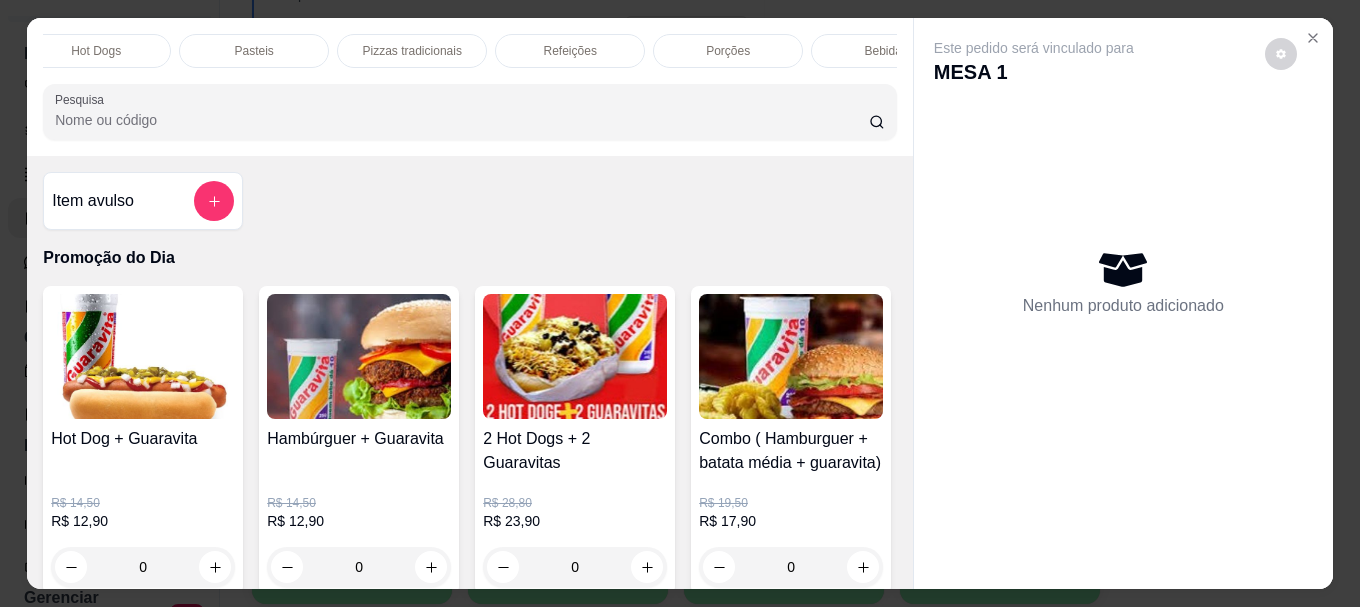 scroll, scrollTop: 0, scrollLeft: 876, axis: horizontal 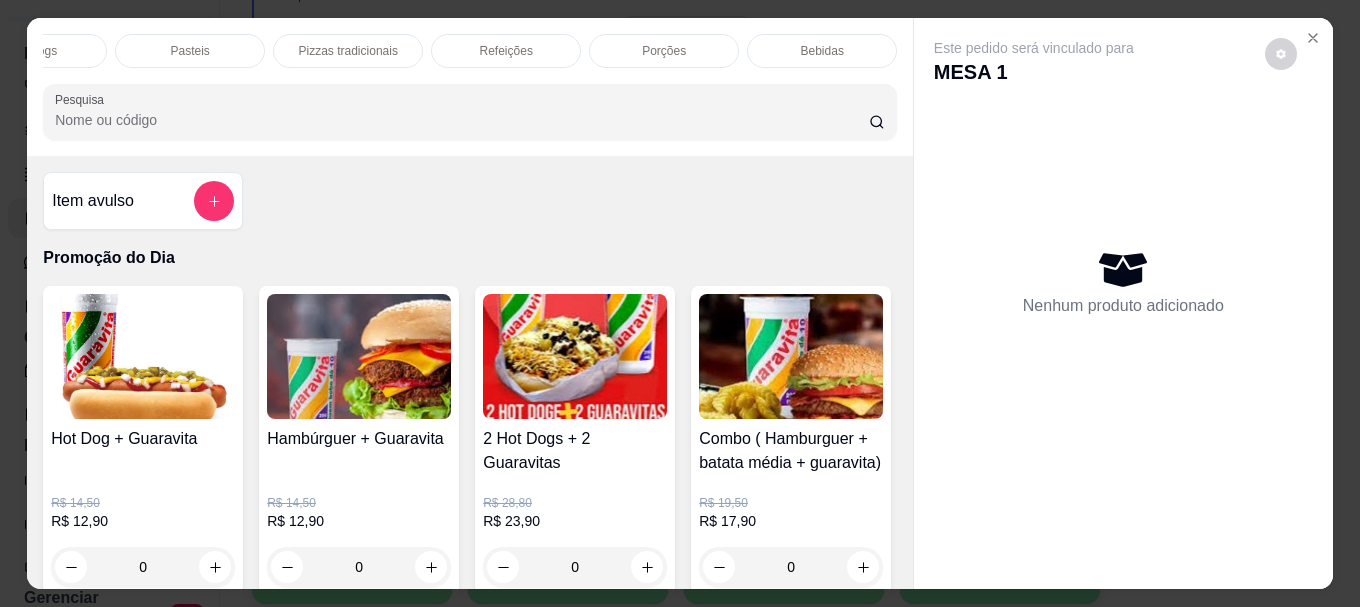 click on "Bebidas" at bounding box center (822, 51) 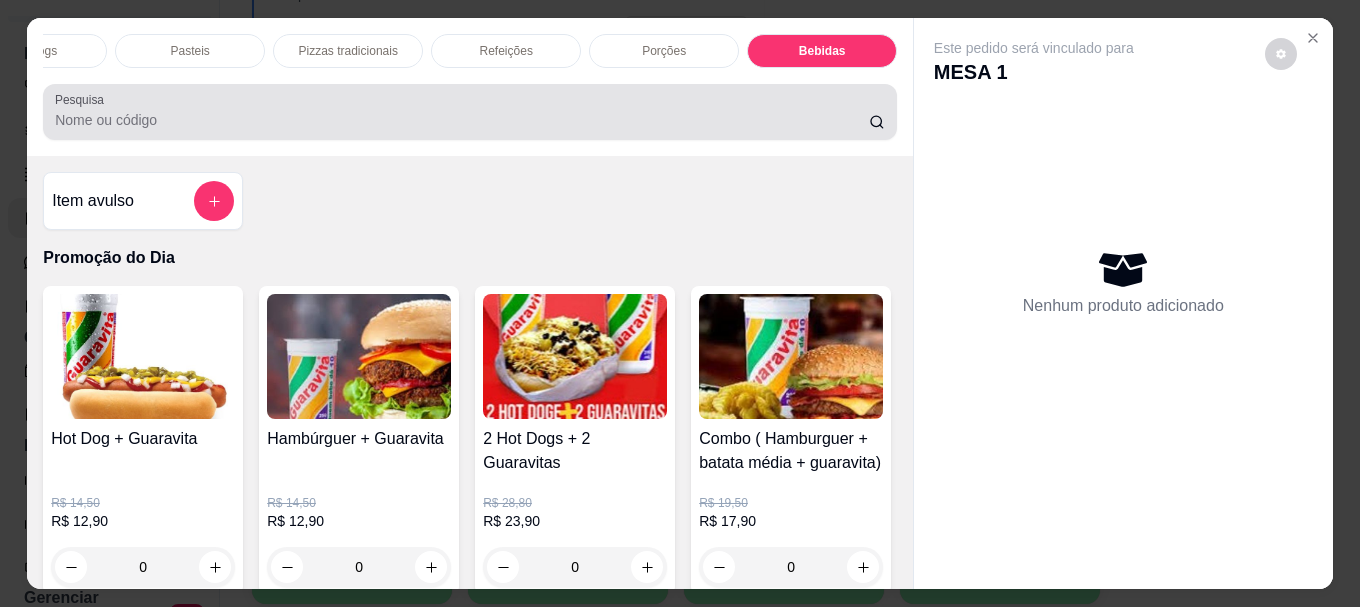 scroll, scrollTop: 6671, scrollLeft: 0, axis: vertical 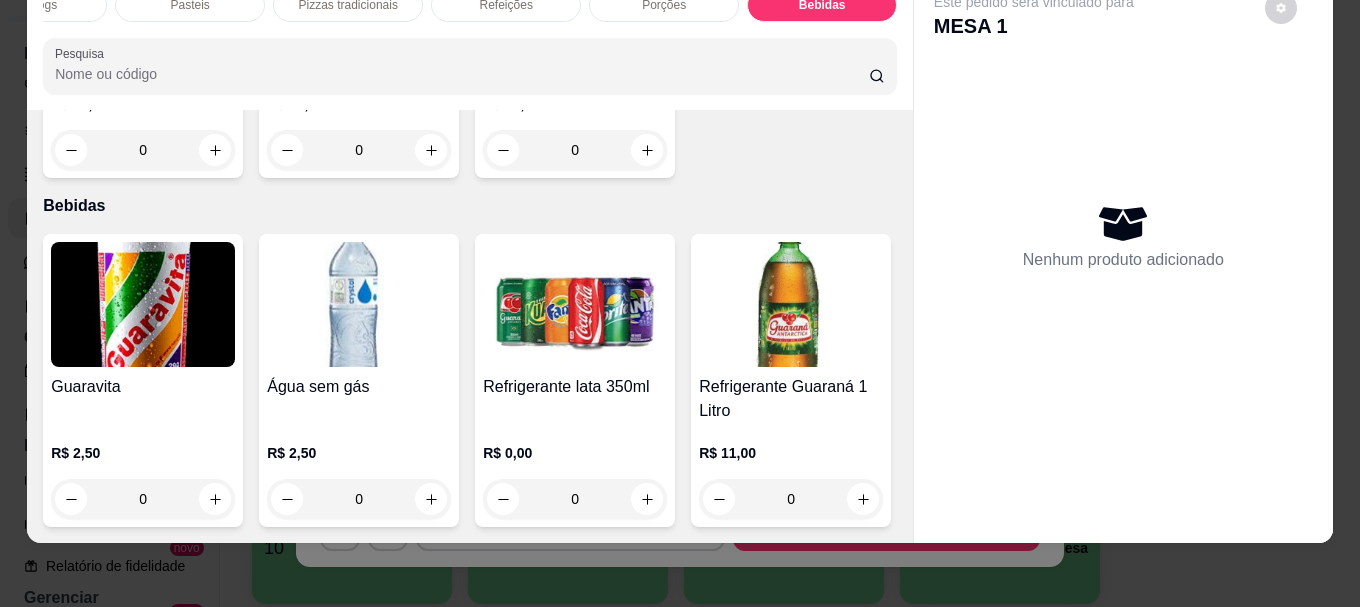 click at bounding box center (575, 304) 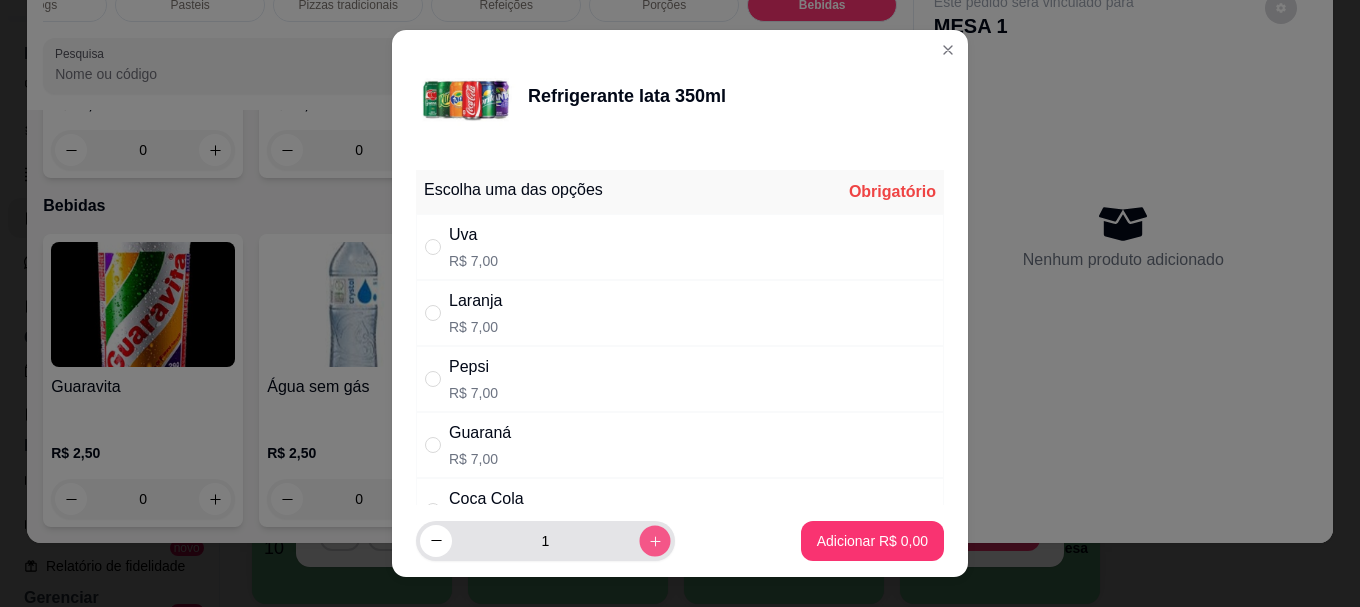 click at bounding box center [654, 540] 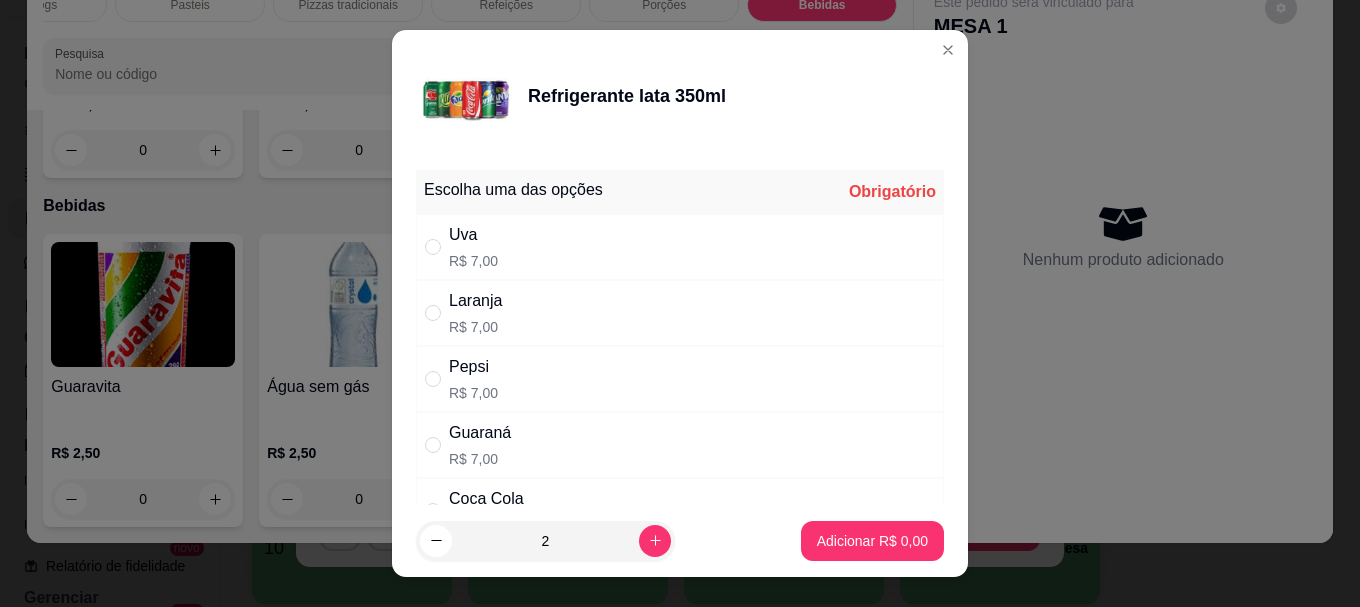click on "Uva" at bounding box center (473, 235) 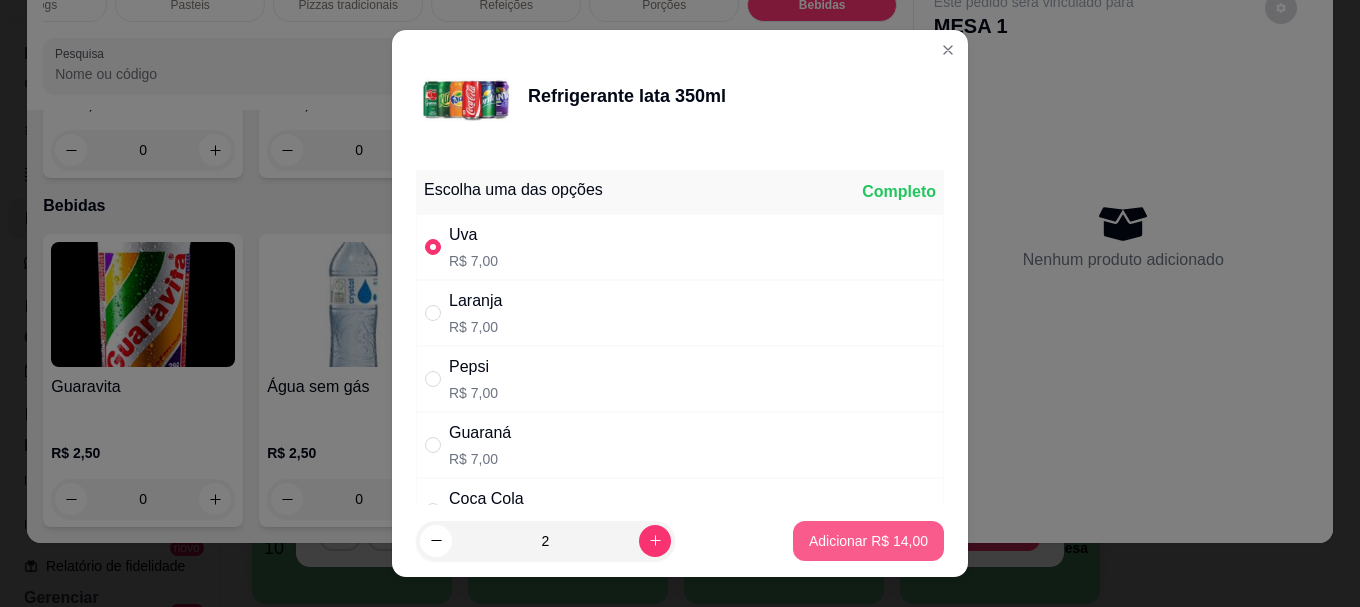 click on "Adicionar   R$ 14,00" at bounding box center (868, 541) 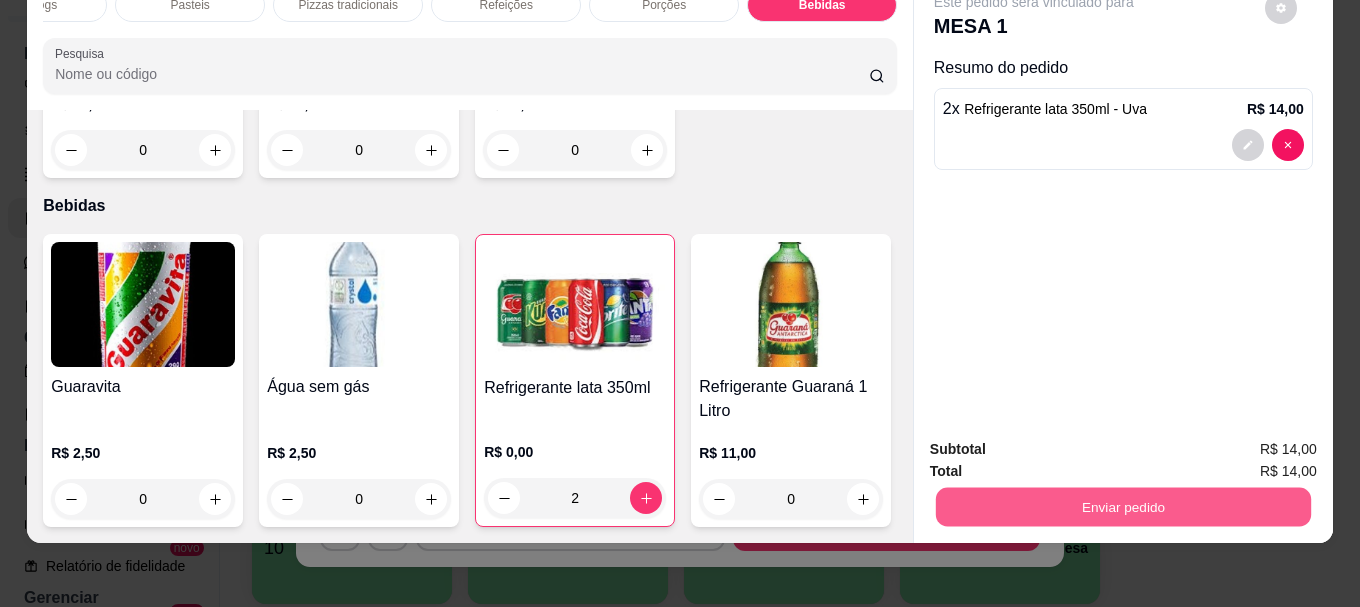 click on "Enviar pedido" at bounding box center [1123, 506] 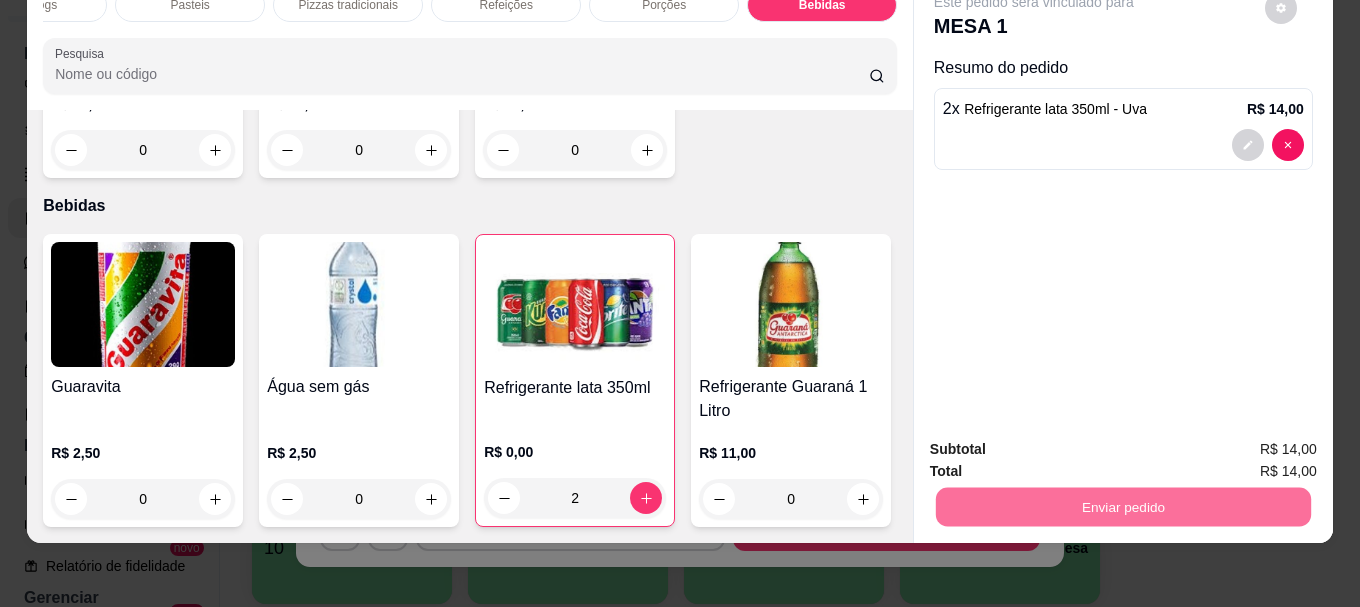 click on "Não registrar e enviar pedido" at bounding box center [1057, 443] 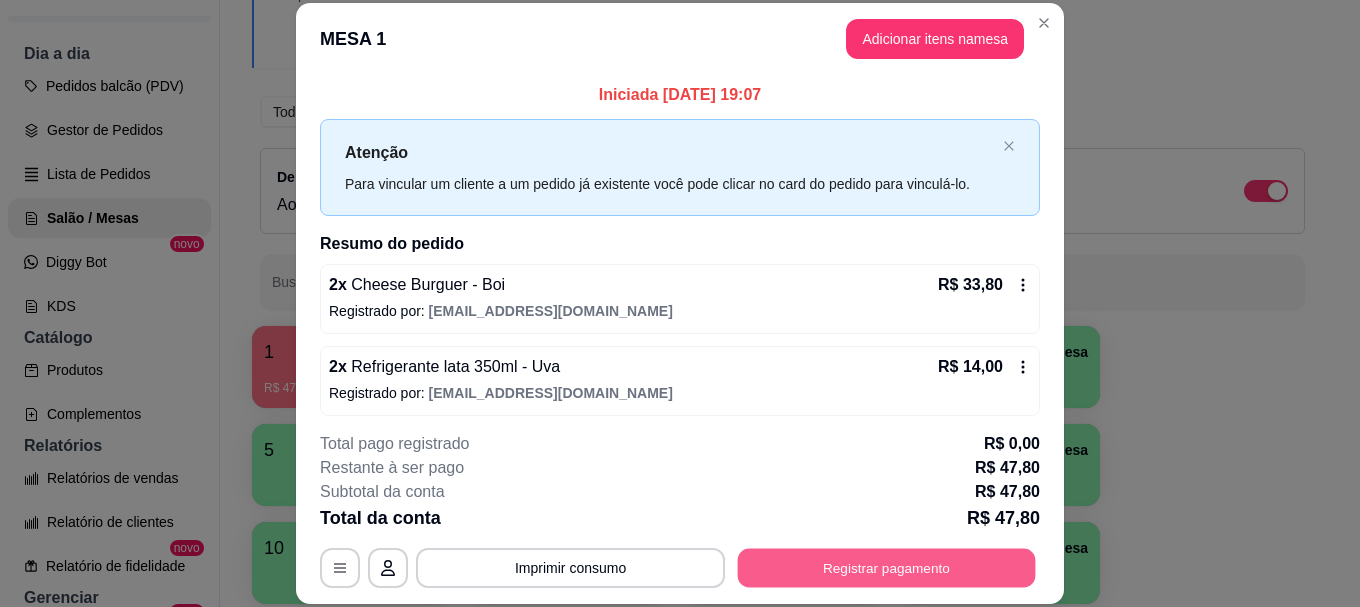 click on "Registrar pagamento" at bounding box center [887, 568] 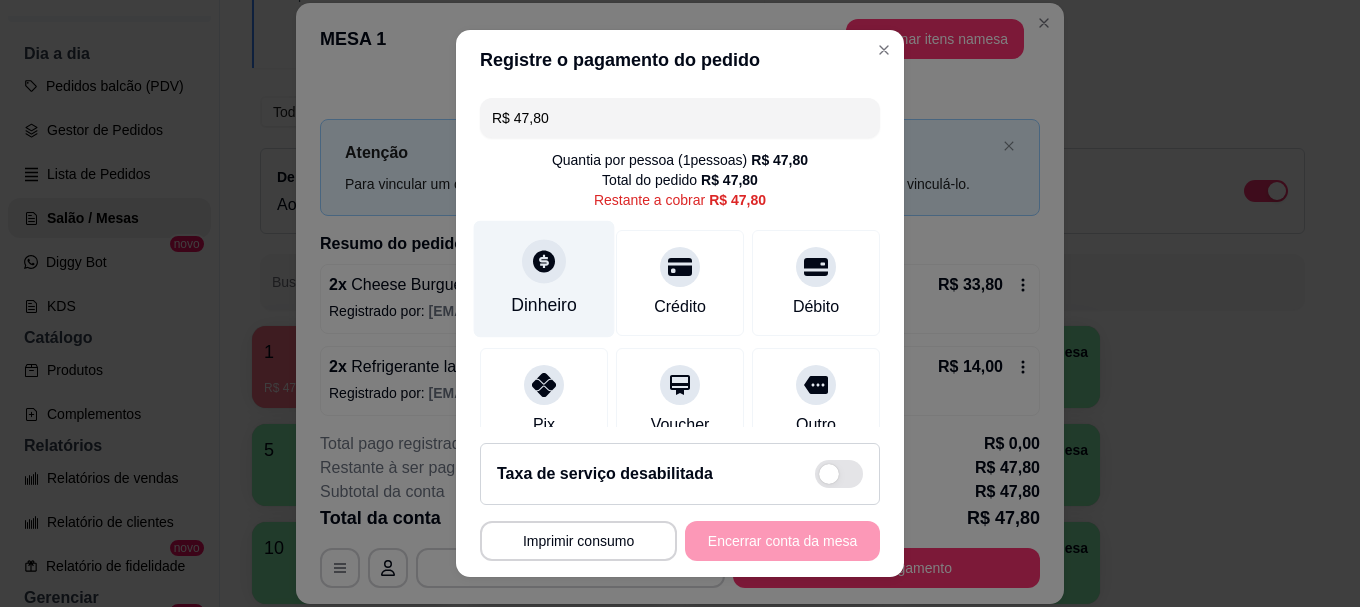 click at bounding box center [544, 262] 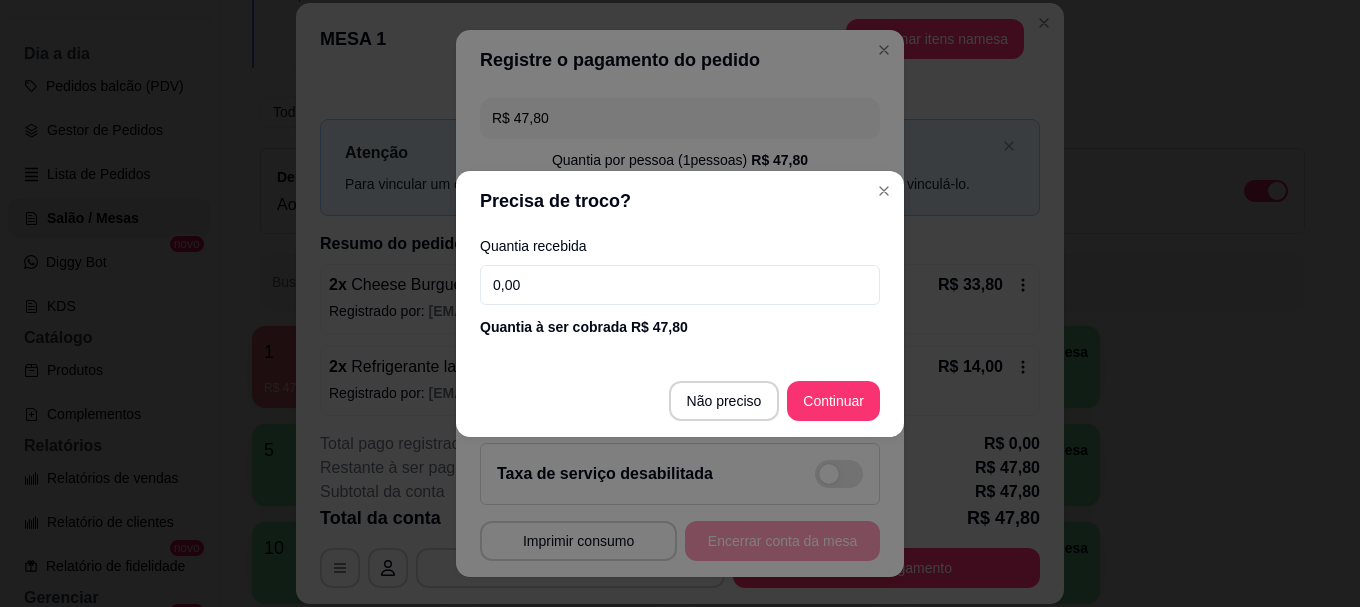 click on "0,00" at bounding box center [680, 285] 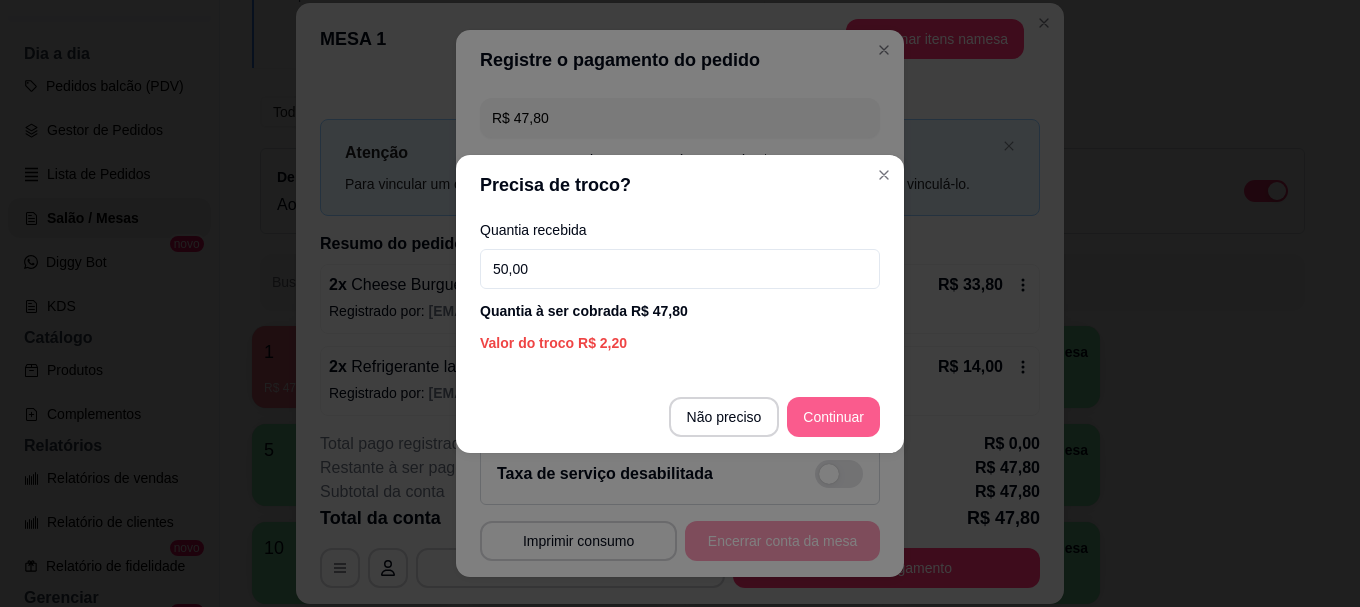 type on "50,00" 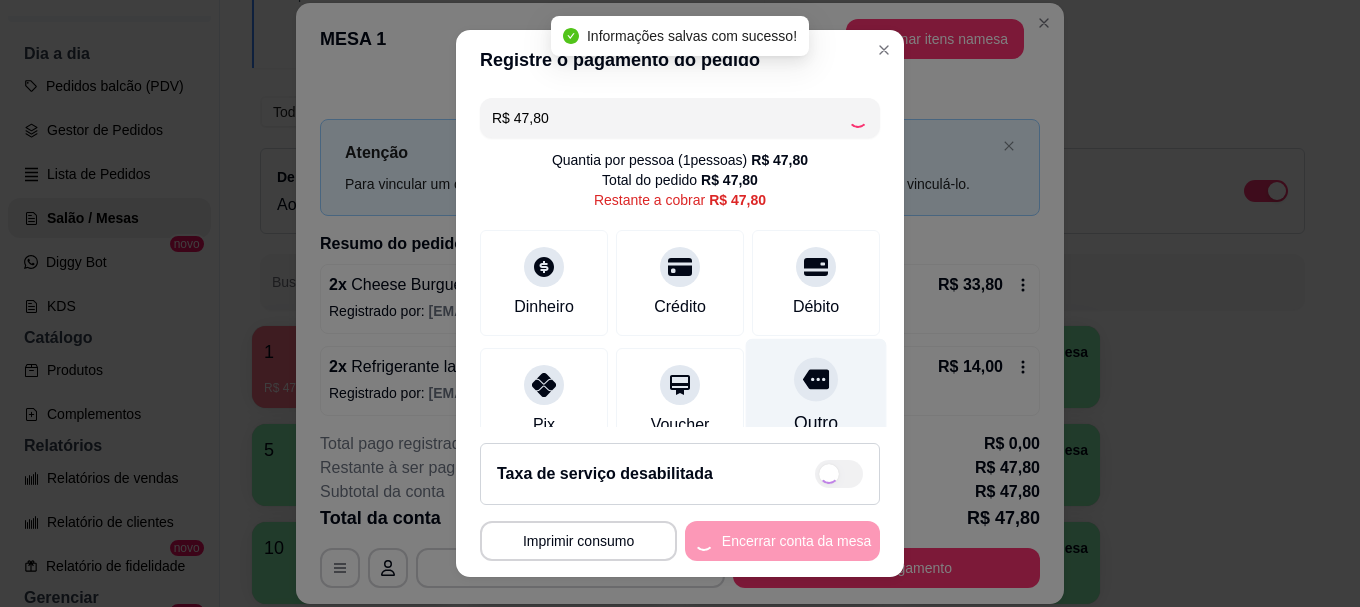 type on "R$ 0,00" 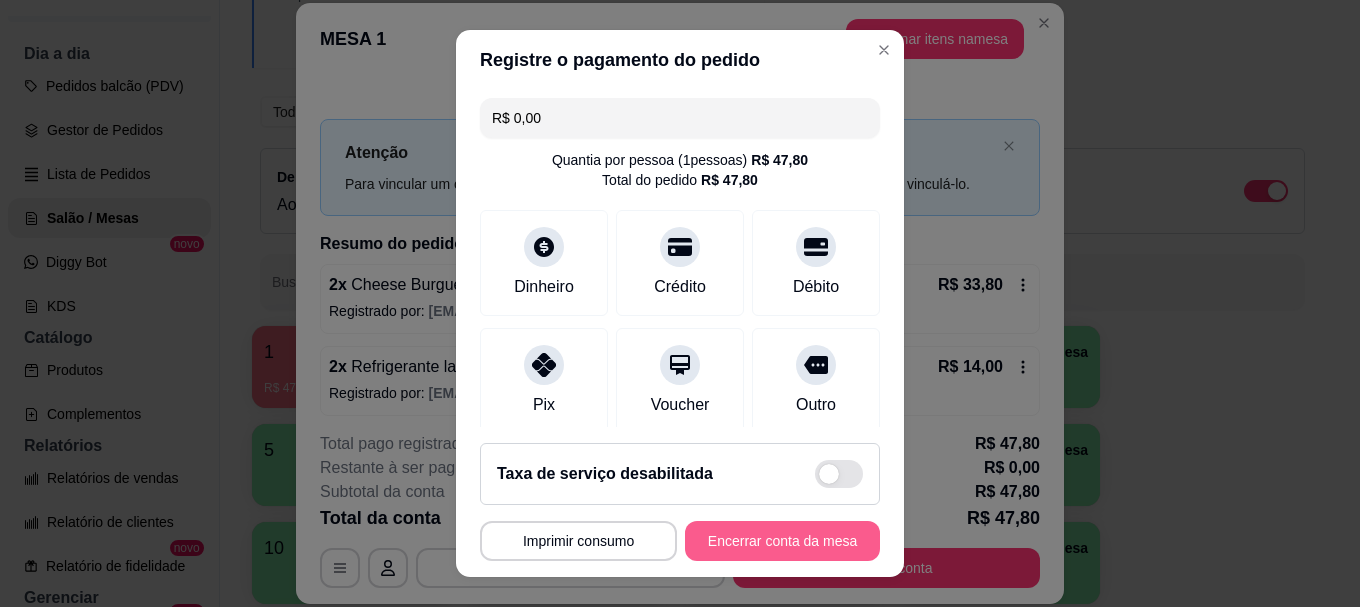 click on "Encerrar conta da mesa" at bounding box center [782, 541] 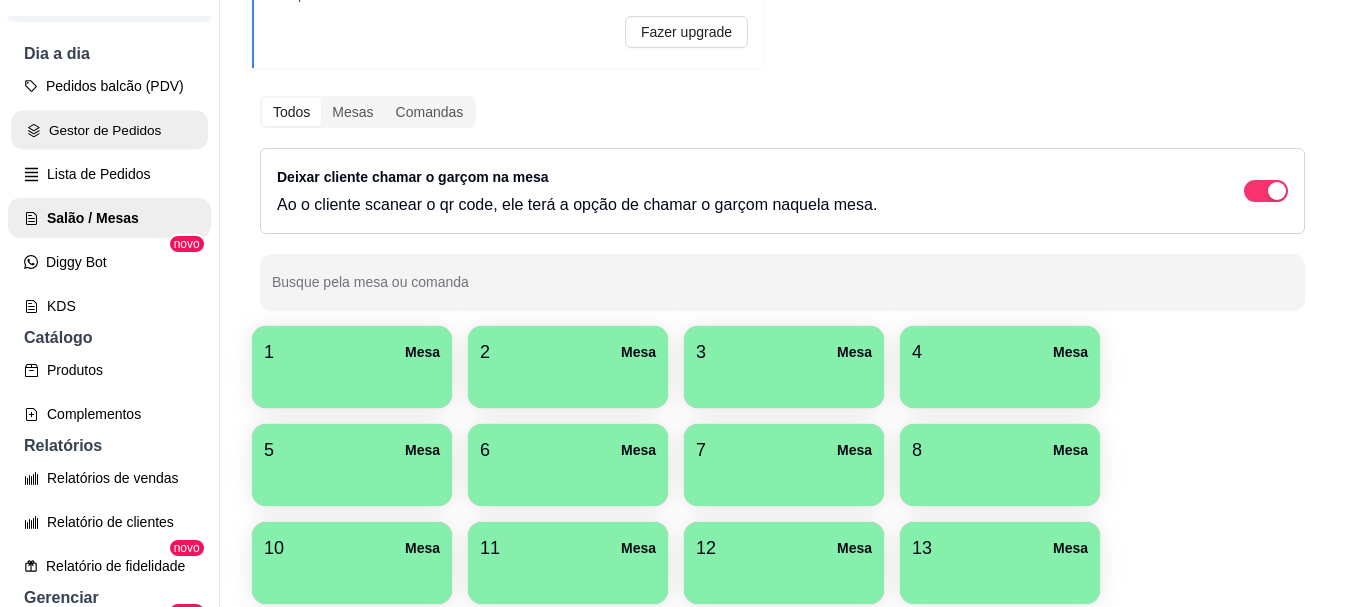 click on "Gestor de Pedidos" at bounding box center (109, 130) 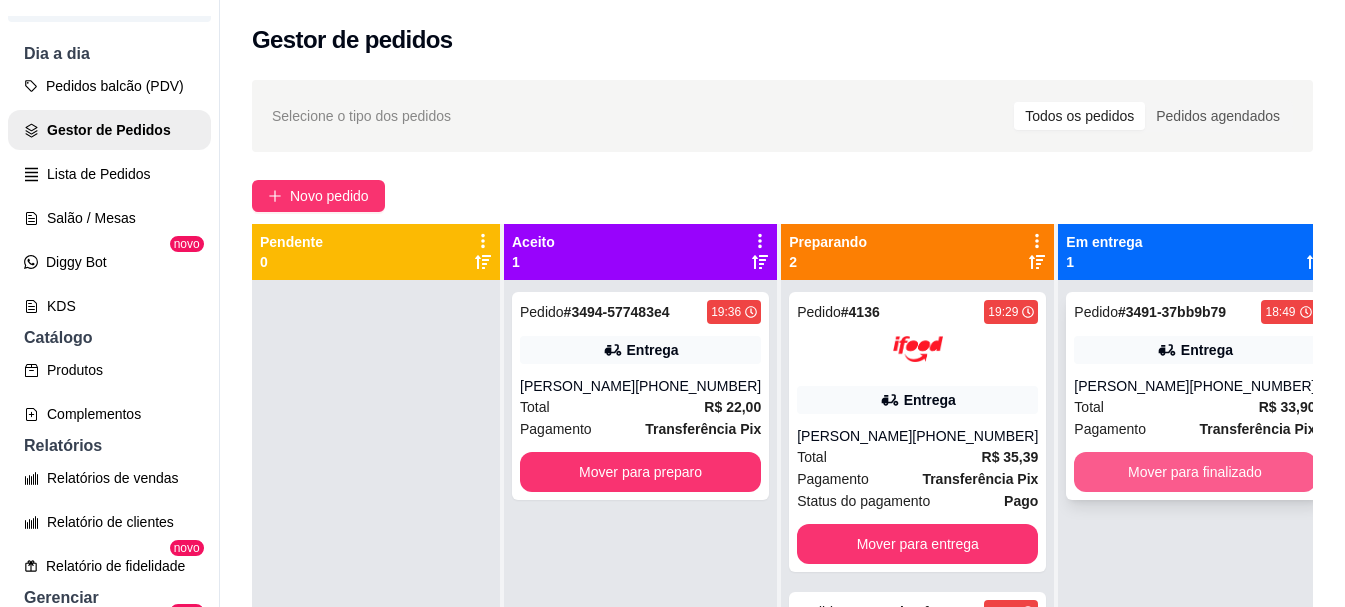 click on "Mover para finalizado" at bounding box center [1194, 472] 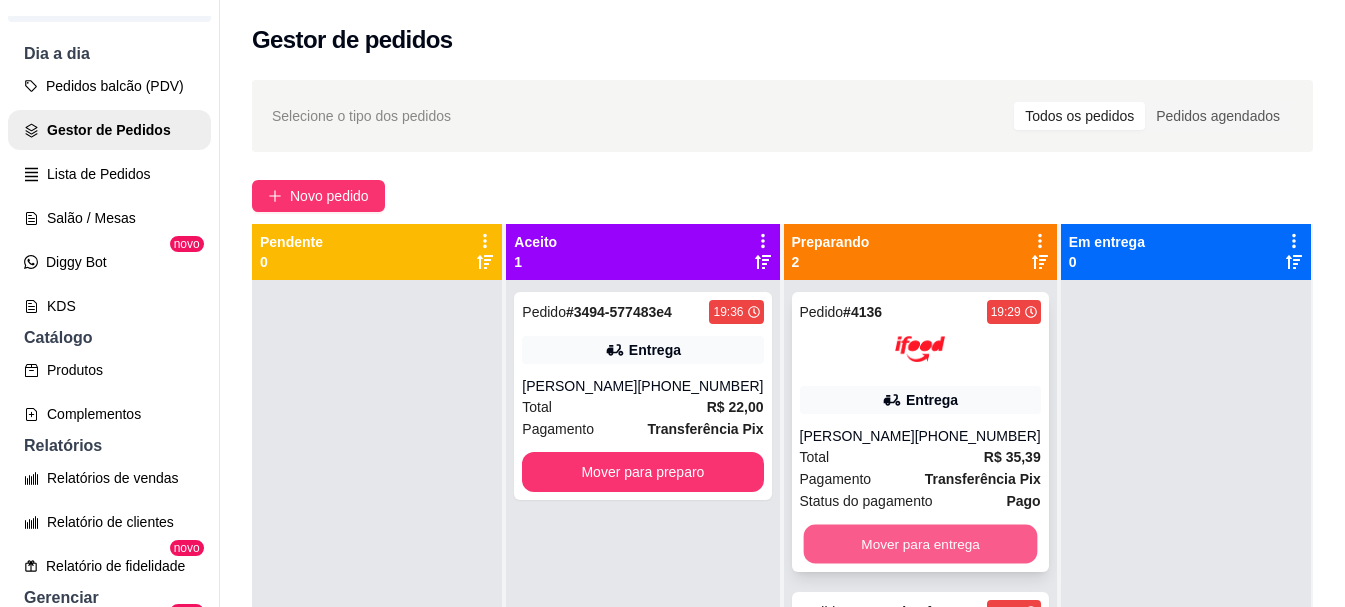 click on "Mover para entrega" at bounding box center [920, 544] 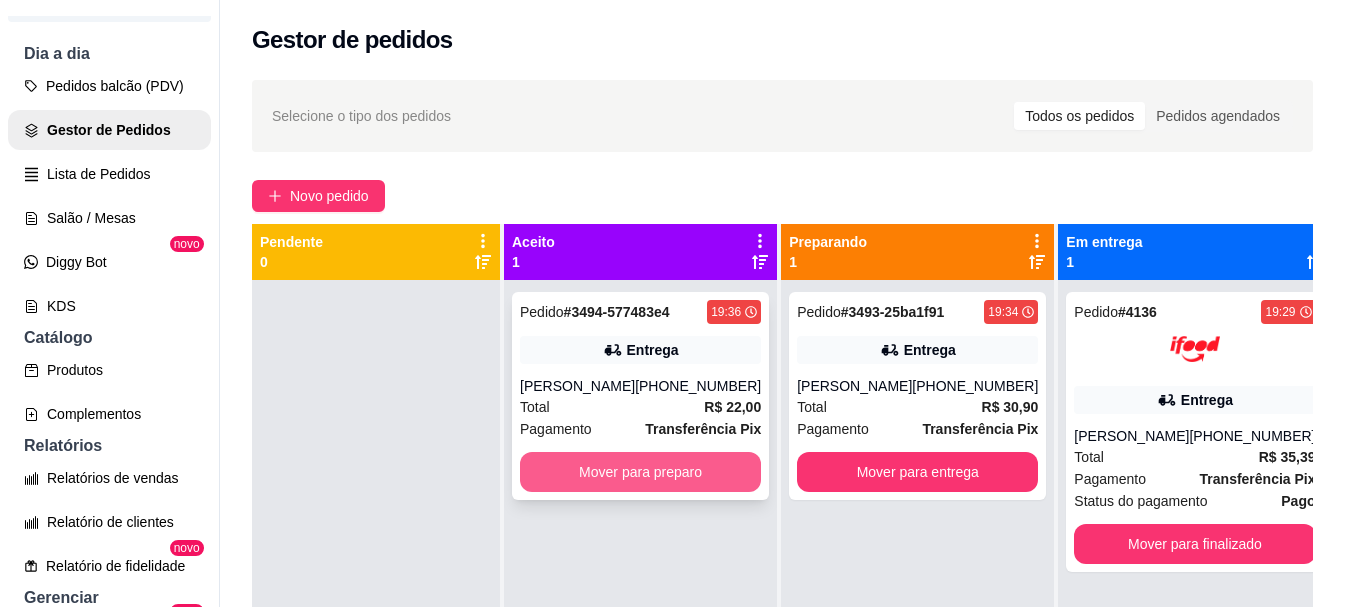 click on "Mover para preparo" at bounding box center [640, 472] 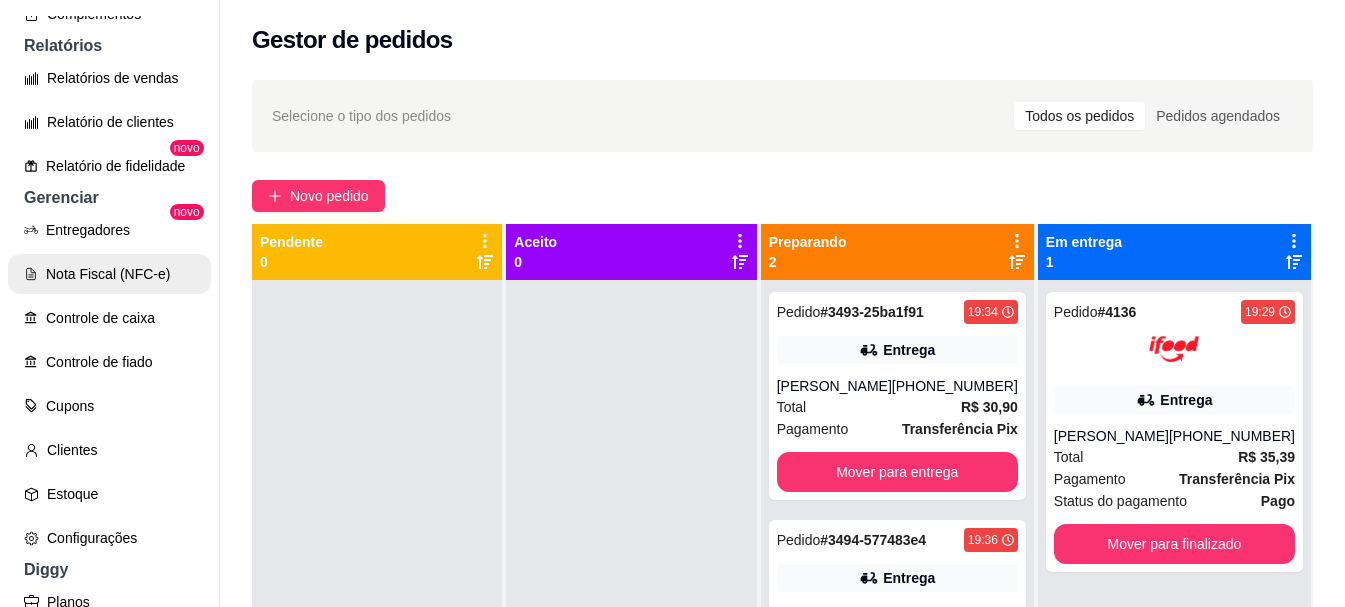 scroll, scrollTop: 700, scrollLeft: 0, axis: vertical 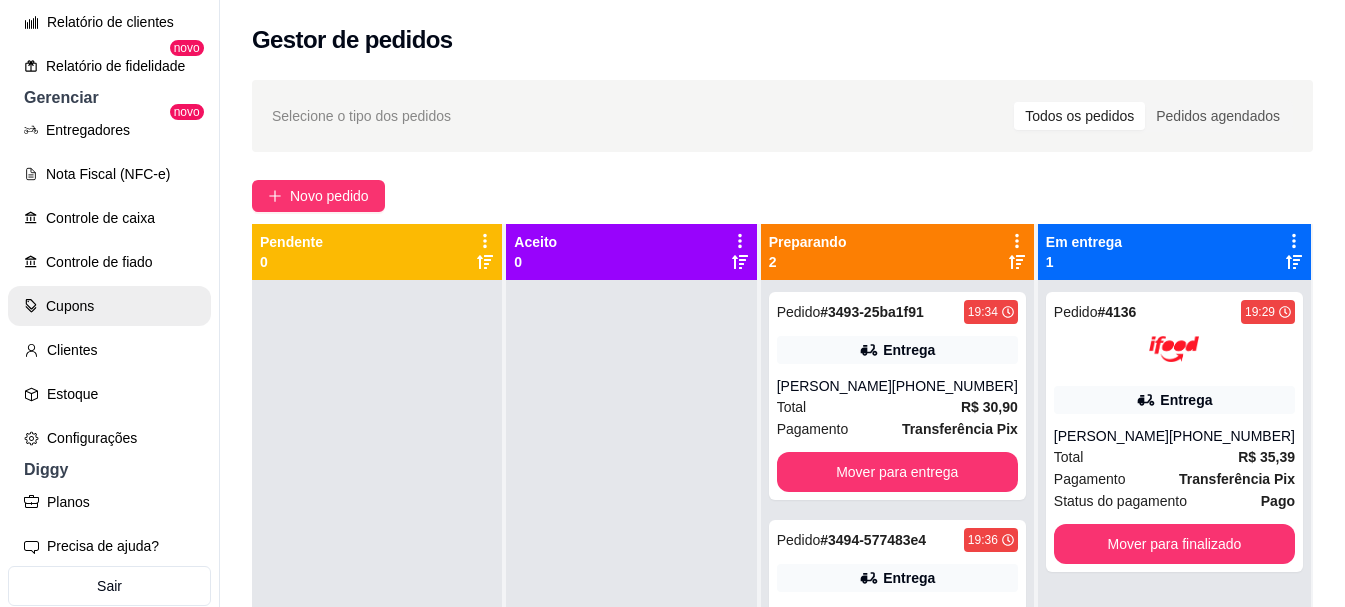 click on "Cupons" at bounding box center [109, 306] 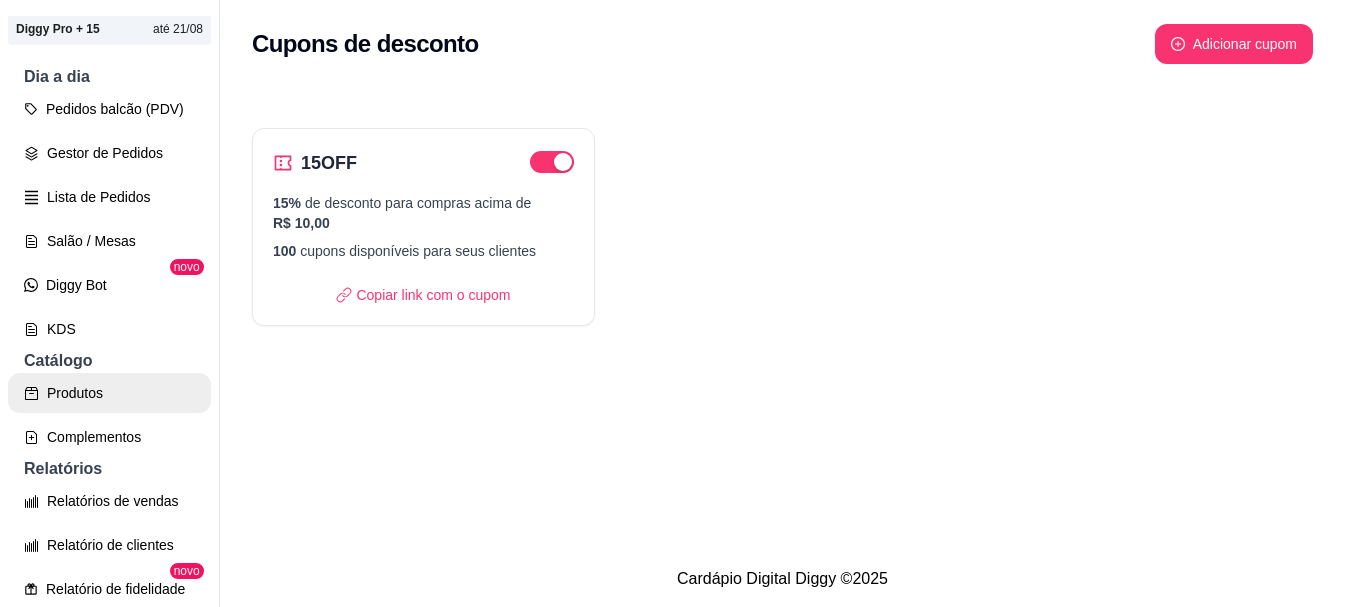 scroll, scrollTop: 63, scrollLeft: 0, axis: vertical 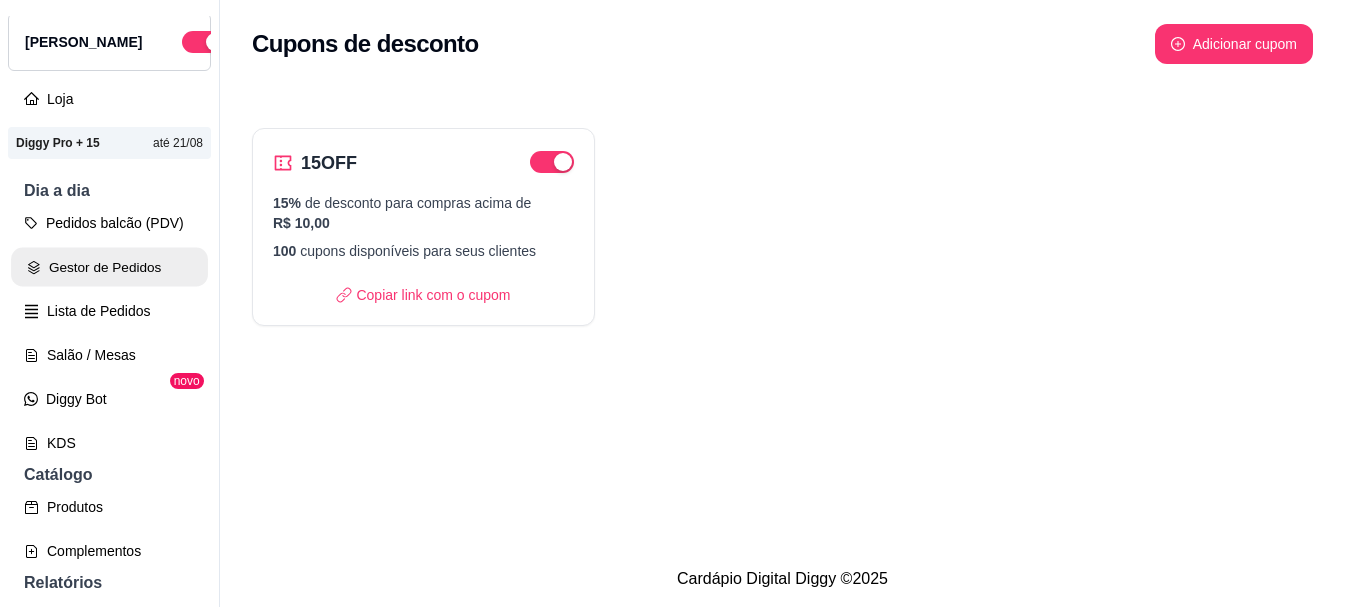 click on "Gestor de Pedidos" at bounding box center (109, 267) 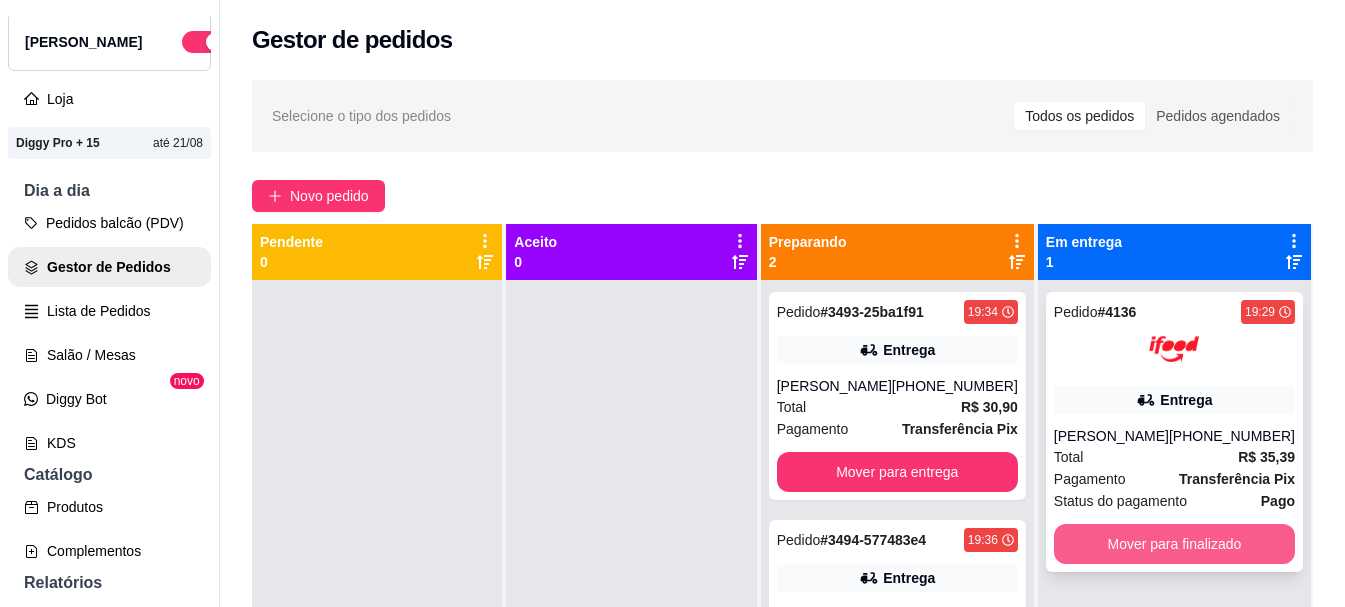 click on "Mover para finalizado" at bounding box center [1174, 544] 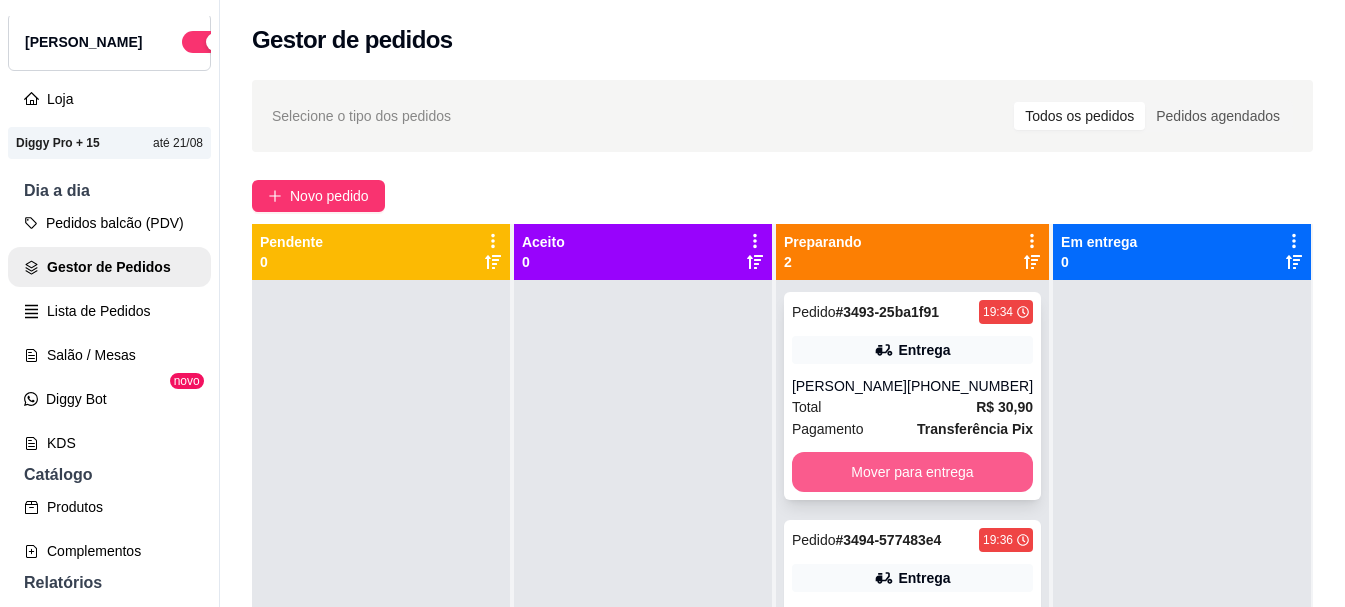 click on "Mover para entrega" at bounding box center (912, 472) 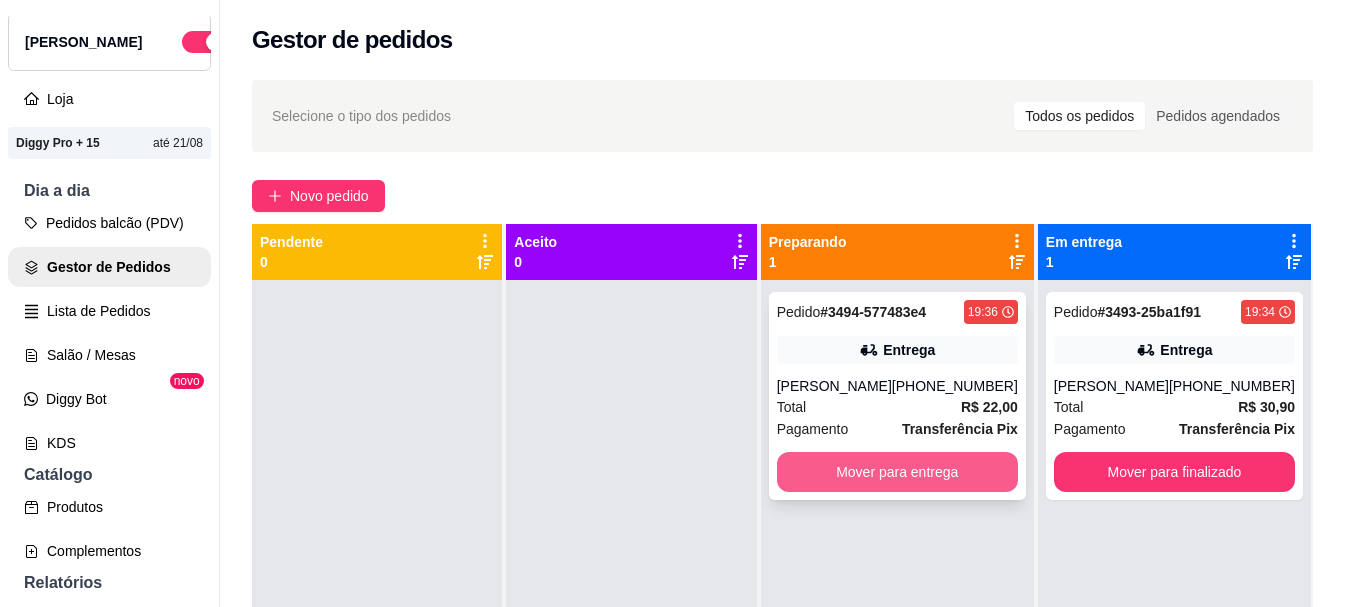 click on "Mover para entrega" at bounding box center (897, 472) 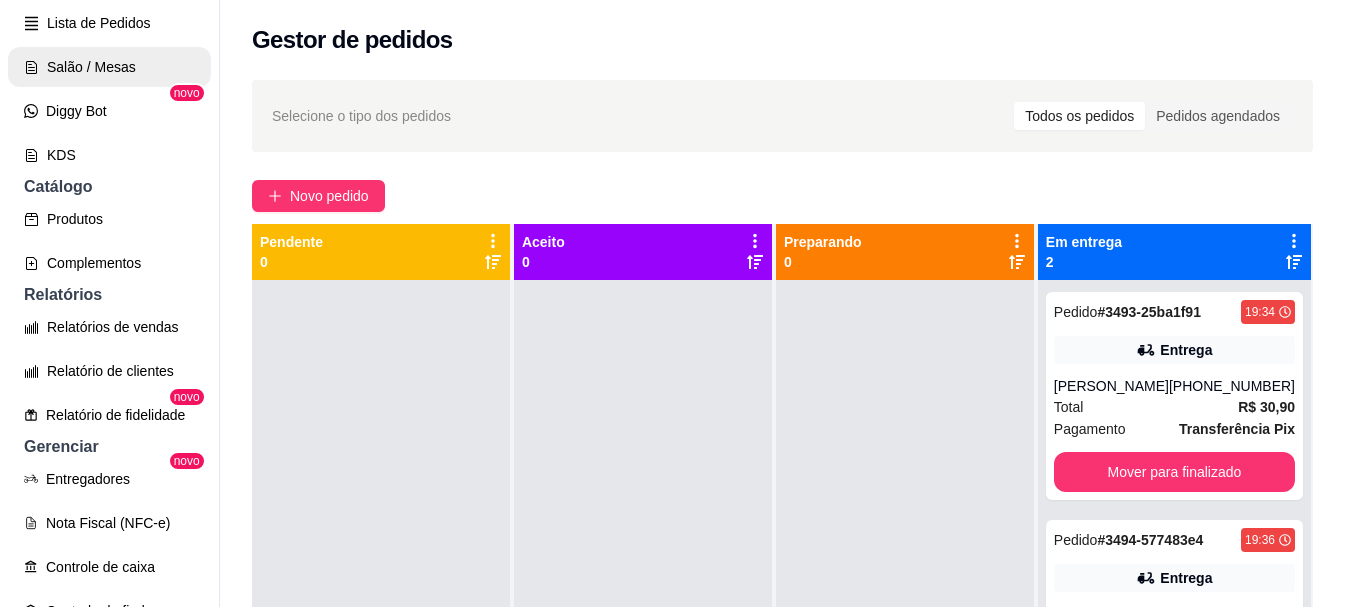 scroll, scrollTop: 363, scrollLeft: 0, axis: vertical 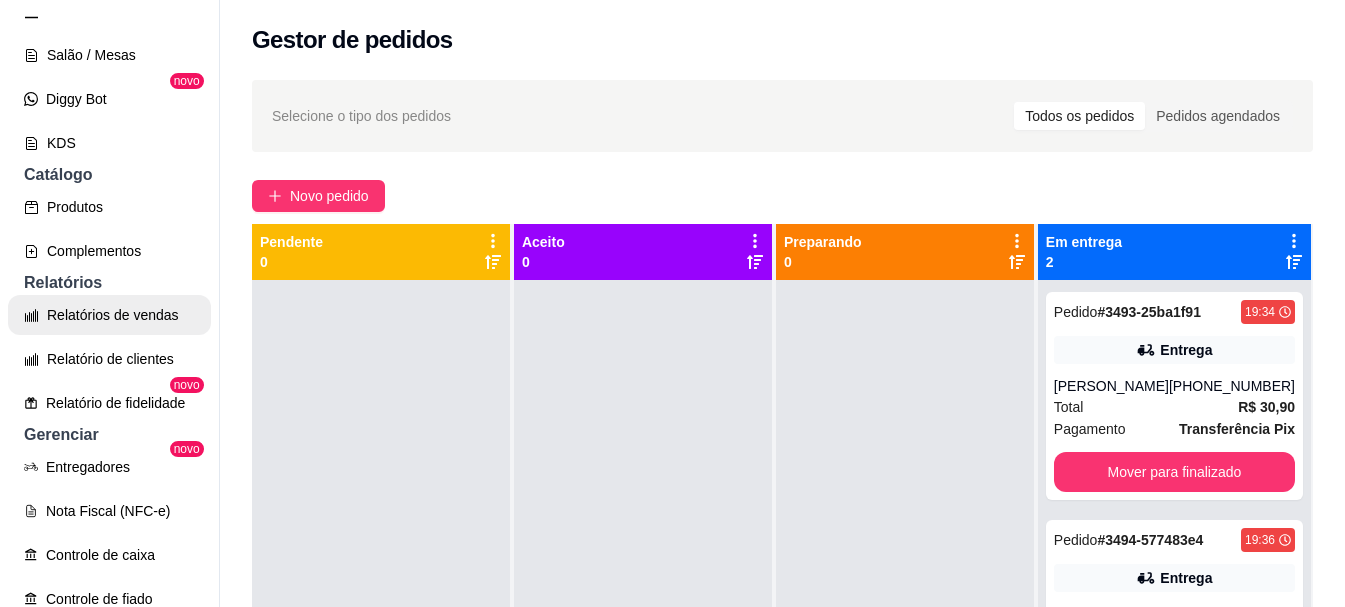 click on "Relatórios de vendas" at bounding box center [109, 315] 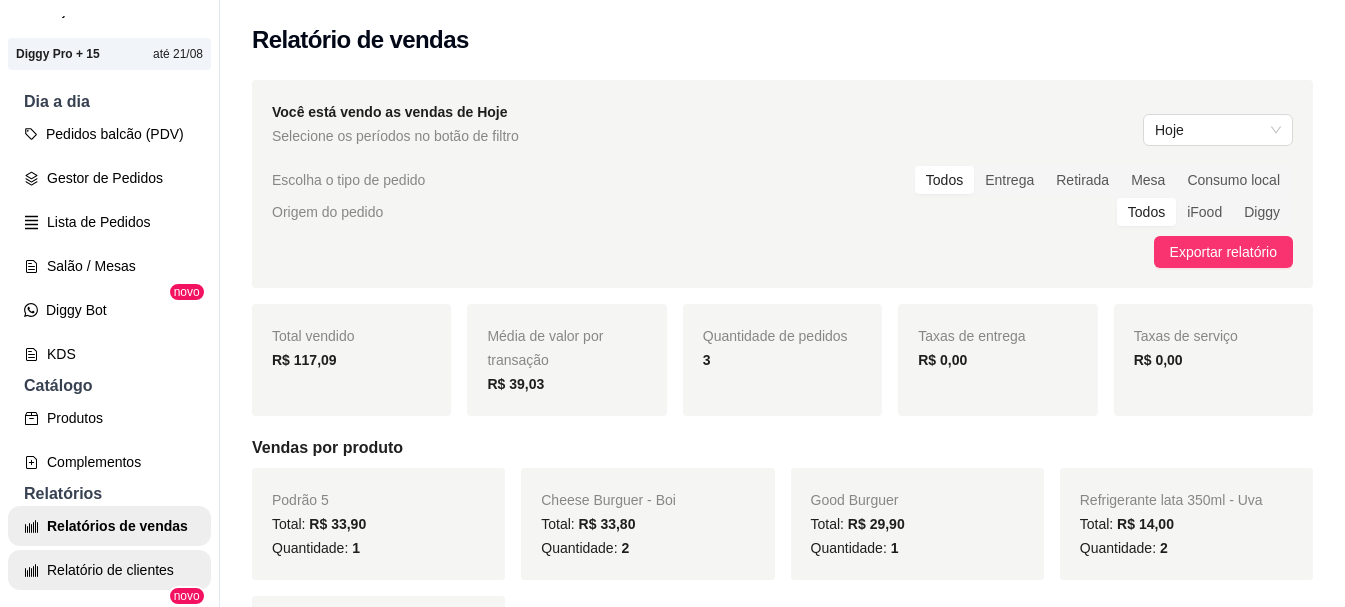 scroll, scrollTop: 0, scrollLeft: 0, axis: both 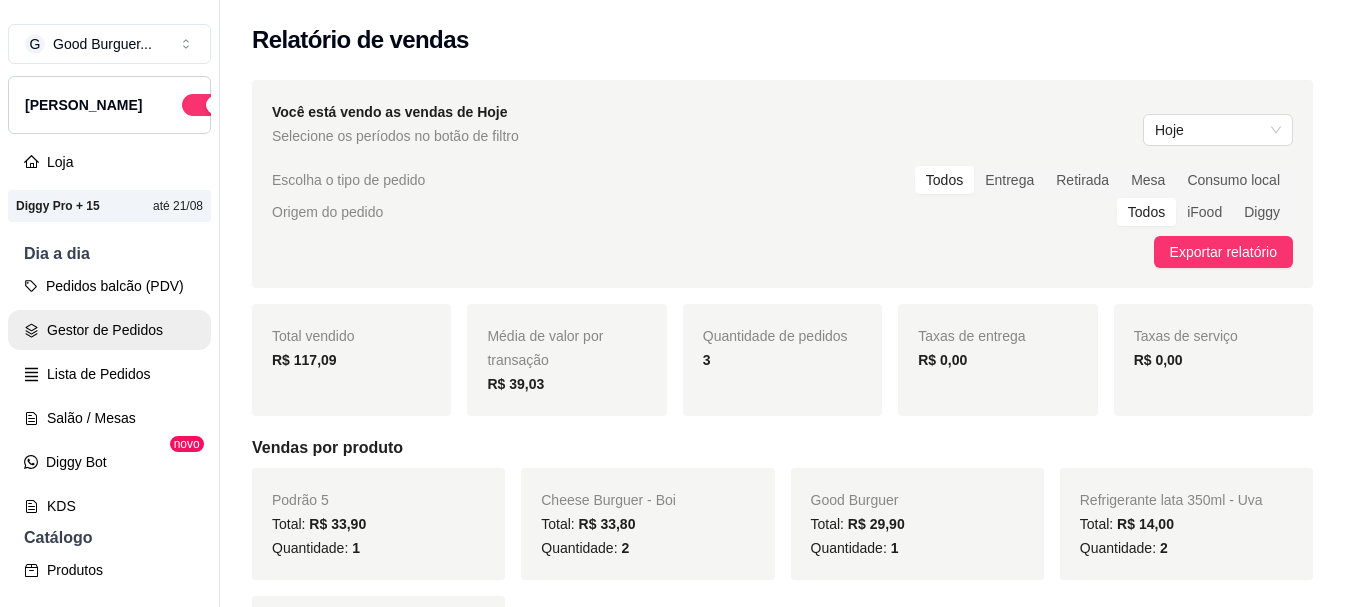 click on "Gestor de Pedidos" at bounding box center [109, 330] 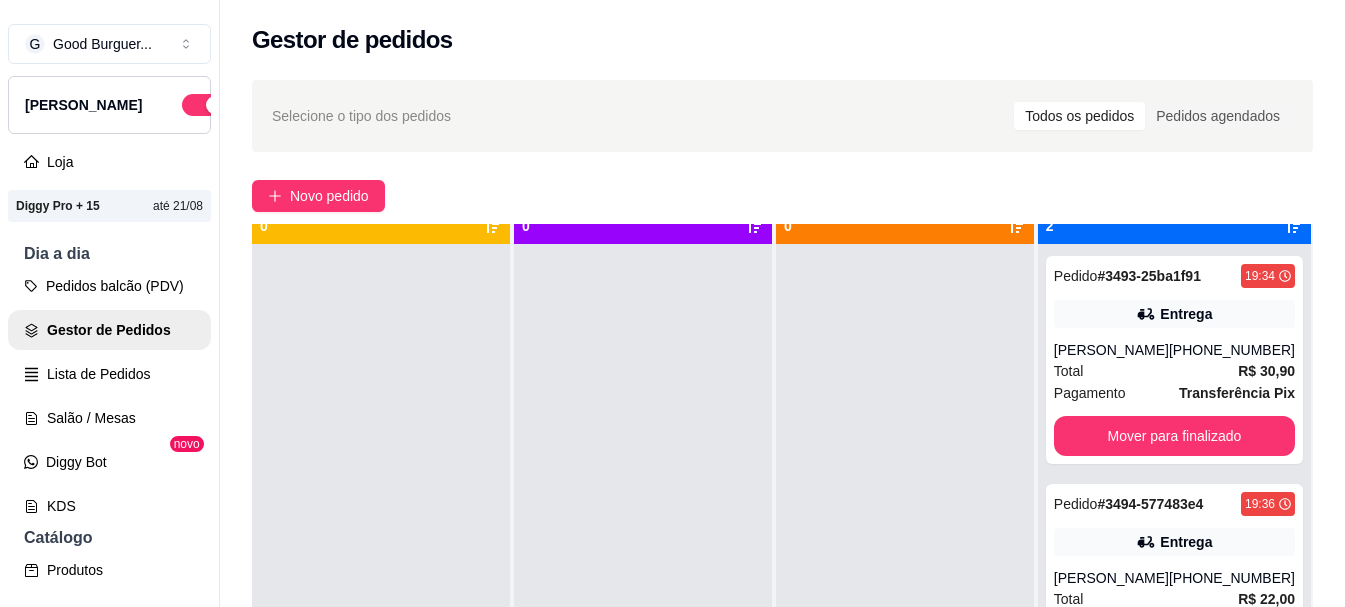 scroll, scrollTop: 56, scrollLeft: 0, axis: vertical 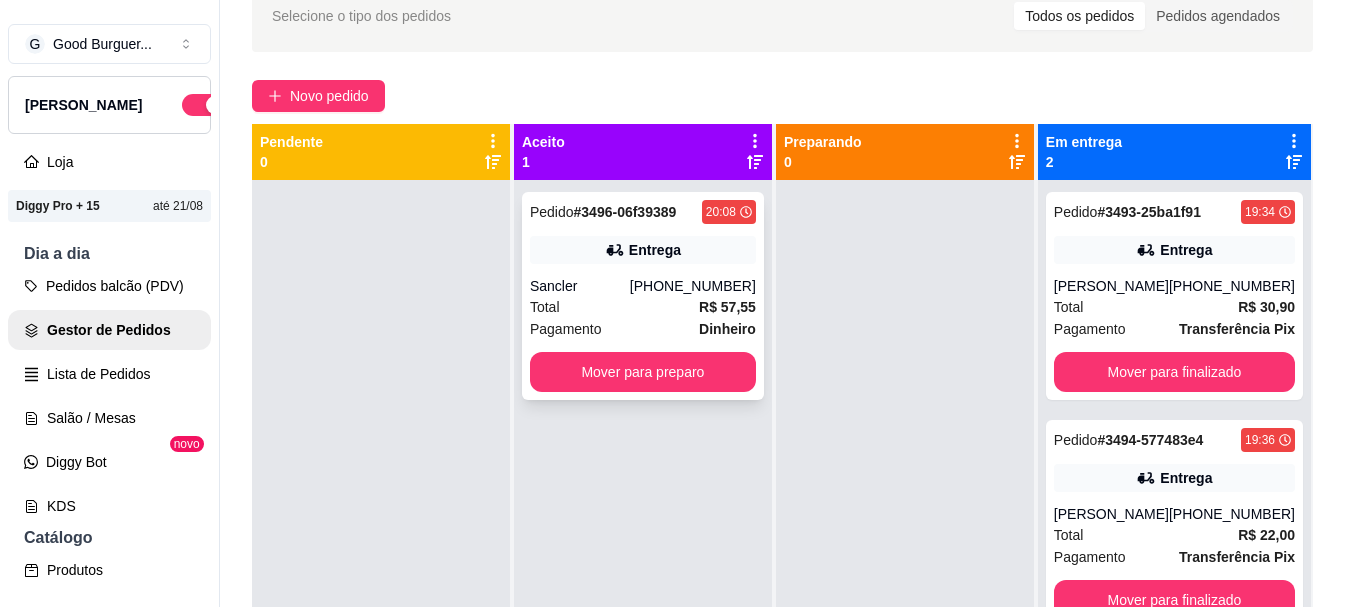 click on "Mover para preparo" at bounding box center [643, 372] 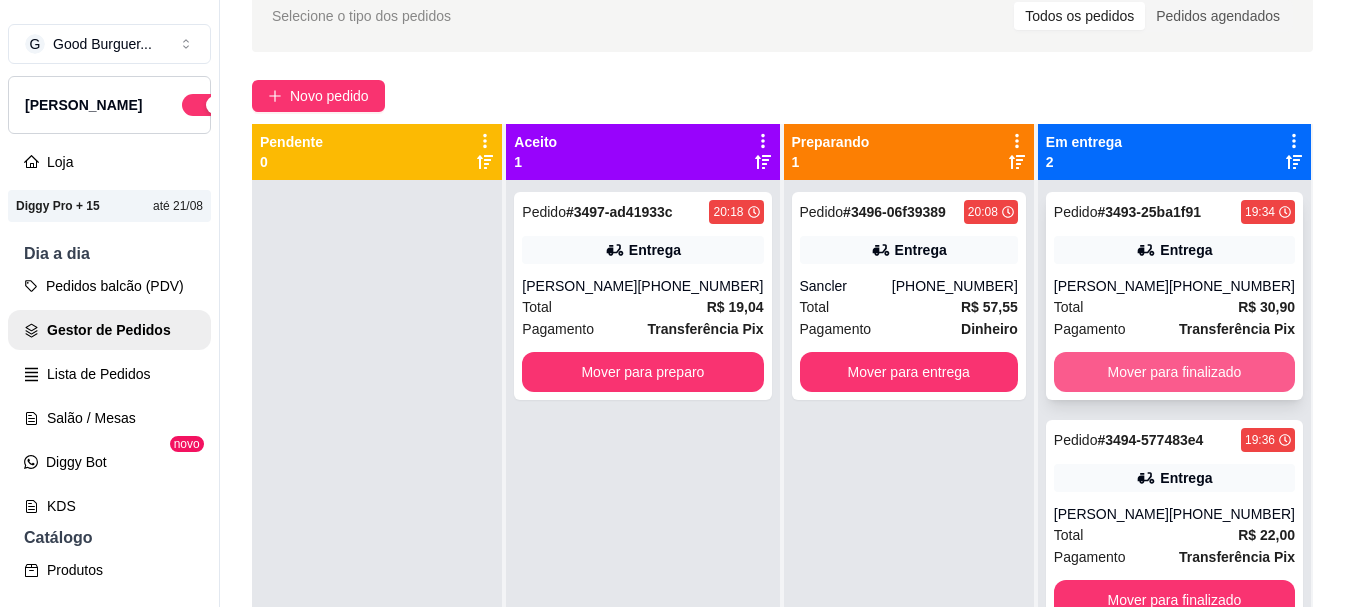 click on "Mover para finalizado" at bounding box center (1174, 372) 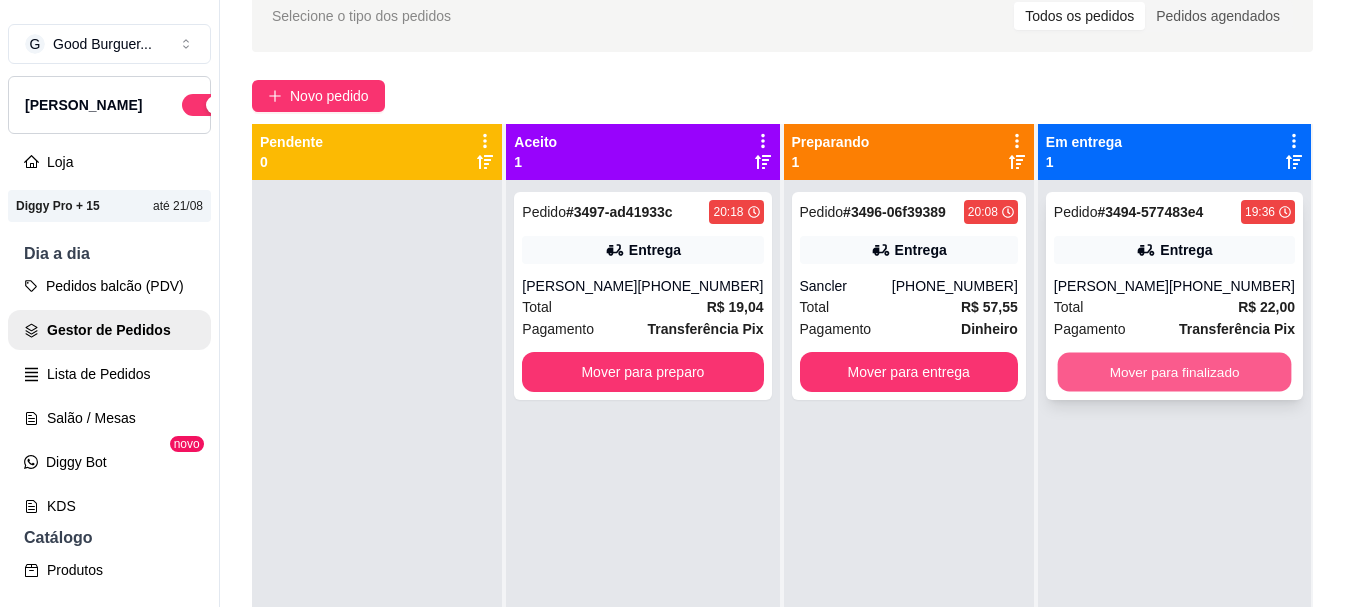 click on "Mover para finalizado" at bounding box center [1174, 372] 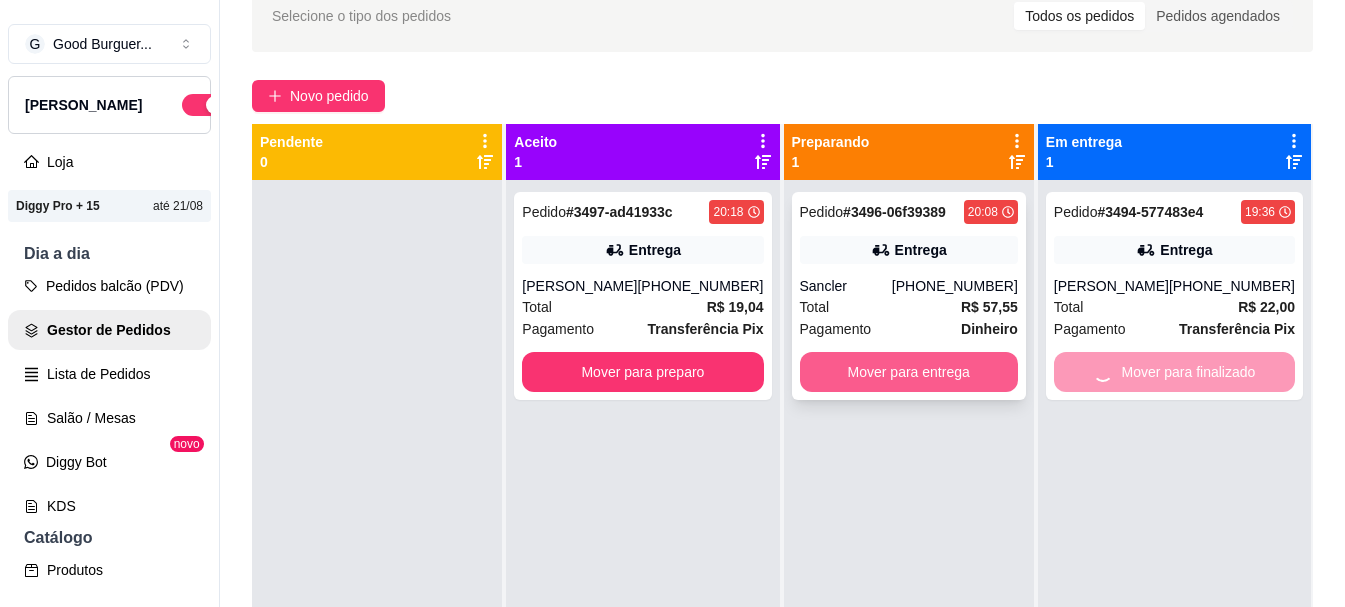 click on "Mover para entrega" at bounding box center (909, 372) 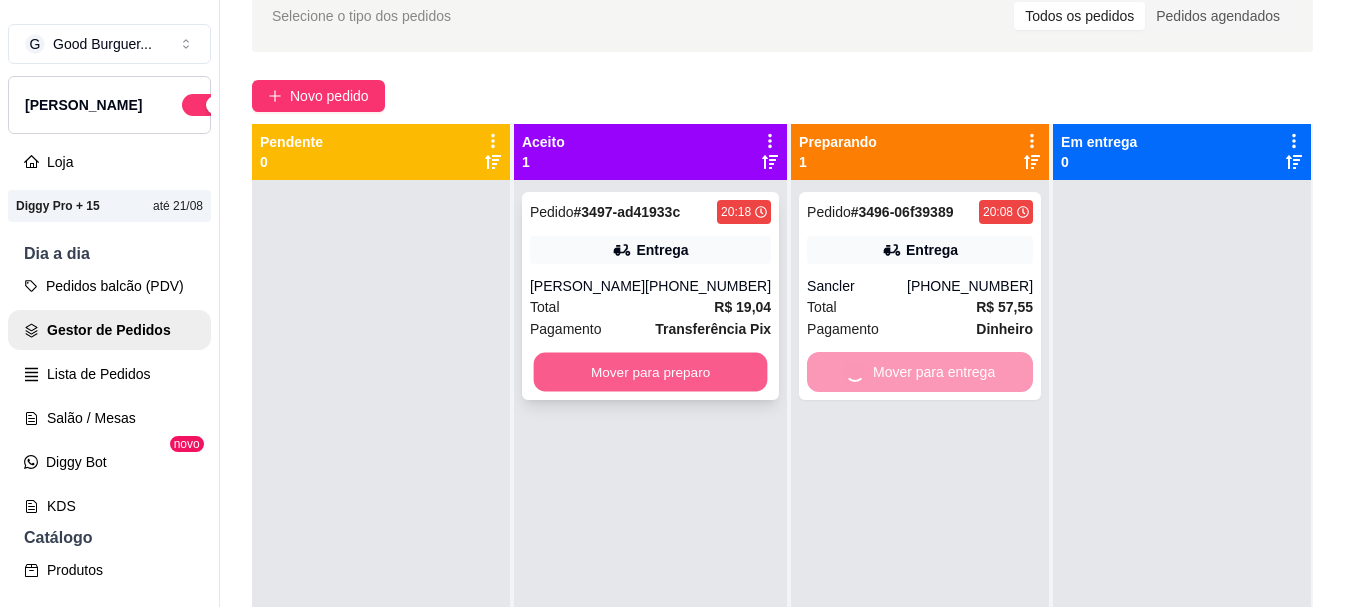click on "Mover para preparo" at bounding box center [651, 372] 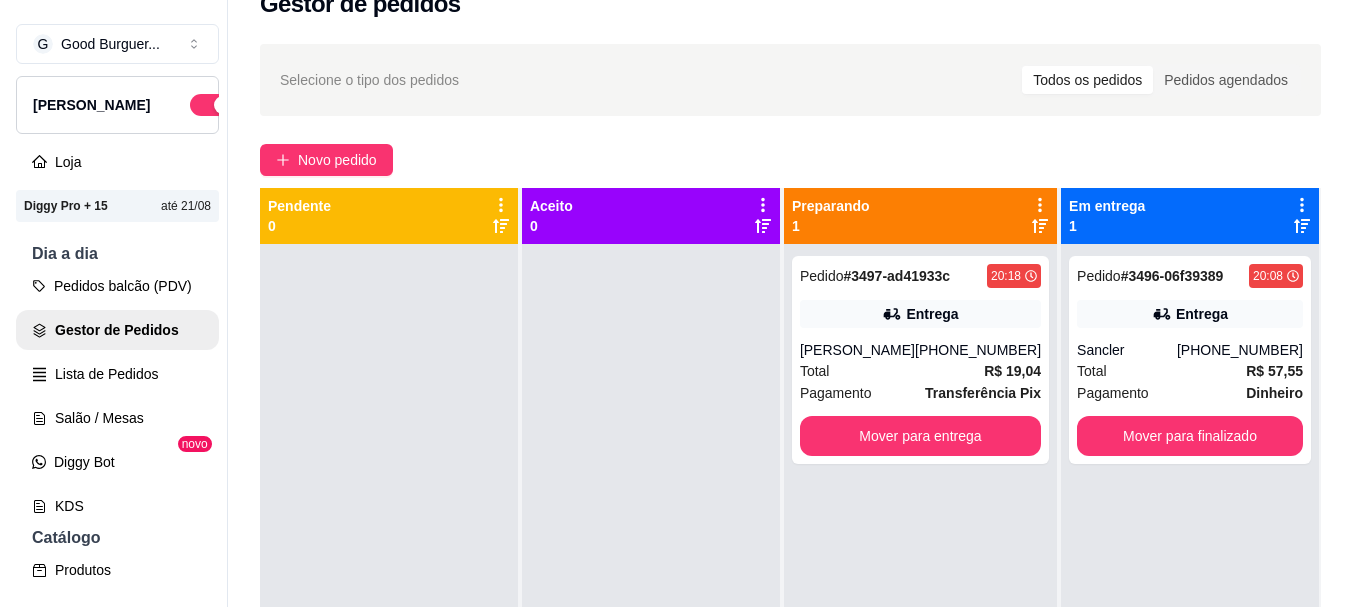 scroll, scrollTop: 0, scrollLeft: 0, axis: both 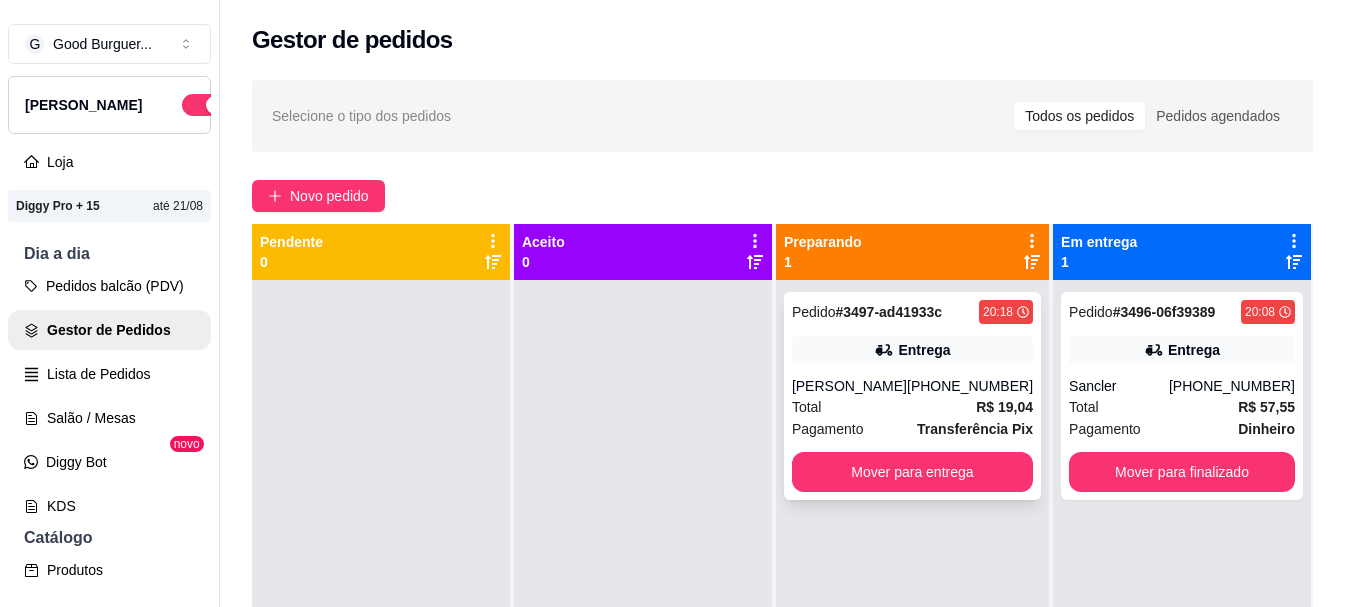 click on "R$ 19,04" at bounding box center [1004, 407] 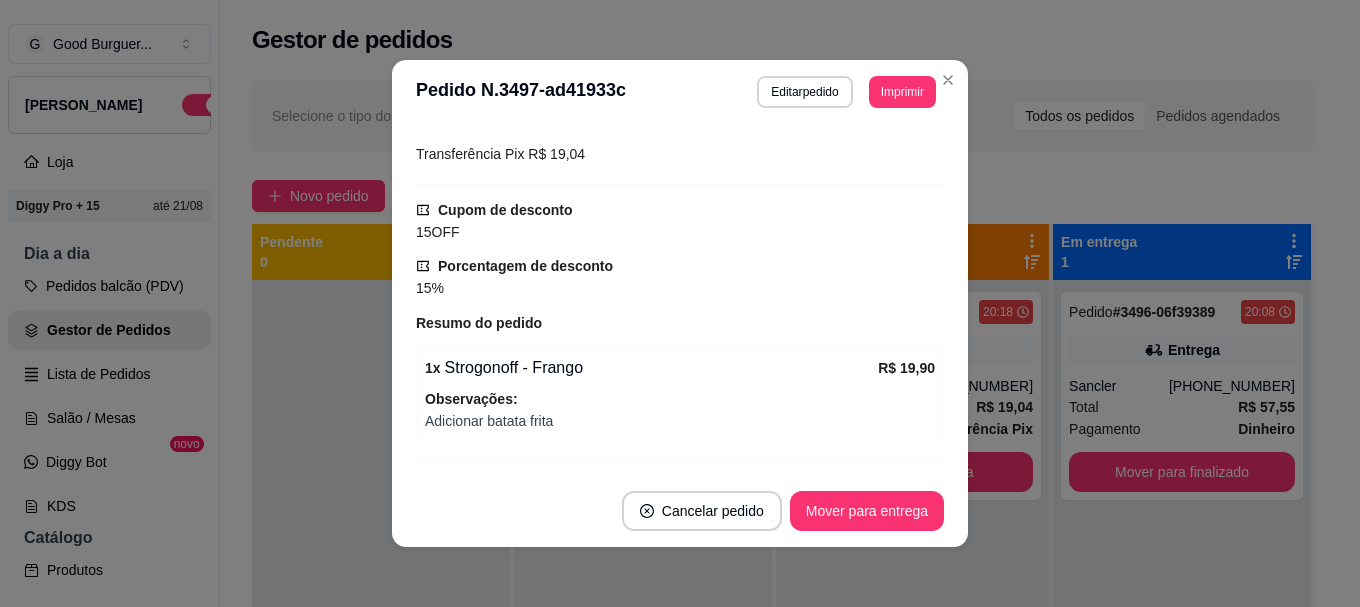 scroll, scrollTop: 690, scrollLeft: 0, axis: vertical 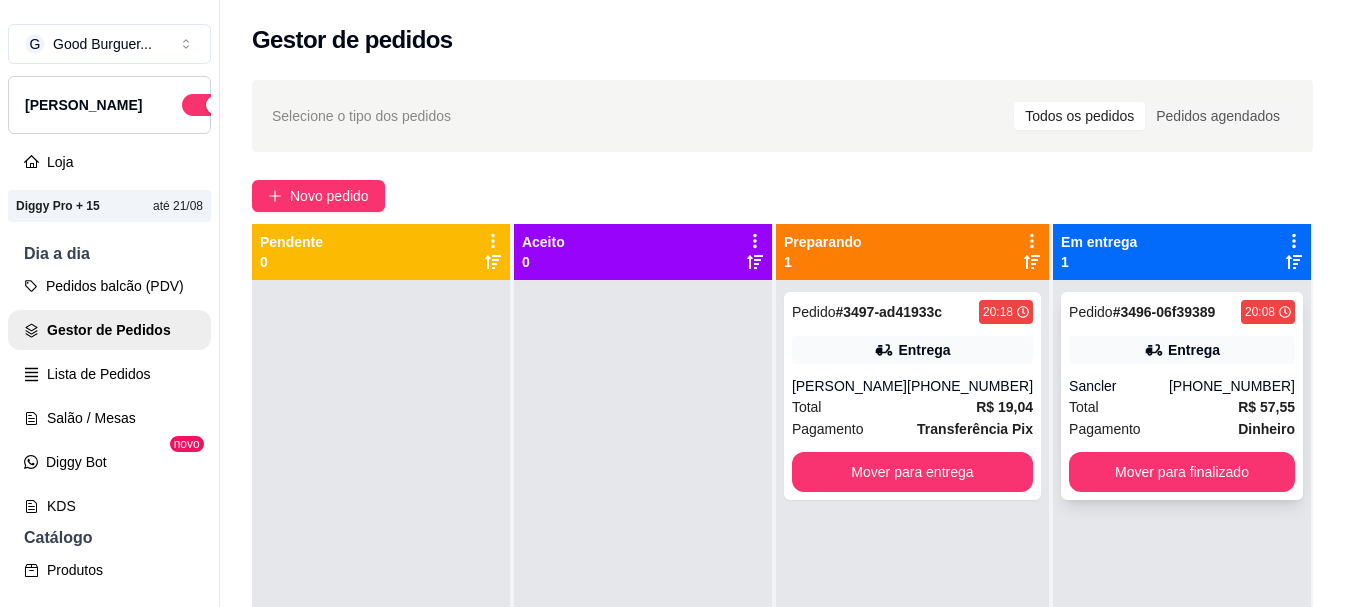 click on "Sancler" at bounding box center [1119, 386] 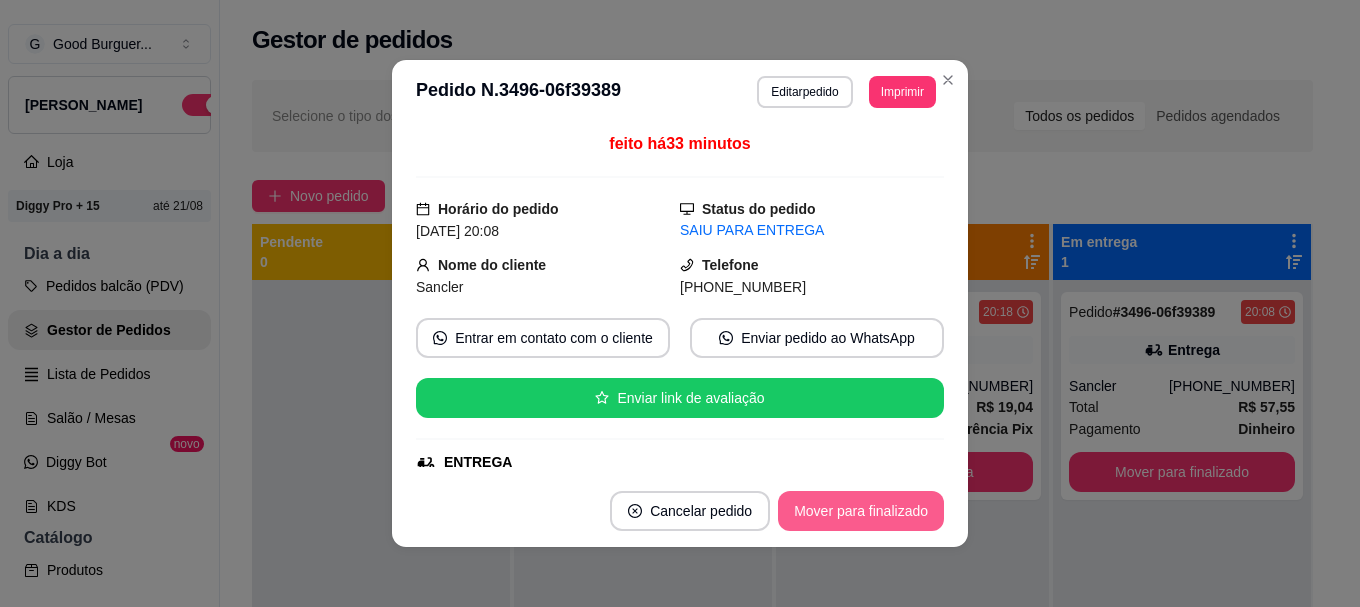 click on "Mover para finalizado" at bounding box center [861, 511] 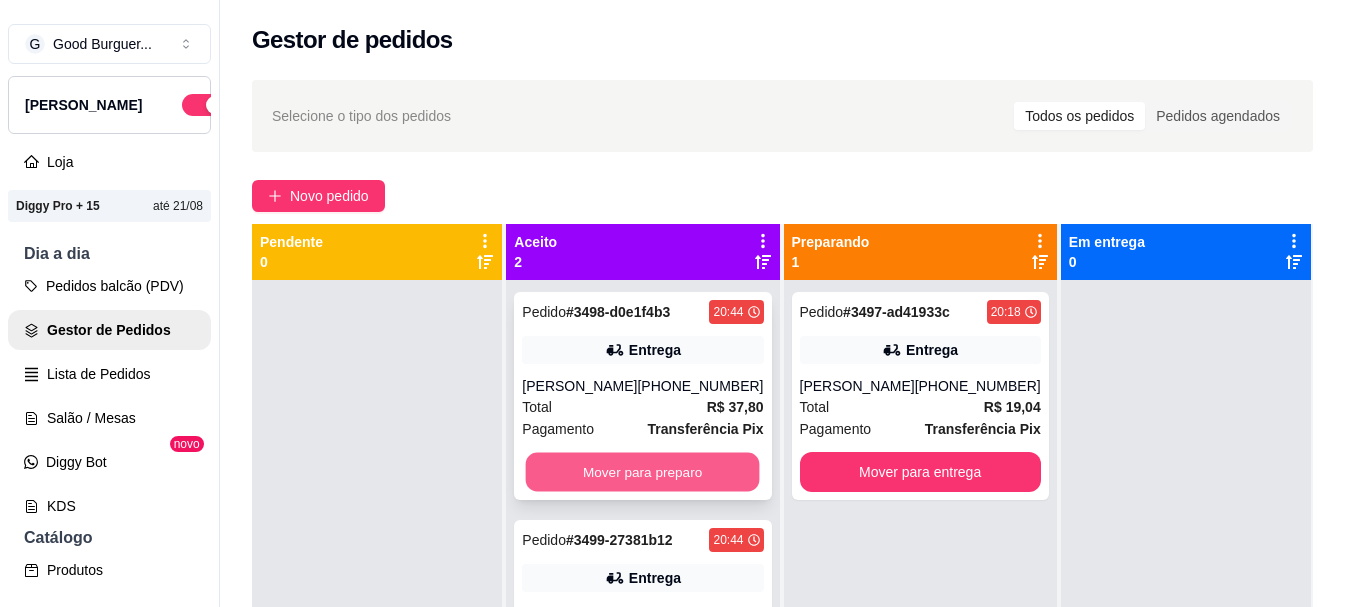 click on "Mover para preparo" at bounding box center (643, 472) 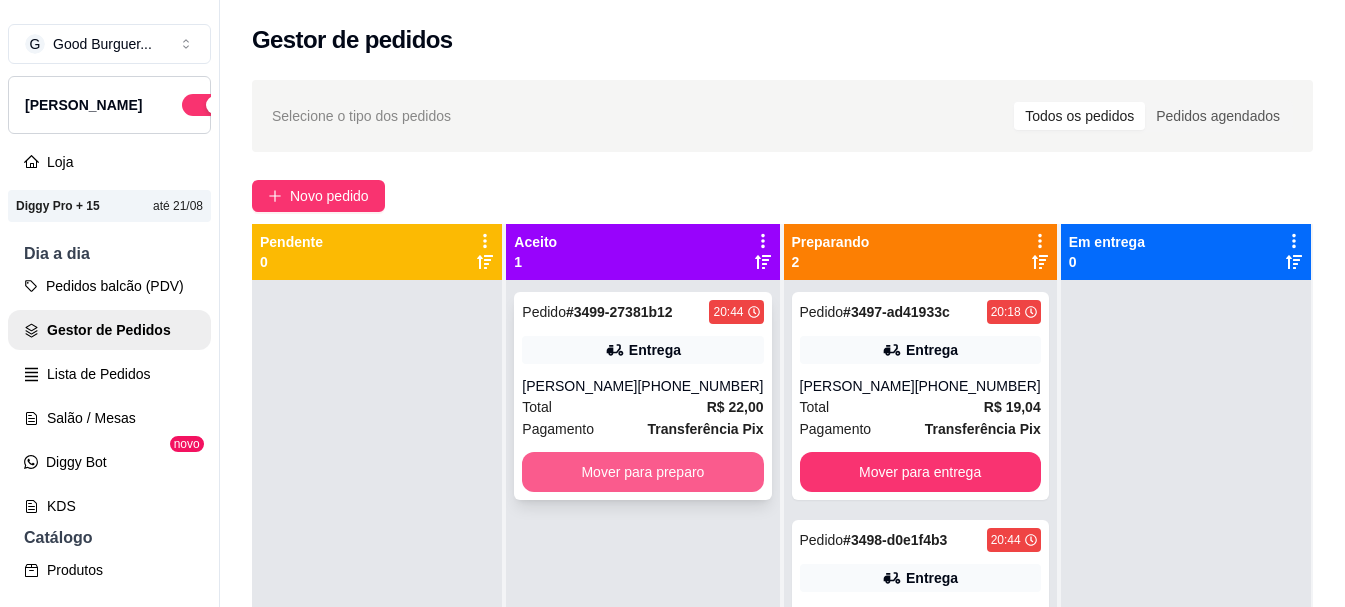 click on "Mover para preparo" at bounding box center (642, 472) 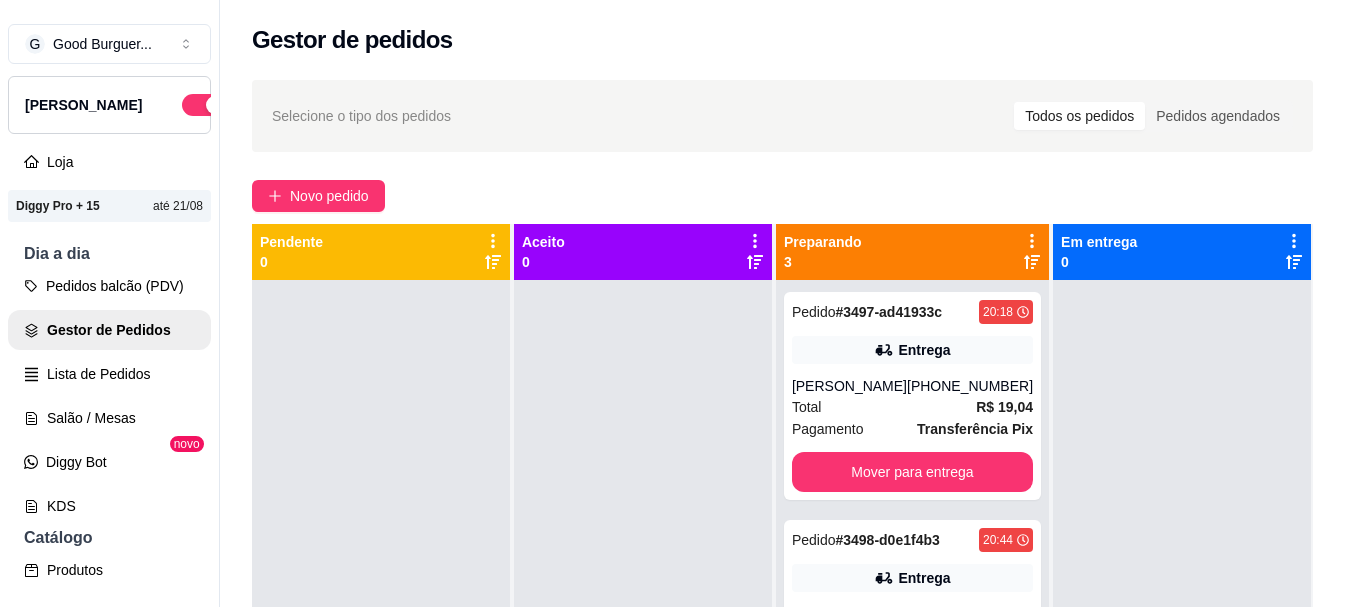click at bounding box center (1182, 583) 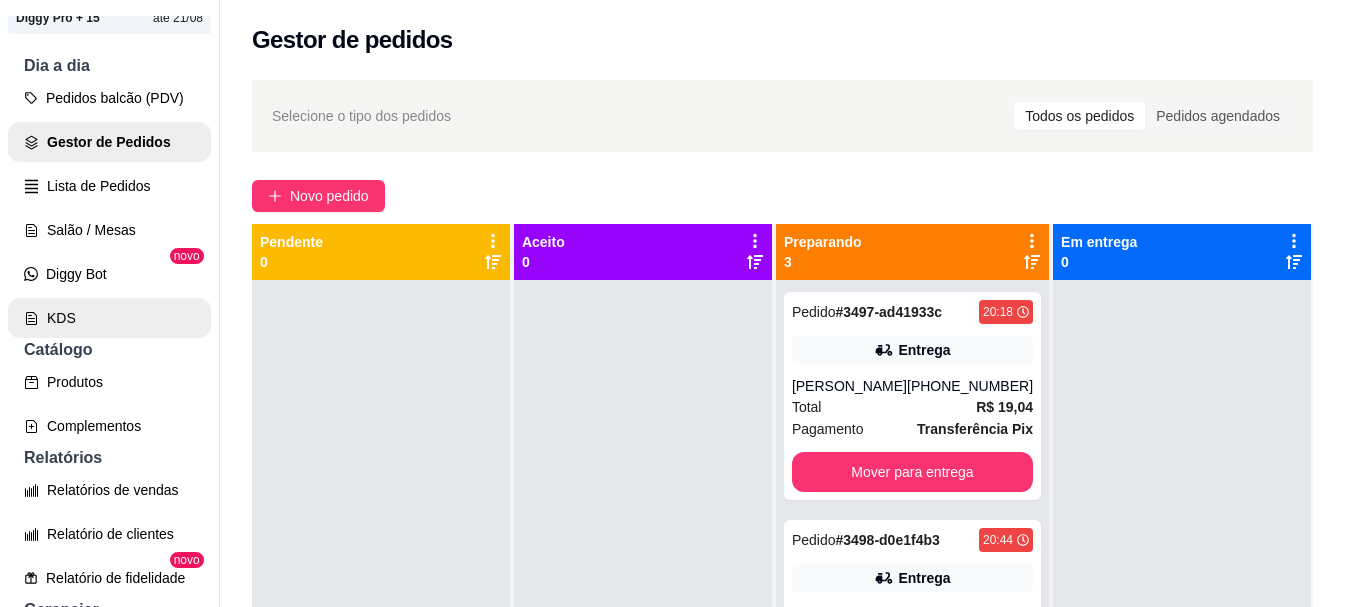 scroll, scrollTop: 200, scrollLeft: 0, axis: vertical 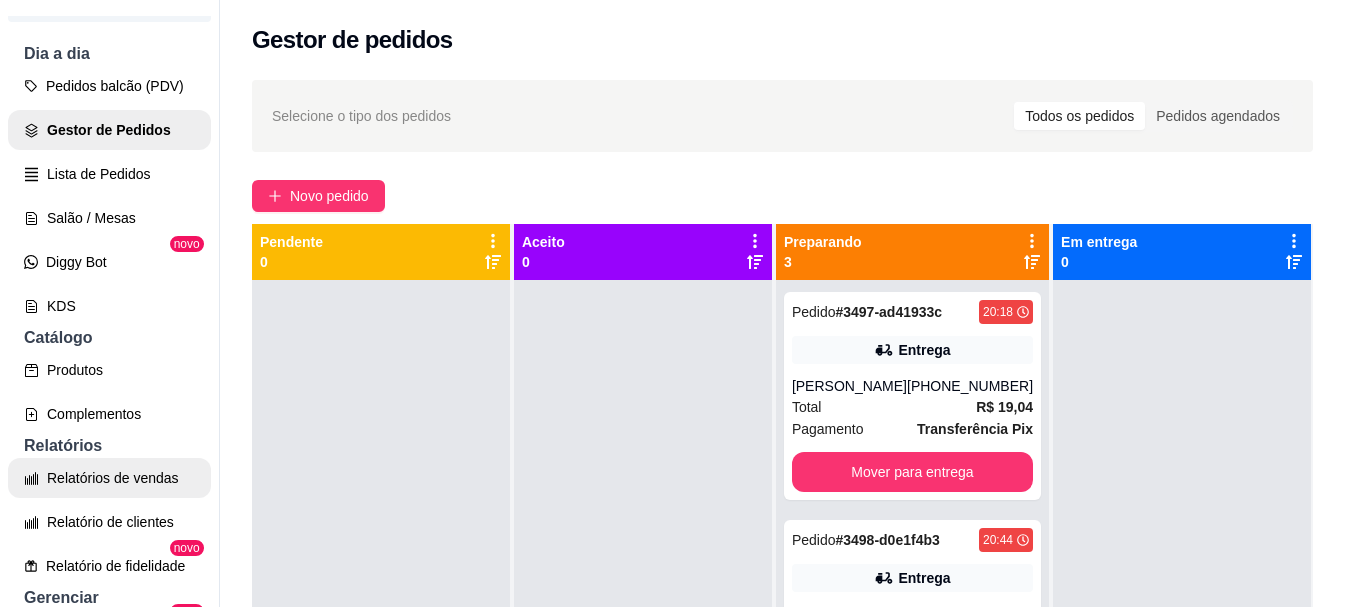 click on "Relatórios de vendas" at bounding box center [109, 478] 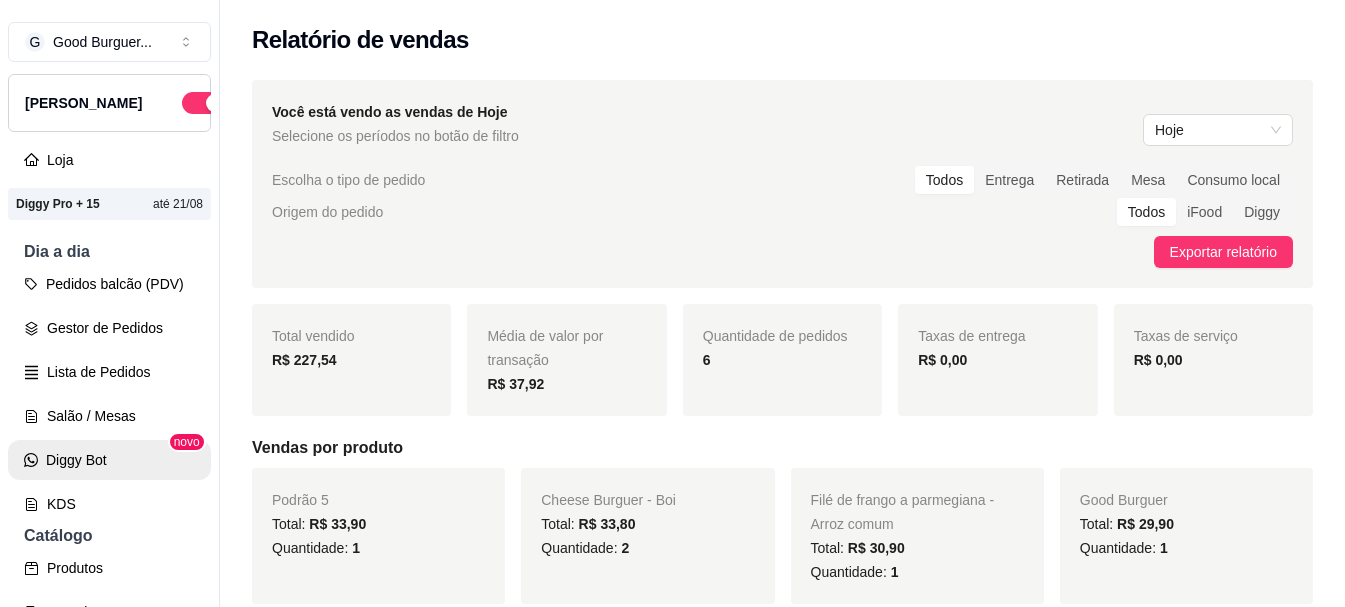 scroll, scrollTop: 0, scrollLeft: 0, axis: both 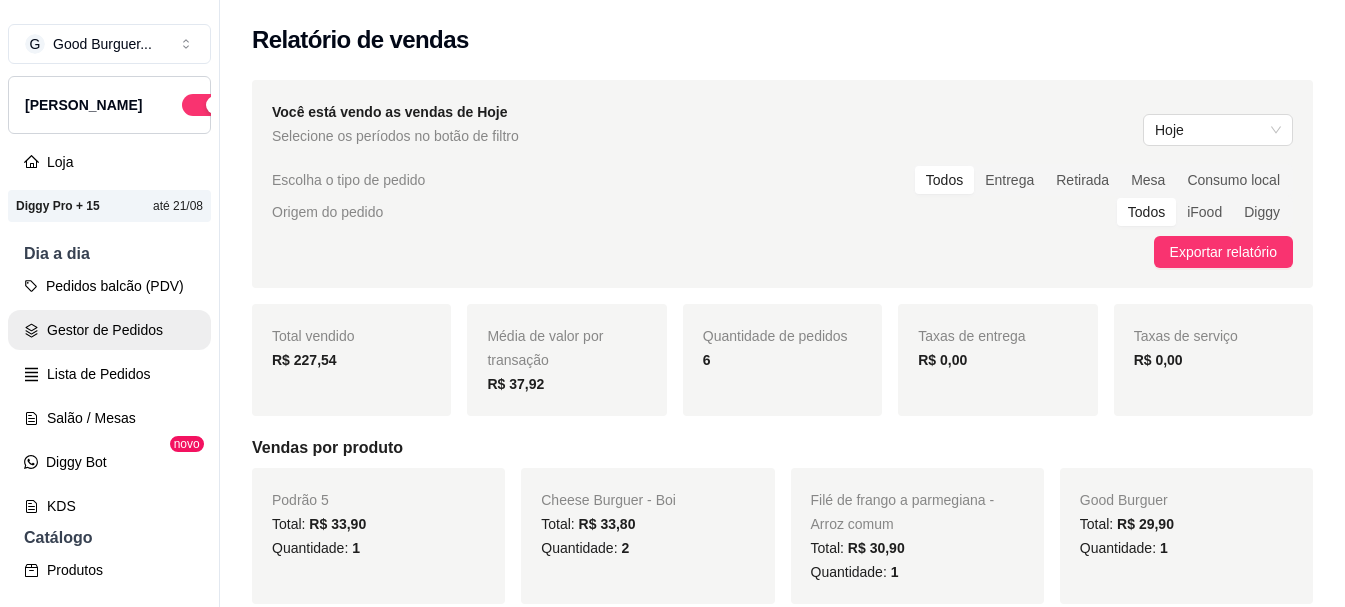 click on "Gestor de Pedidos" at bounding box center [109, 330] 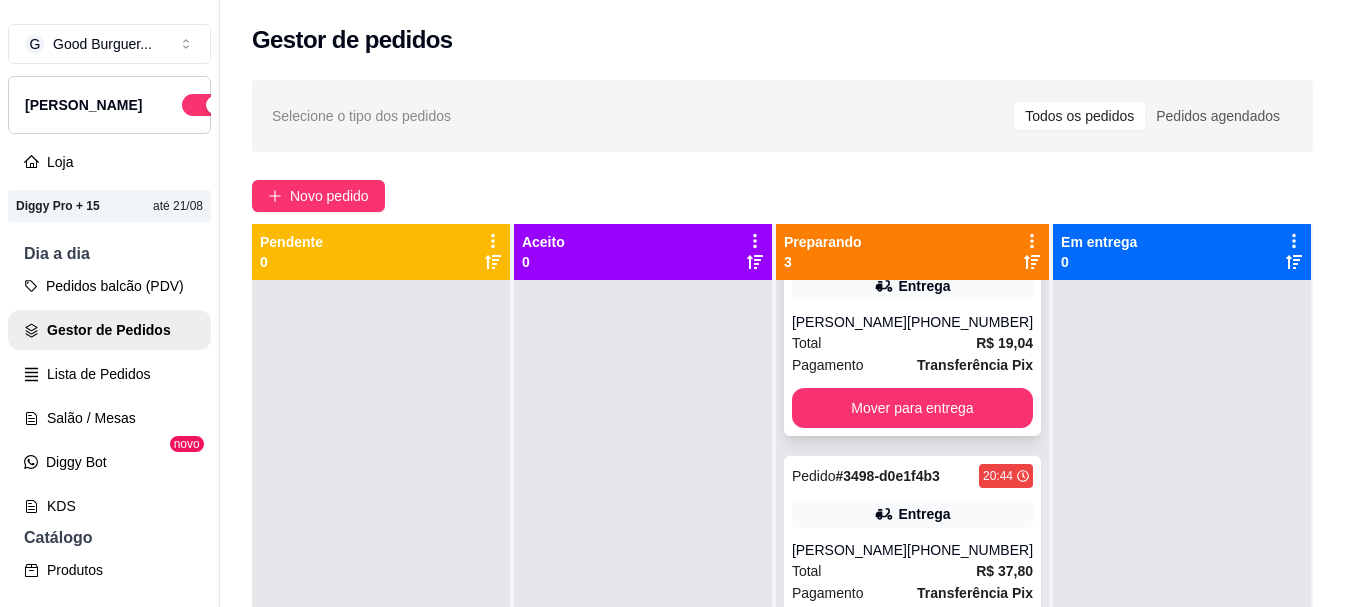 scroll, scrollTop: 97, scrollLeft: 0, axis: vertical 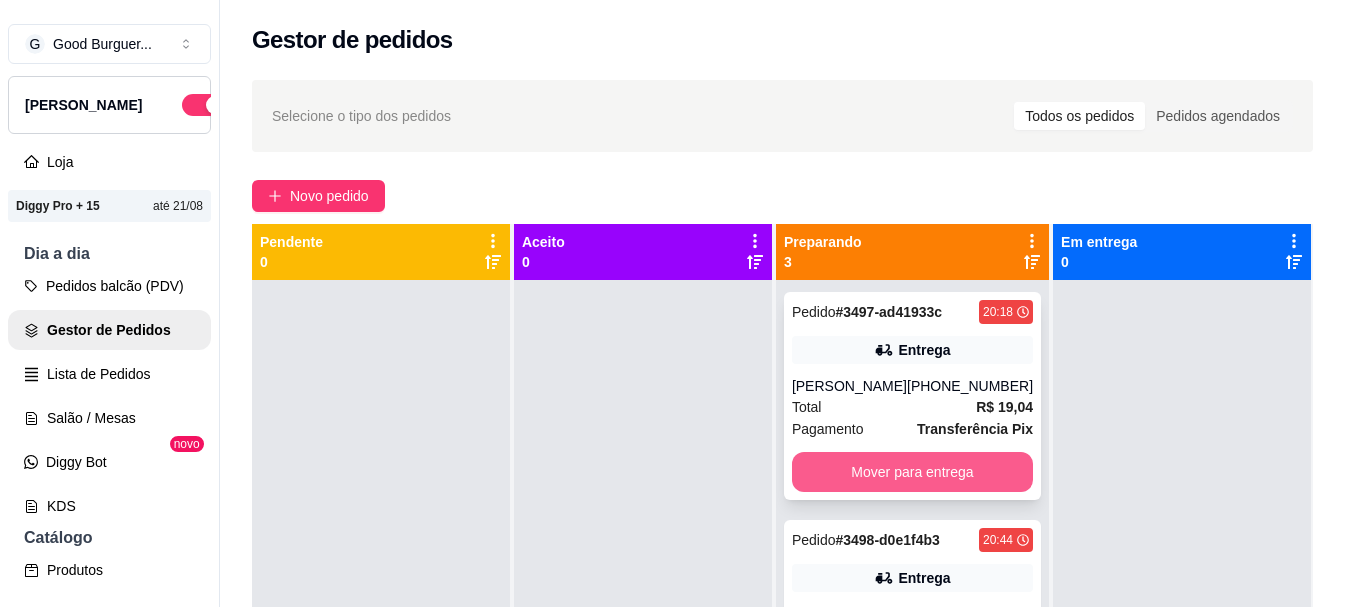click on "Mover para entrega" at bounding box center [912, 472] 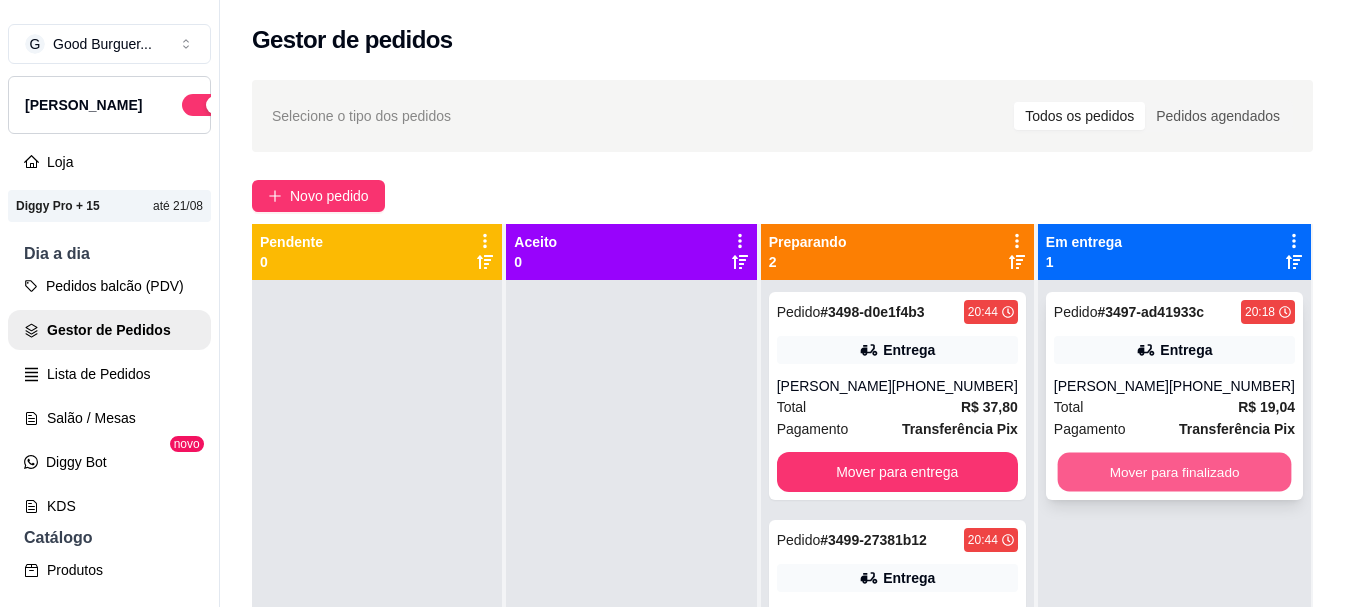 click on "Mover para finalizado" at bounding box center [1174, 472] 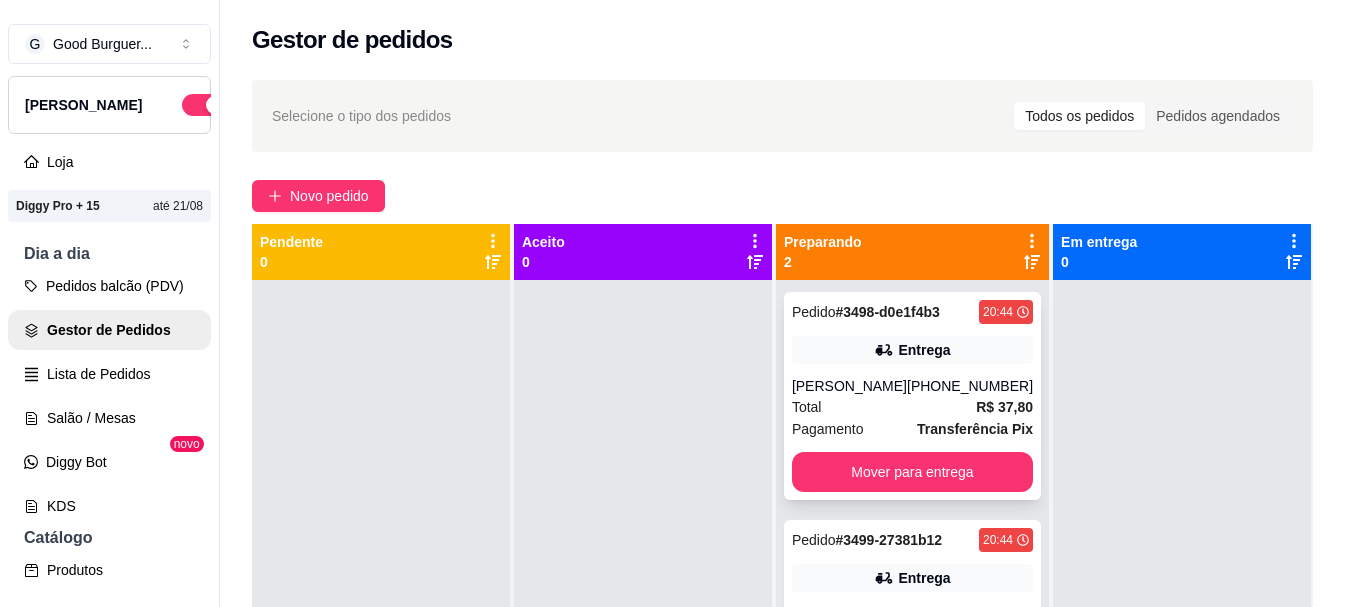 click on "[PERSON_NAME]" at bounding box center (849, 386) 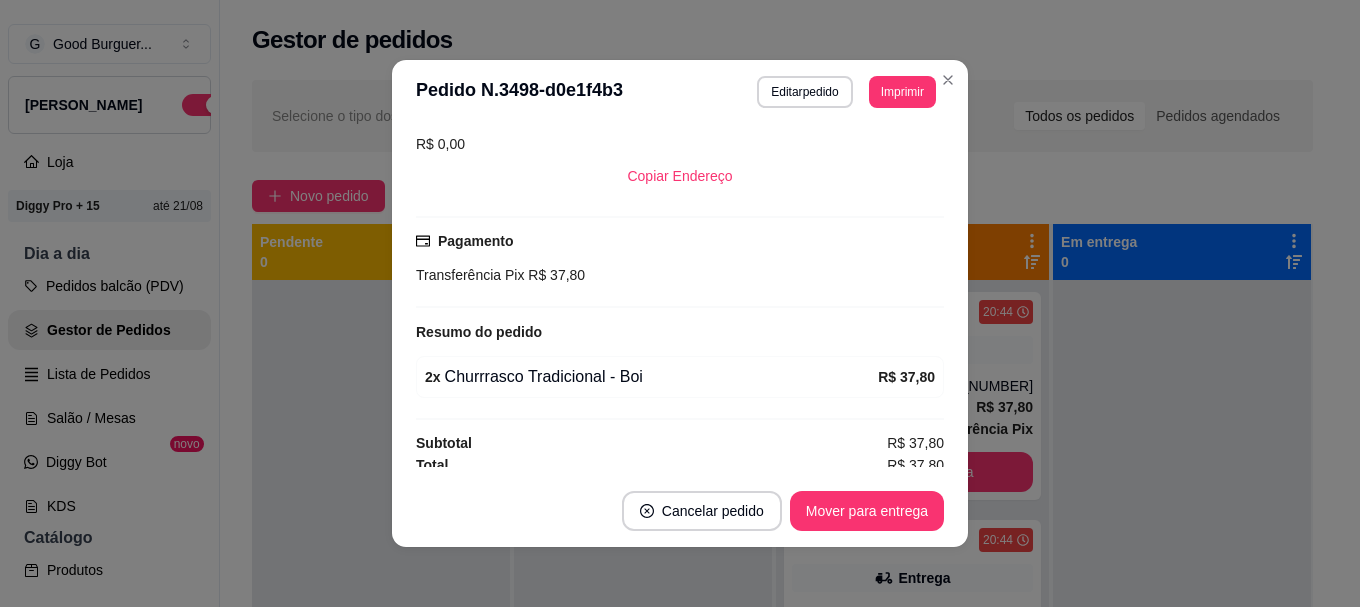 scroll, scrollTop: 442, scrollLeft: 0, axis: vertical 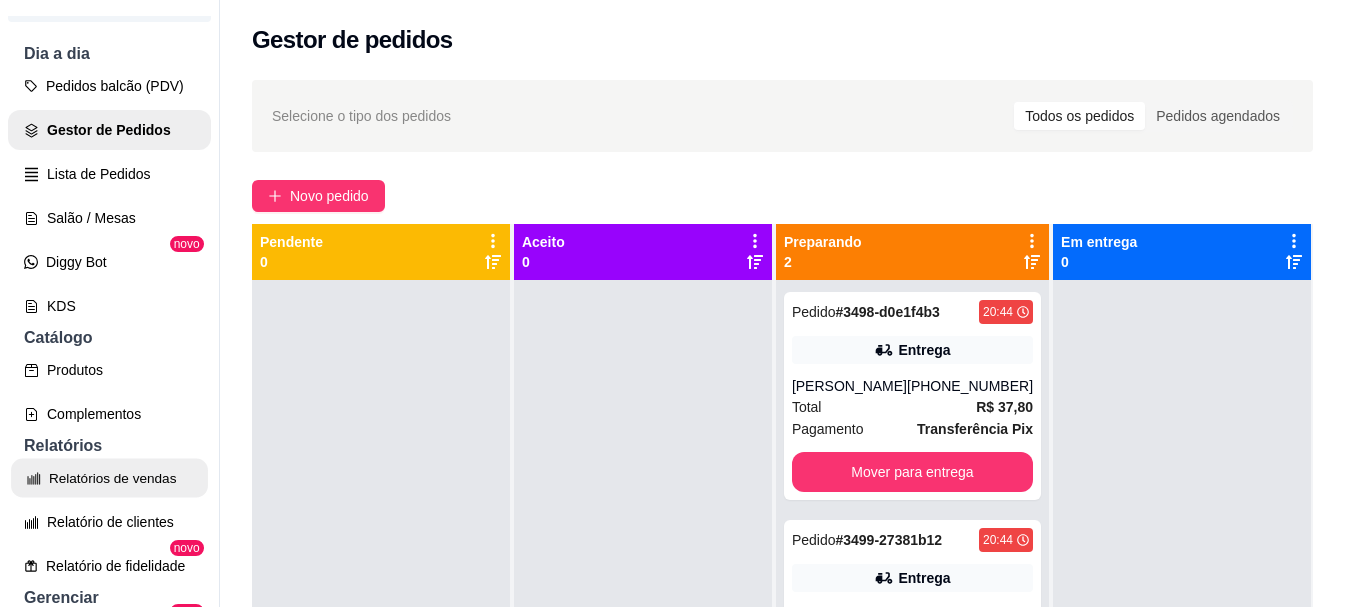 click on "Relatórios de vendas" at bounding box center (109, 478) 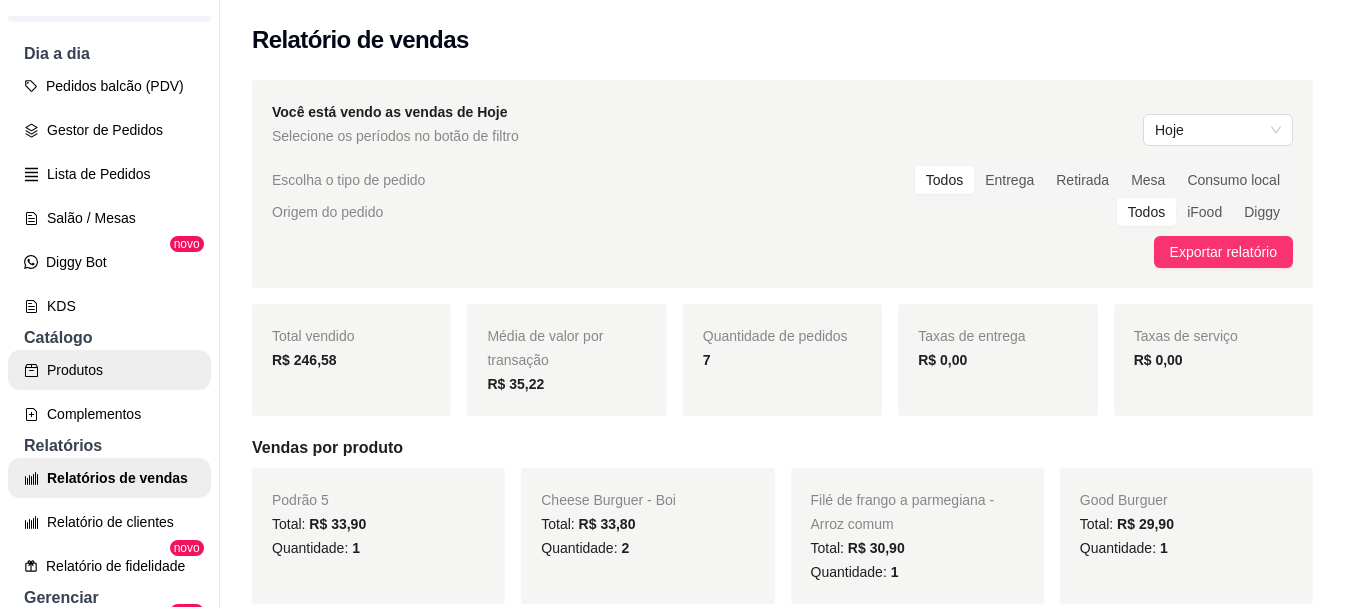 scroll, scrollTop: 0, scrollLeft: 0, axis: both 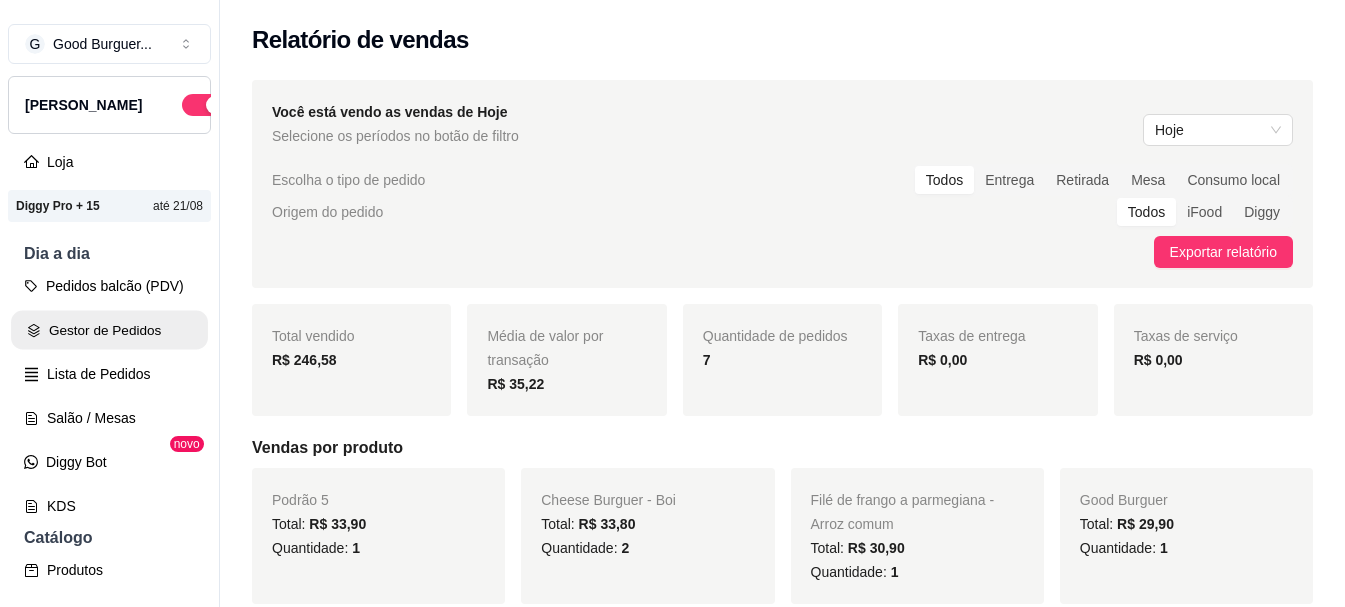 click on "Gestor de Pedidos" at bounding box center (109, 330) 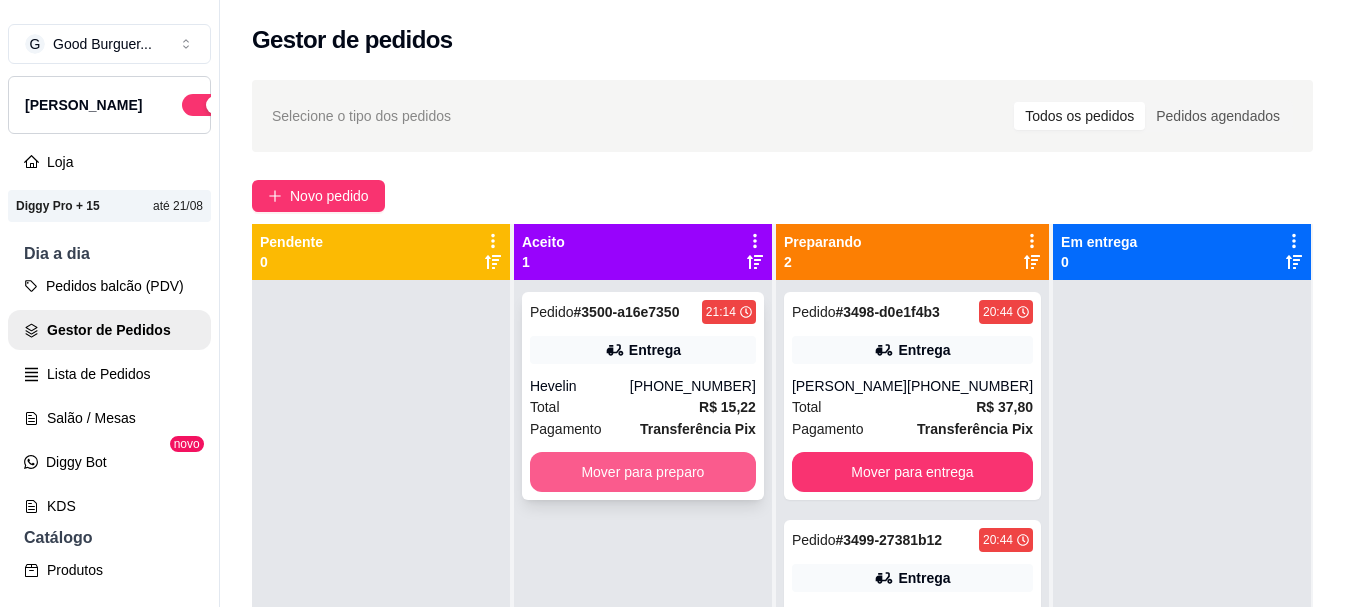 click on "Mover para preparo" at bounding box center (643, 472) 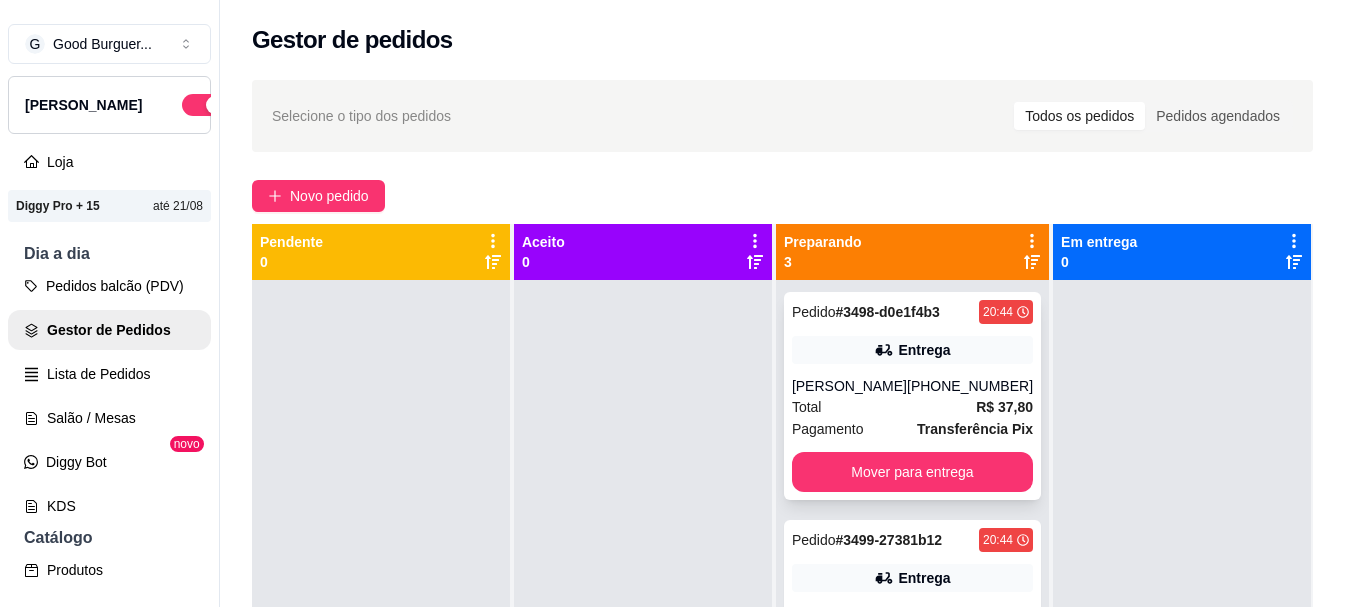 scroll, scrollTop: 97, scrollLeft: 0, axis: vertical 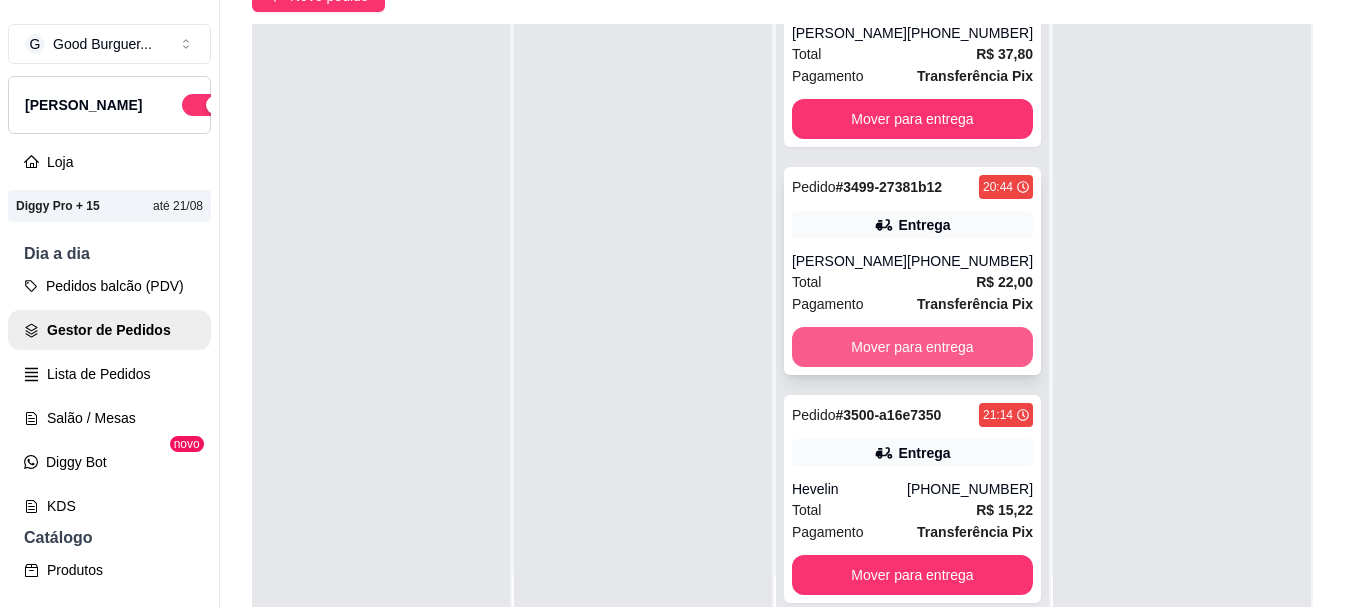 click on "Mover para entrega" at bounding box center (912, 347) 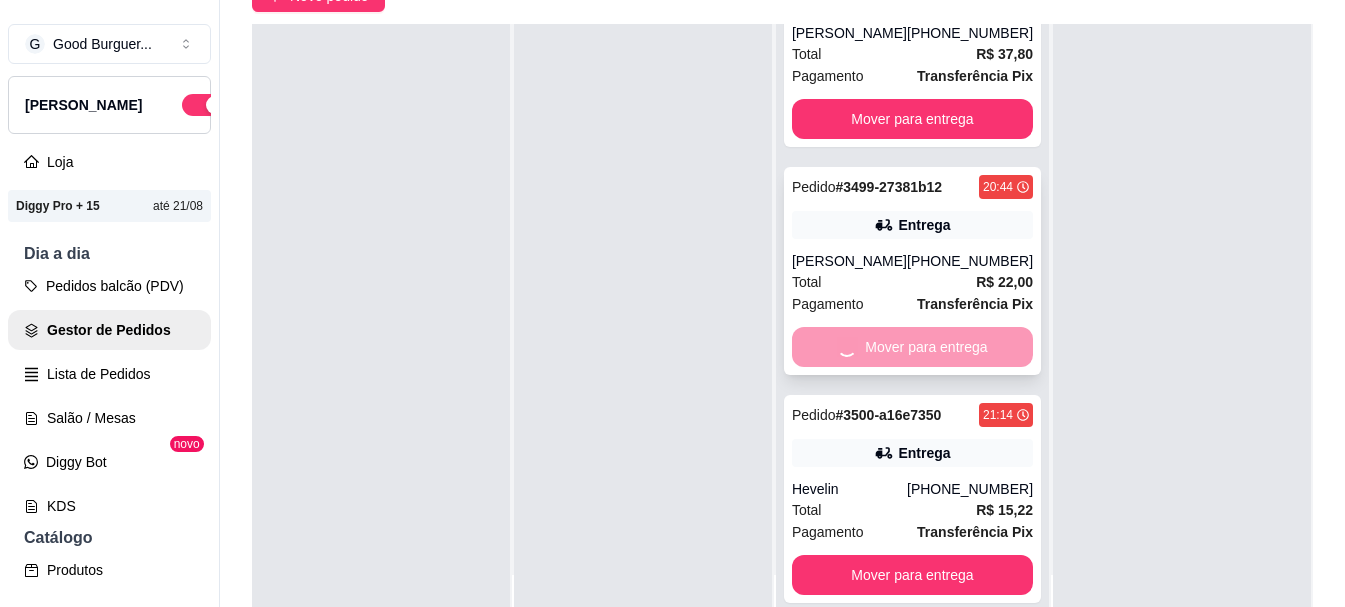 scroll, scrollTop: 0, scrollLeft: 0, axis: both 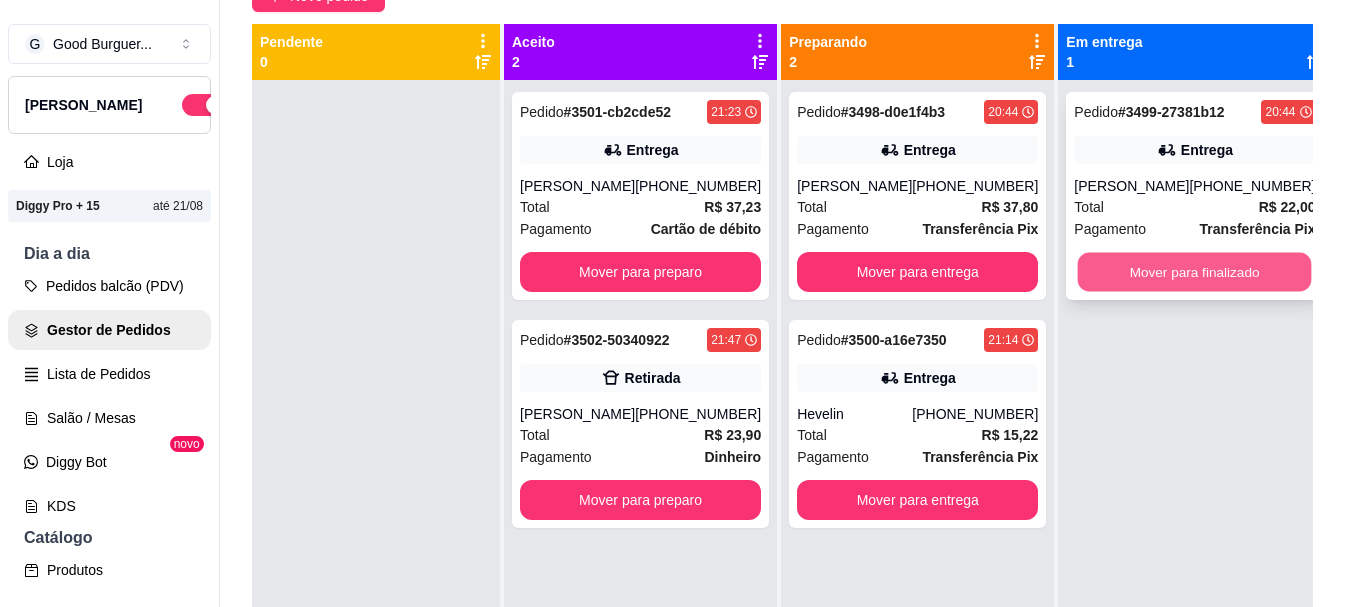 click on "Mover para finalizado" at bounding box center (1195, 272) 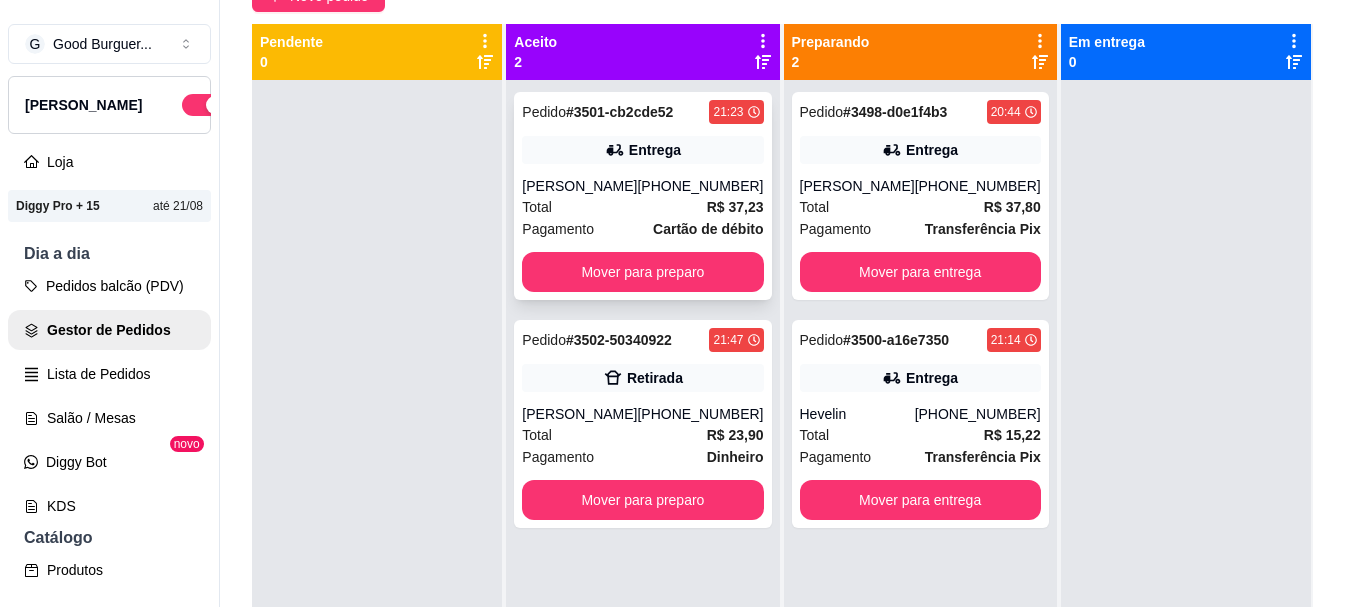 click on "Pedido  # 3501-cb2cde52 21:23 Entrega [PERSON_NAME]  [PHONE_NUMBER] Total R$ 37,23 Pagamento Cartão de débito Mover para preparo" at bounding box center [642, 196] 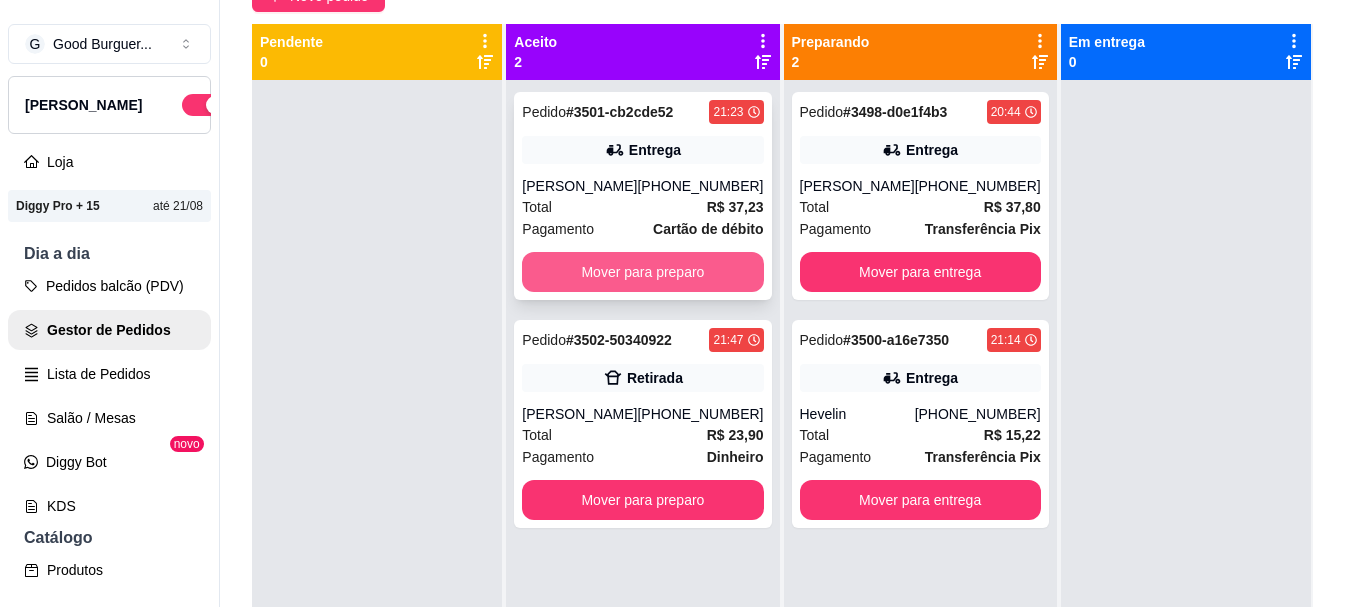 click on "Mover para preparo" at bounding box center (642, 272) 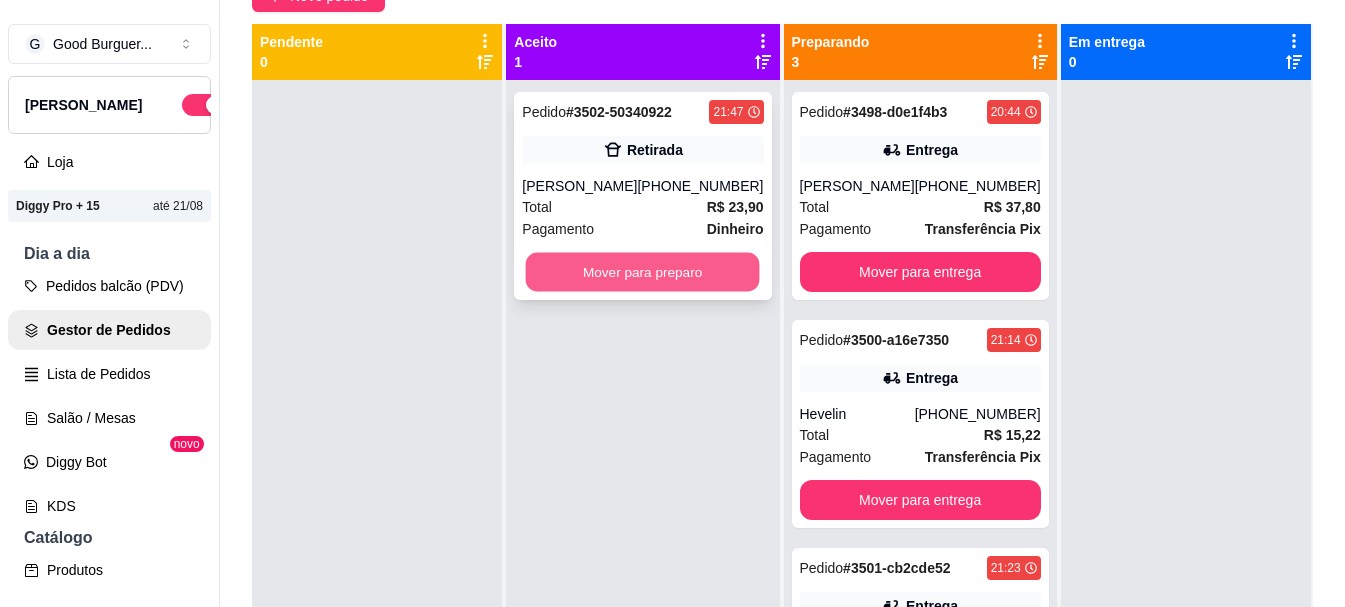 click on "Mover para preparo" at bounding box center [643, 272] 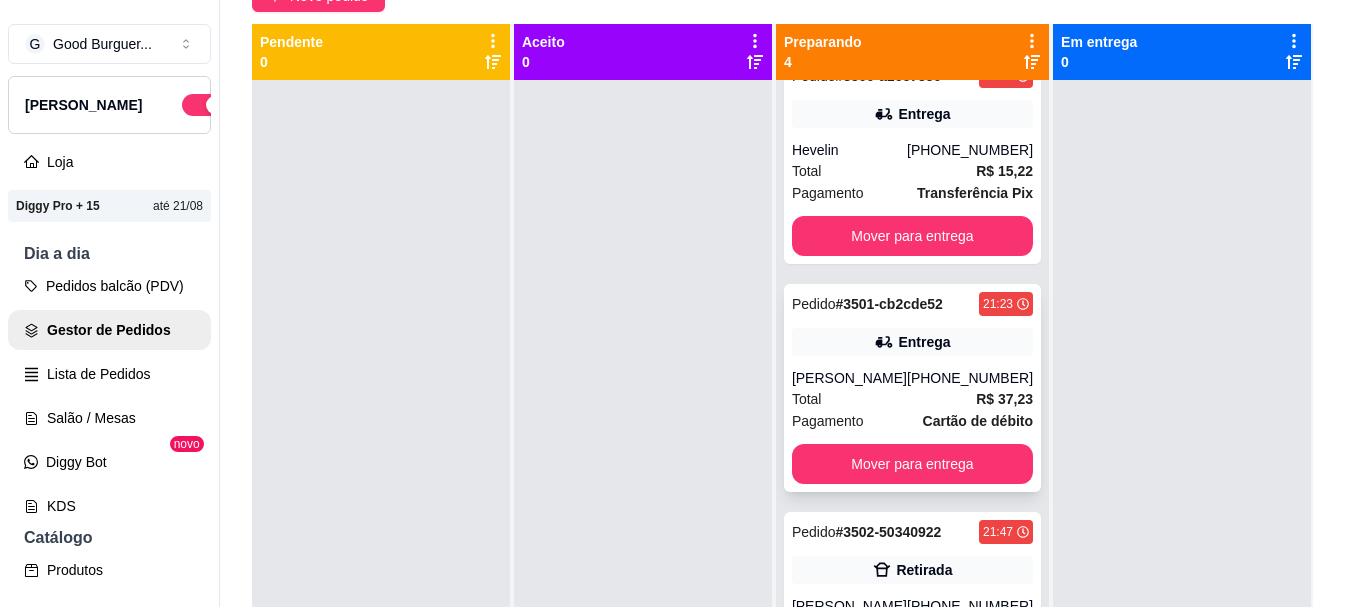 scroll, scrollTop: 325, scrollLeft: 0, axis: vertical 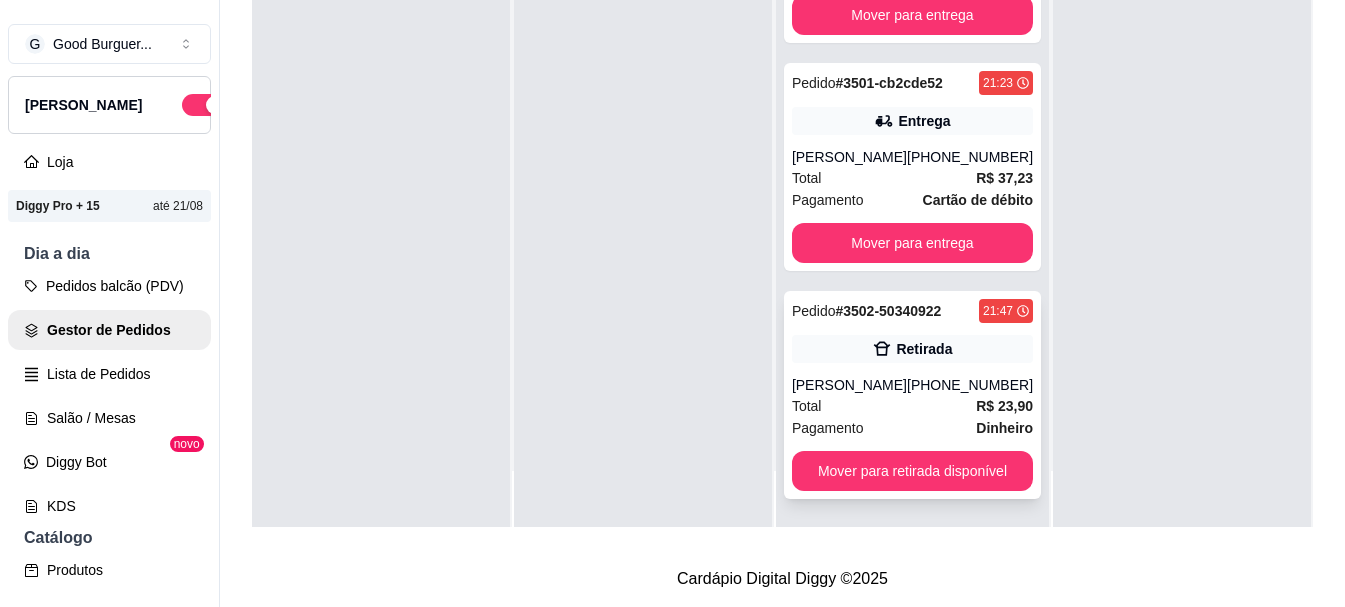 click on "Pagamento Dinheiro" at bounding box center [912, 428] 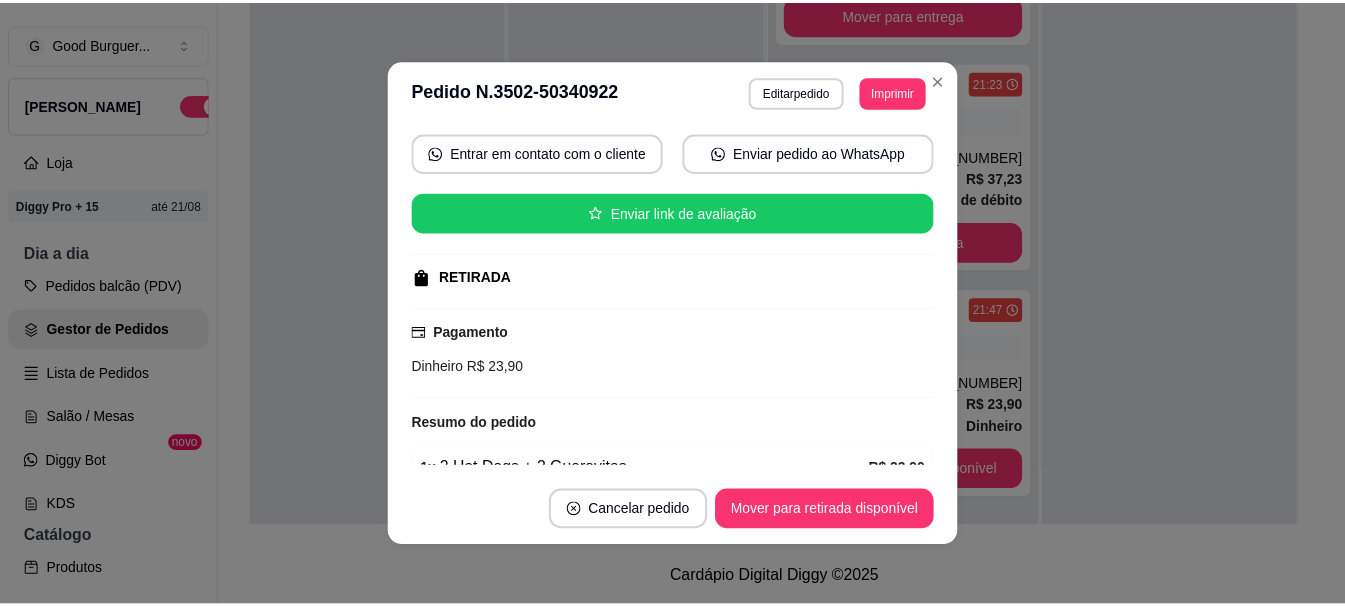 scroll, scrollTop: 0, scrollLeft: 0, axis: both 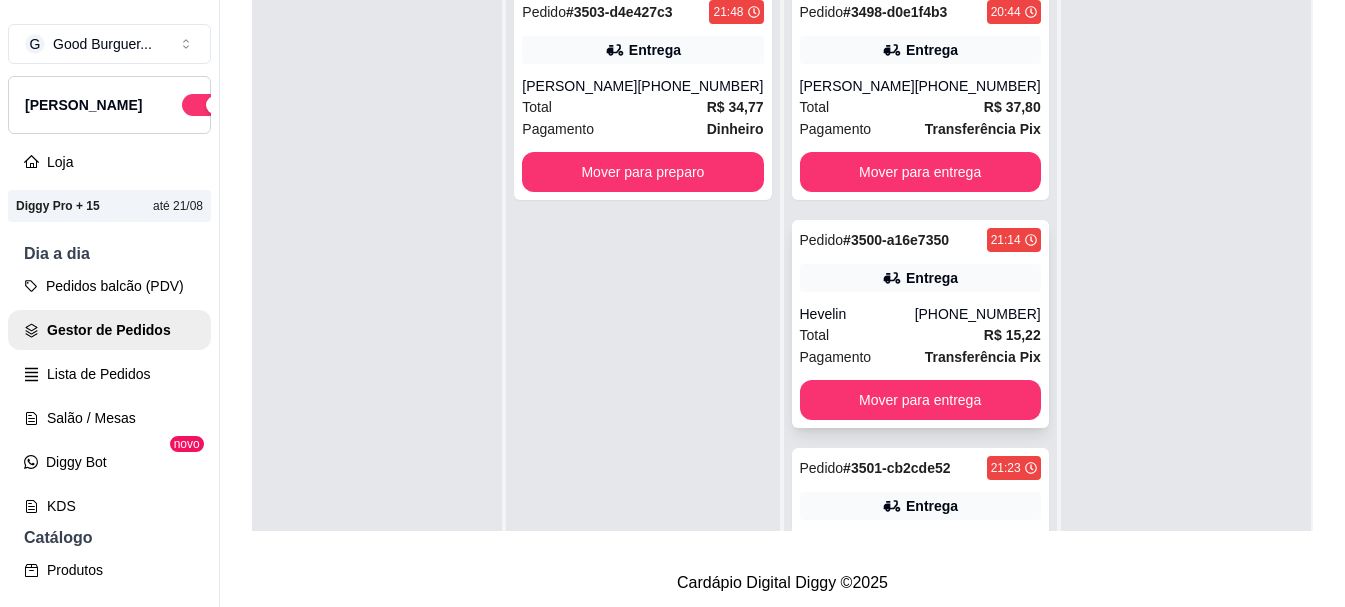click on "Hevelin" at bounding box center [857, 314] 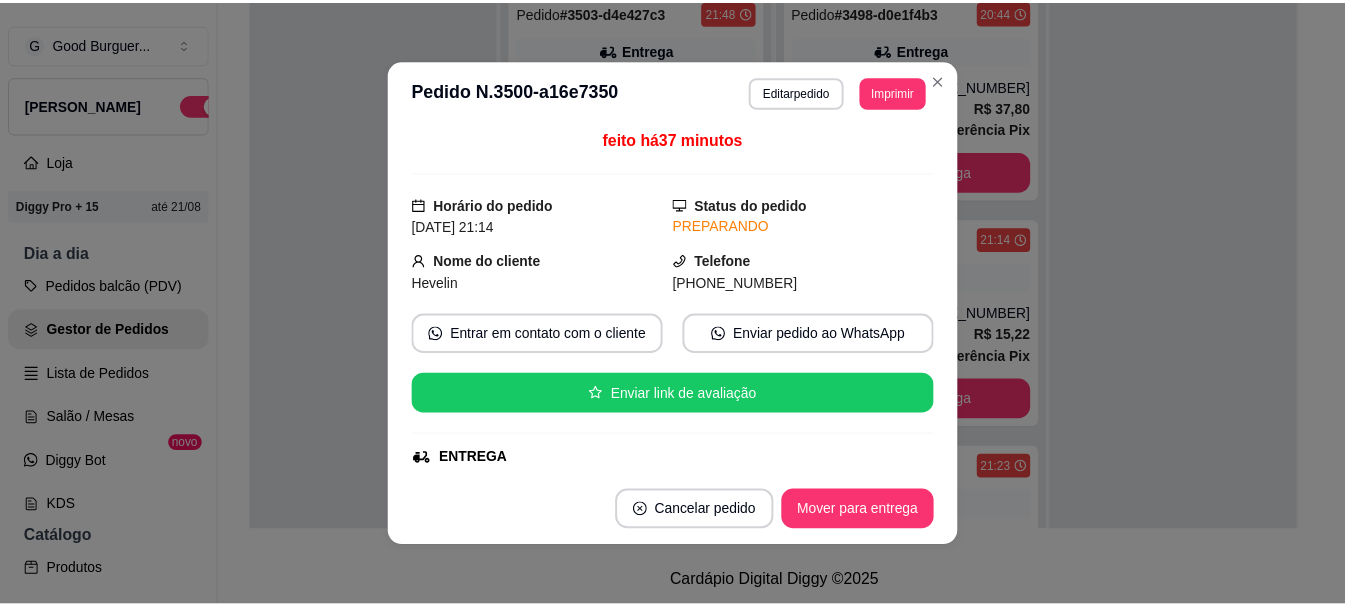 scroll, scrollTop: 0, scrollLeft: 0, axis: both 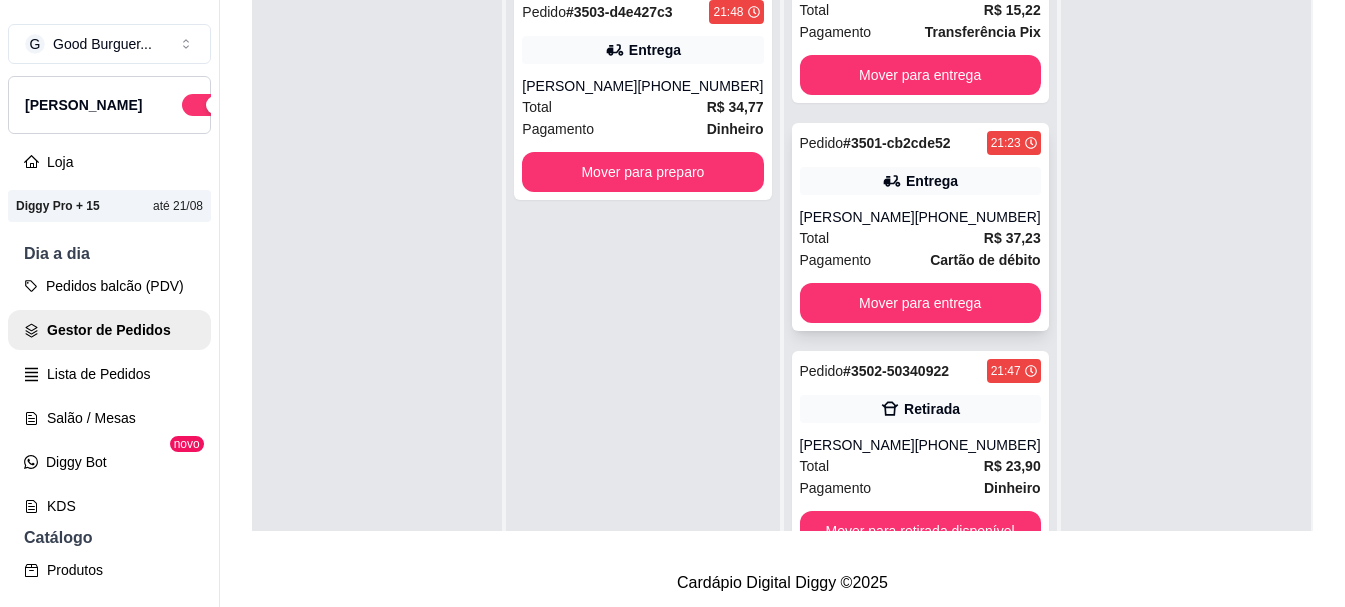 click on "Total R$ 37,23" at bounding box center [920, 238] 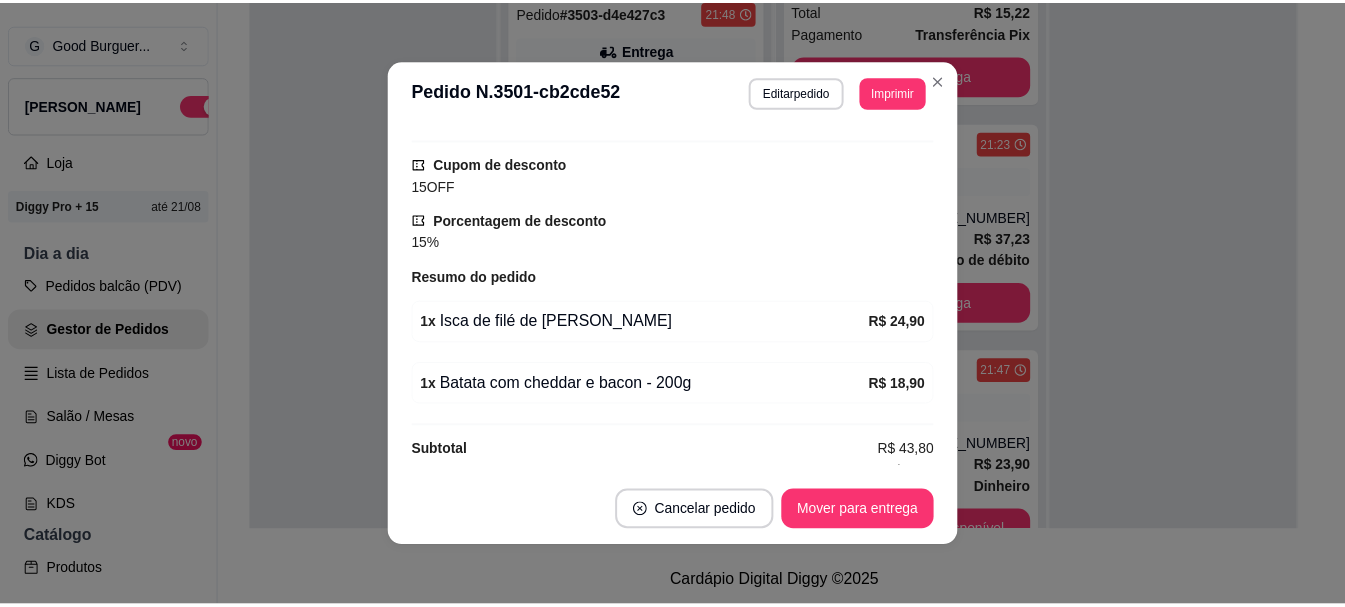 scroll, scrollTop: 0, scrollLeft: 0, axis: both 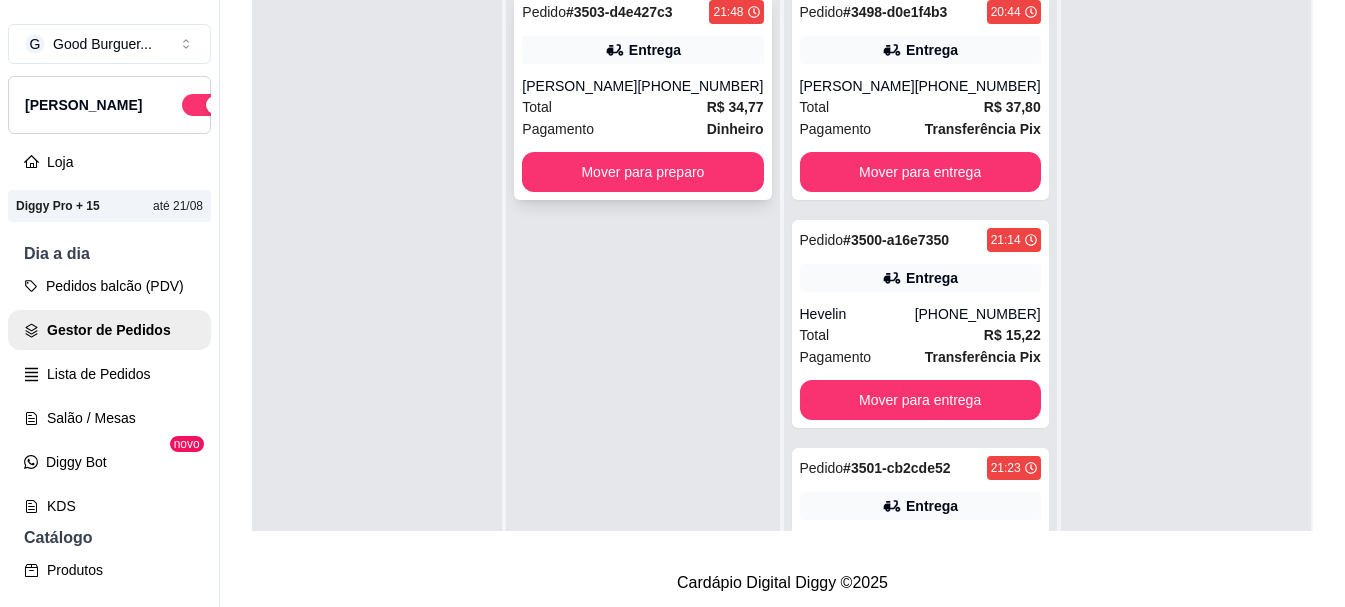 click on "Total R$ 34,77" at bounding box center (642, 107) 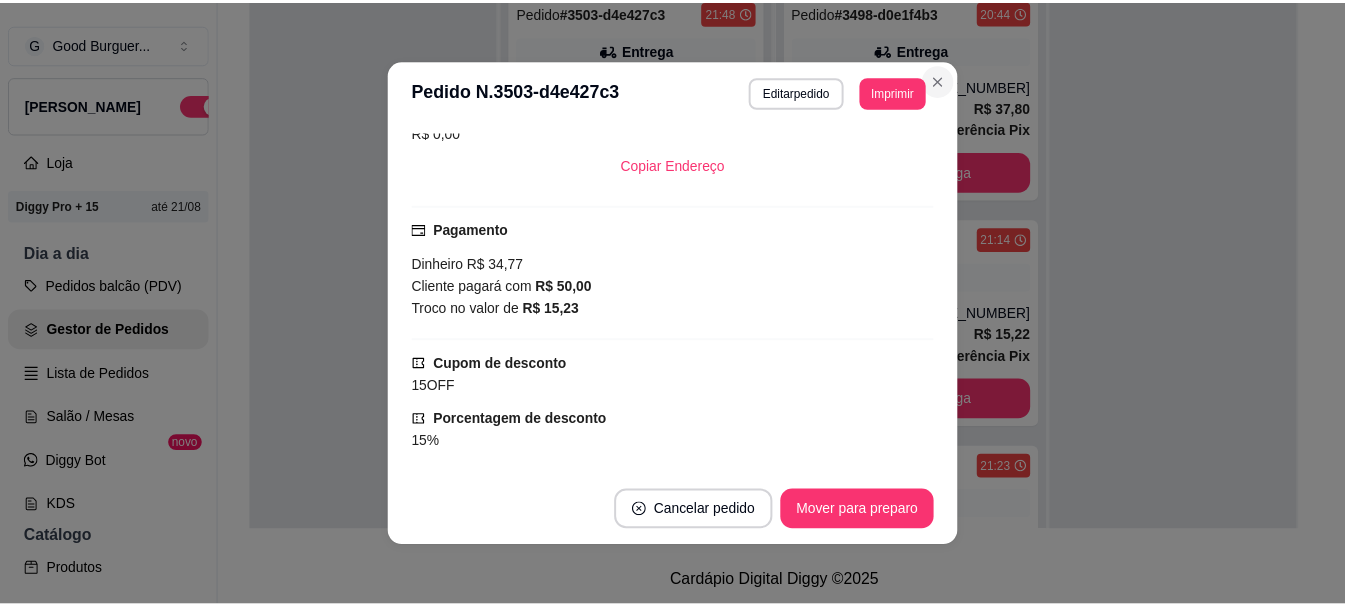 scroll, scrollTop: 120, scrollLeft: 0, axis: vertical 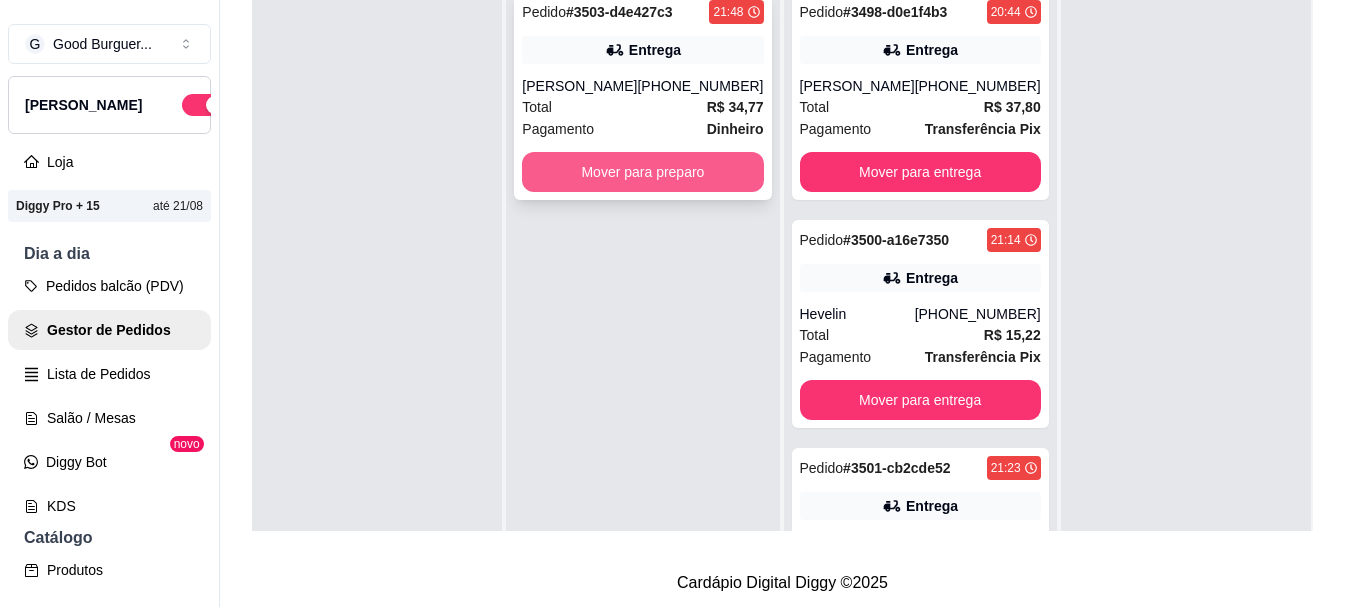 click on "Mover para preparo" at bounding box center [642, 172] 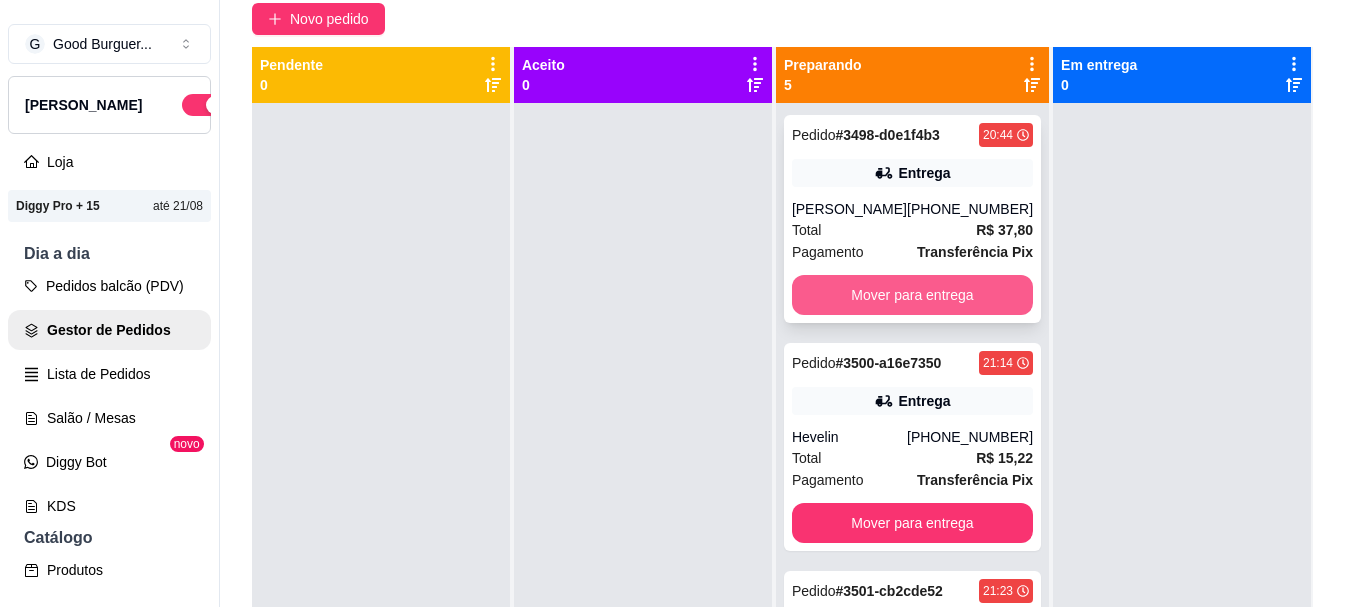 scroll, scrollTop: 0, scrollLeft: 0, axis: both 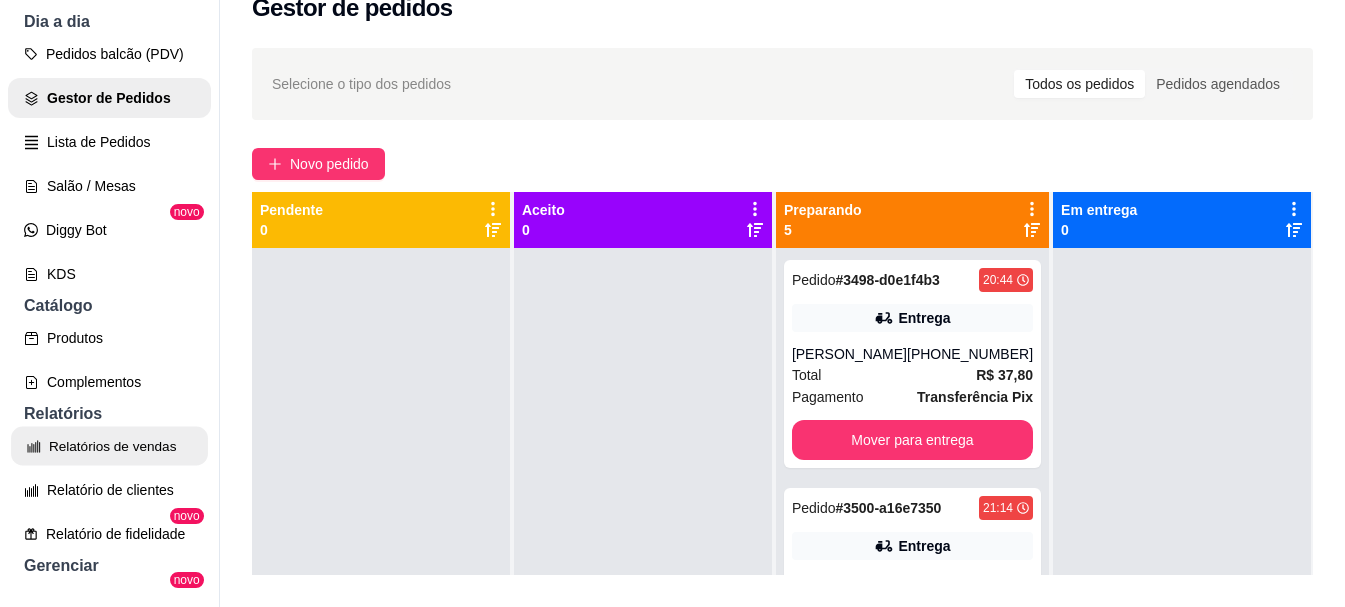 click on "Relatórios de vendas" at bounding box center (109, 446) 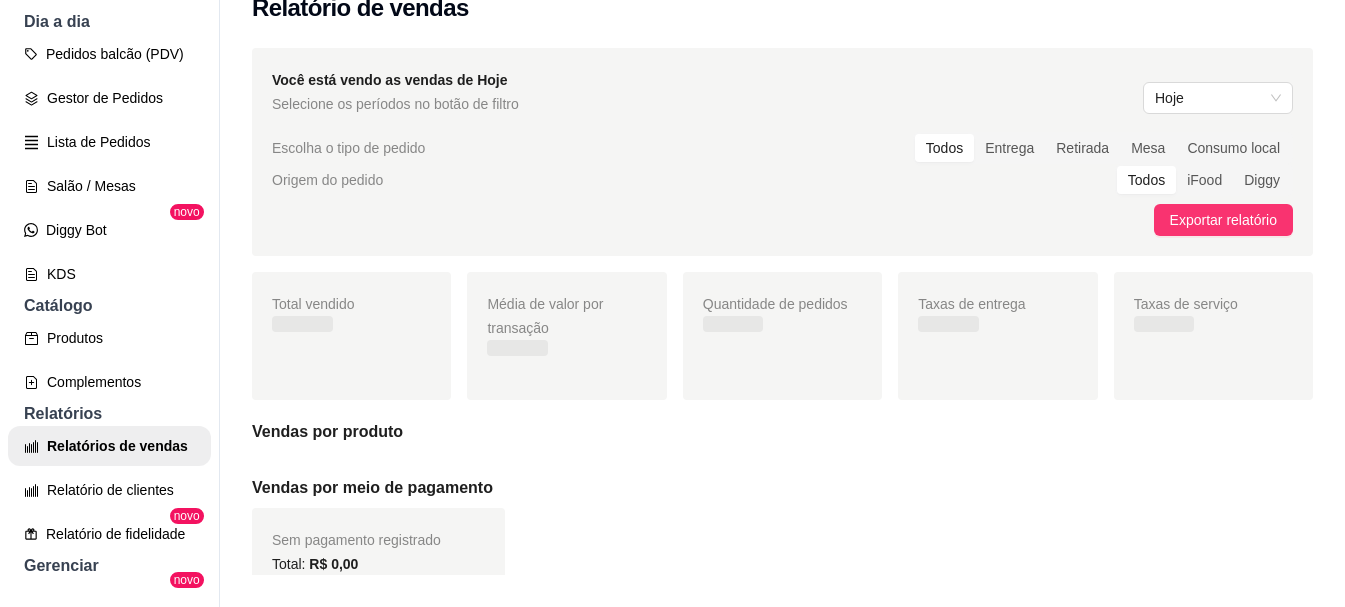 scroll, scrollTop: 0, scrollLeft: 0, axis: both 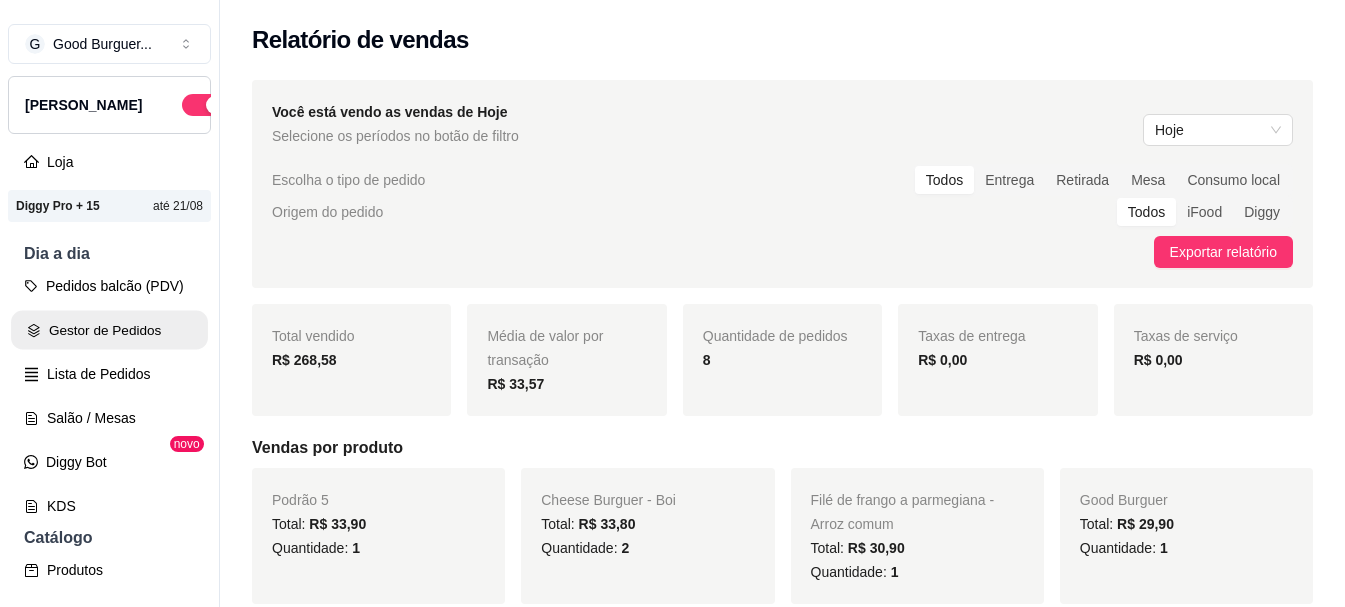 click on "Gestor de Pedidos" at bounding box center [109, 330] 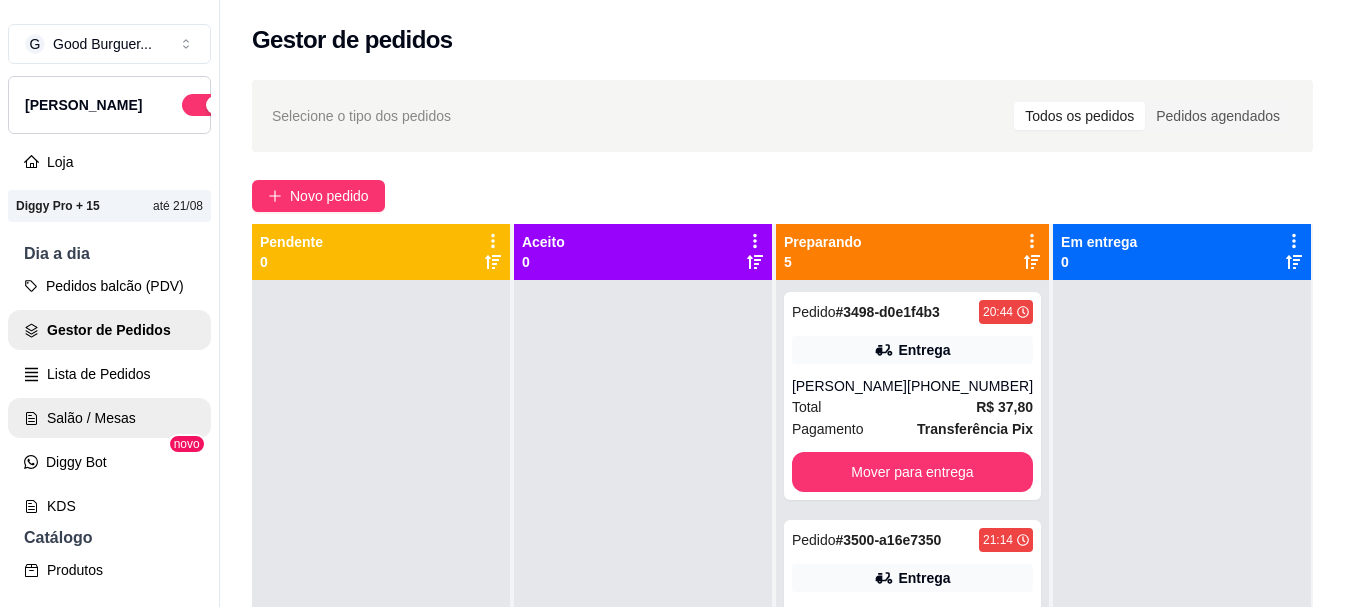 click on "Salão / Mesas" at bounding box center [109, 418] 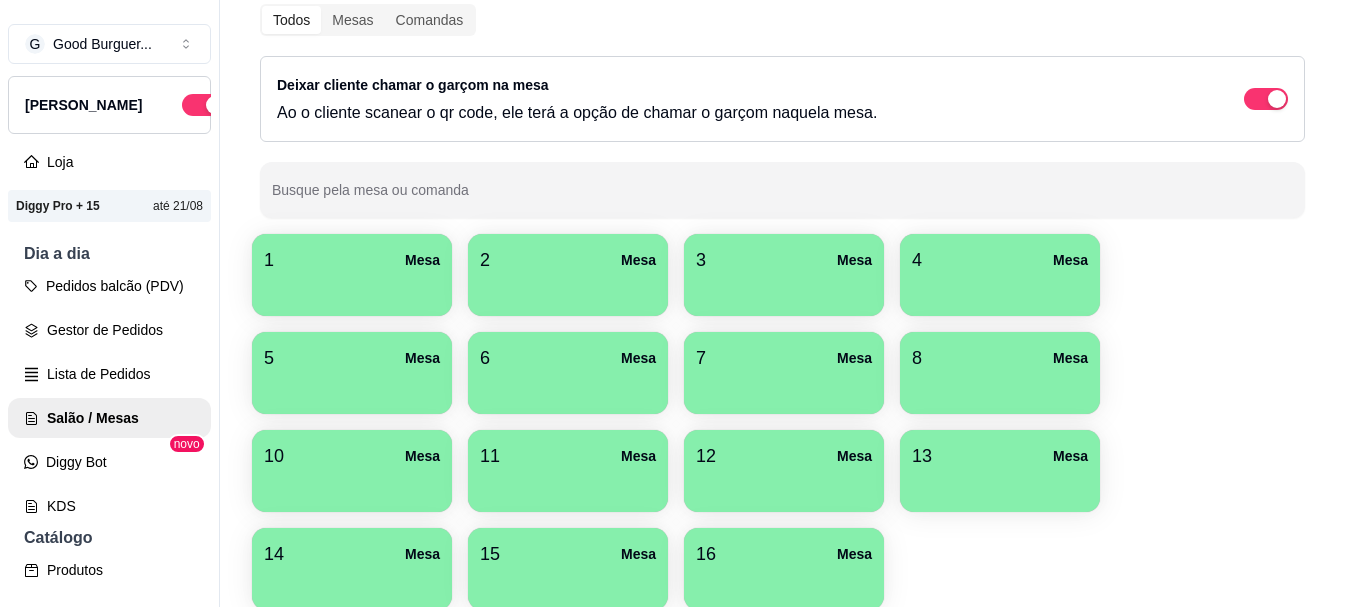 scroll, scrollTop: 300, scrollLeft: 0, axis: vertical 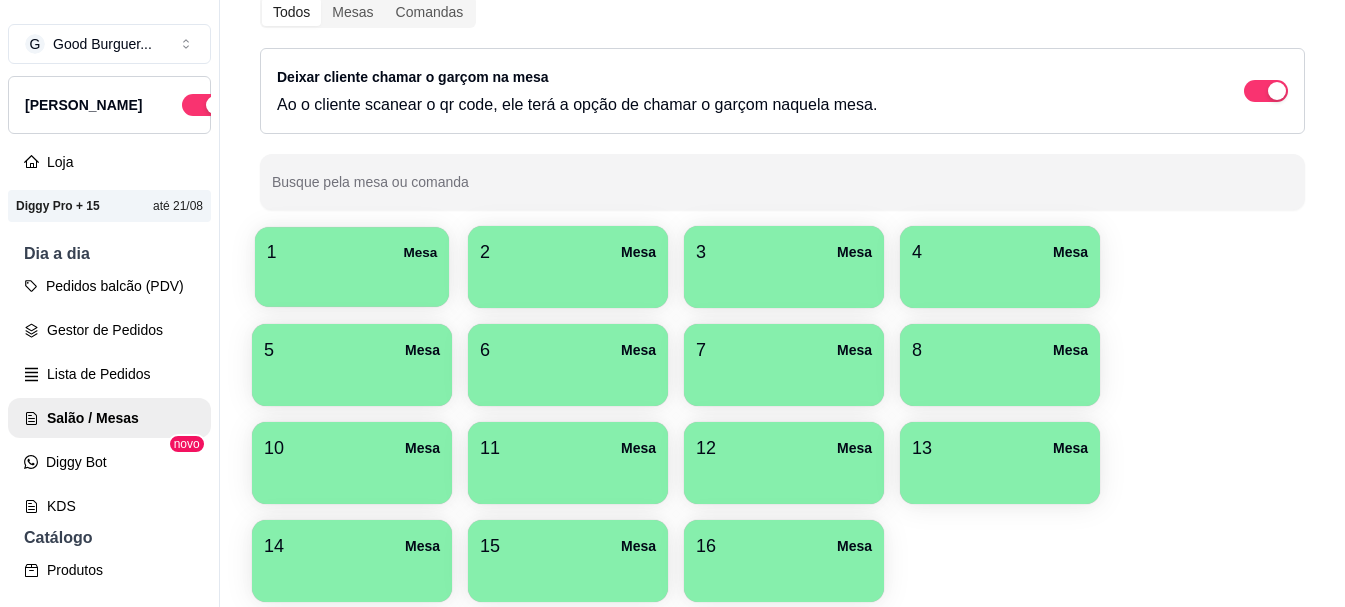 click on "1 Mesa" at bounding box center (352, 252) 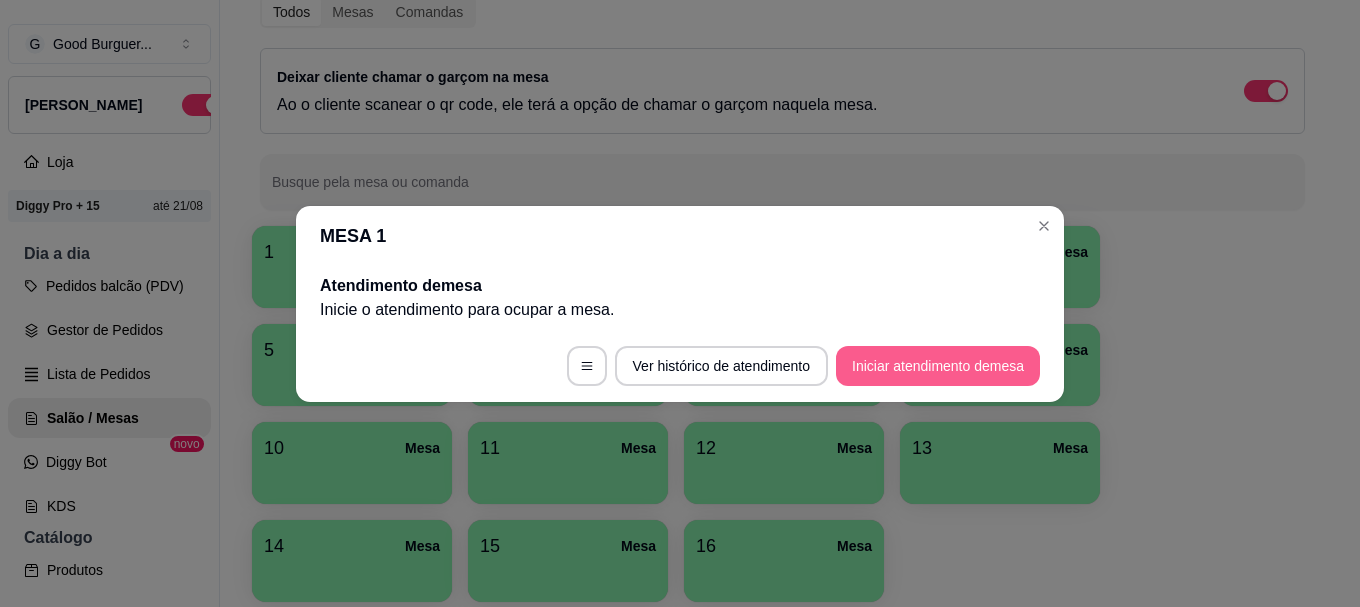 click on "Iniciar atendimento de  mesa" at bounding box center (938, 366) 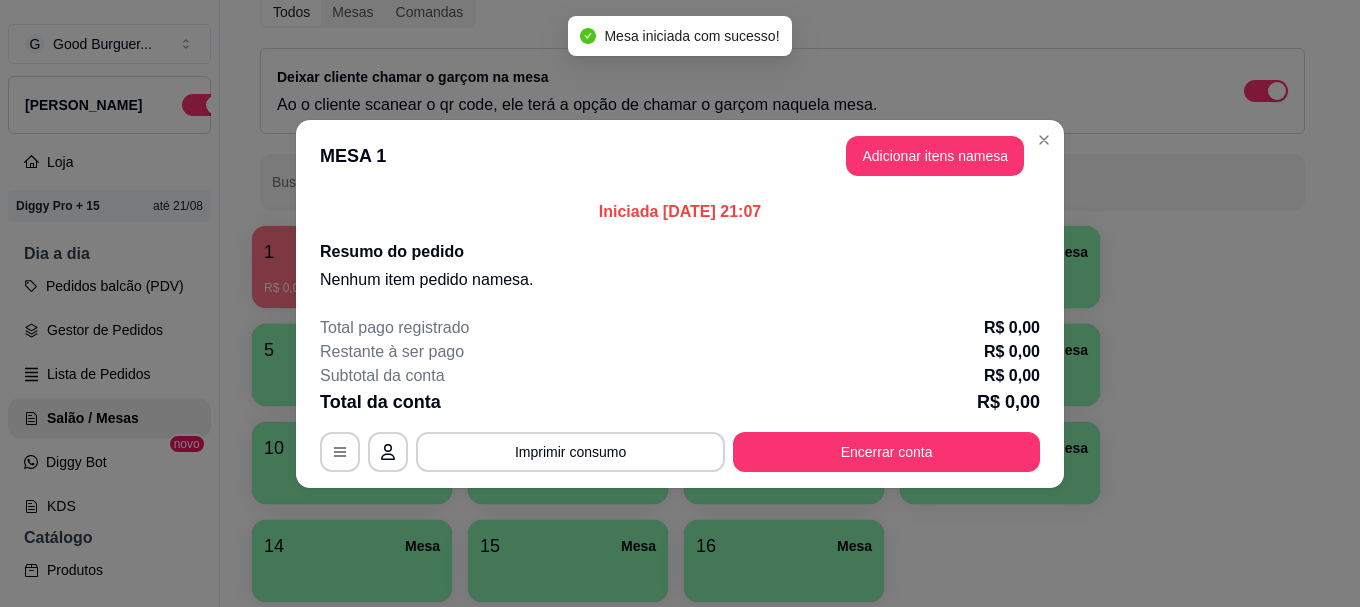 click on "Adicionar itens na  mesa" at bounding box center (935, 156) 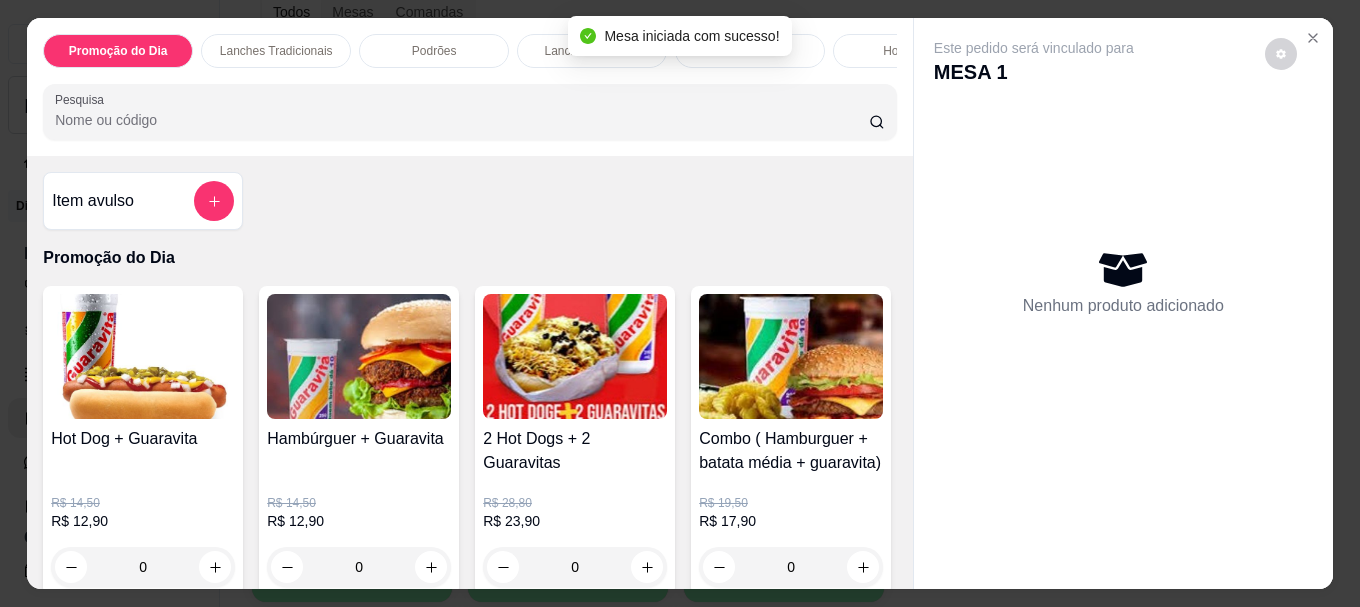 click 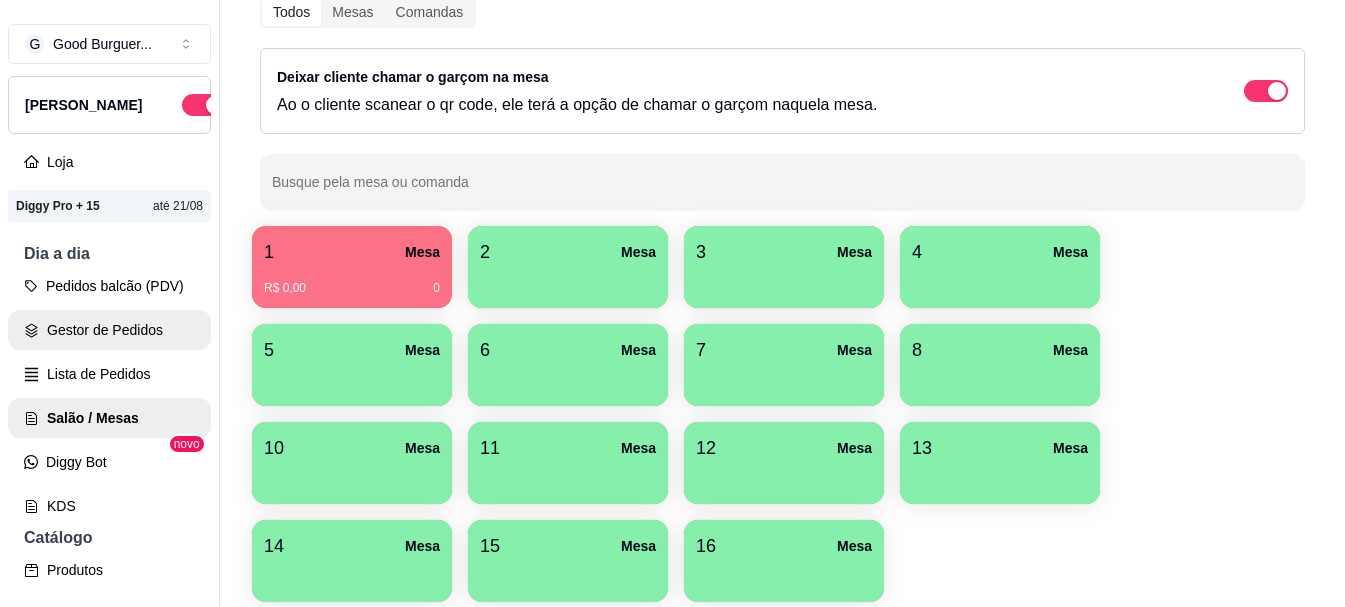 click on "Gestor de Pedidos" at bounding box center [109, 330] 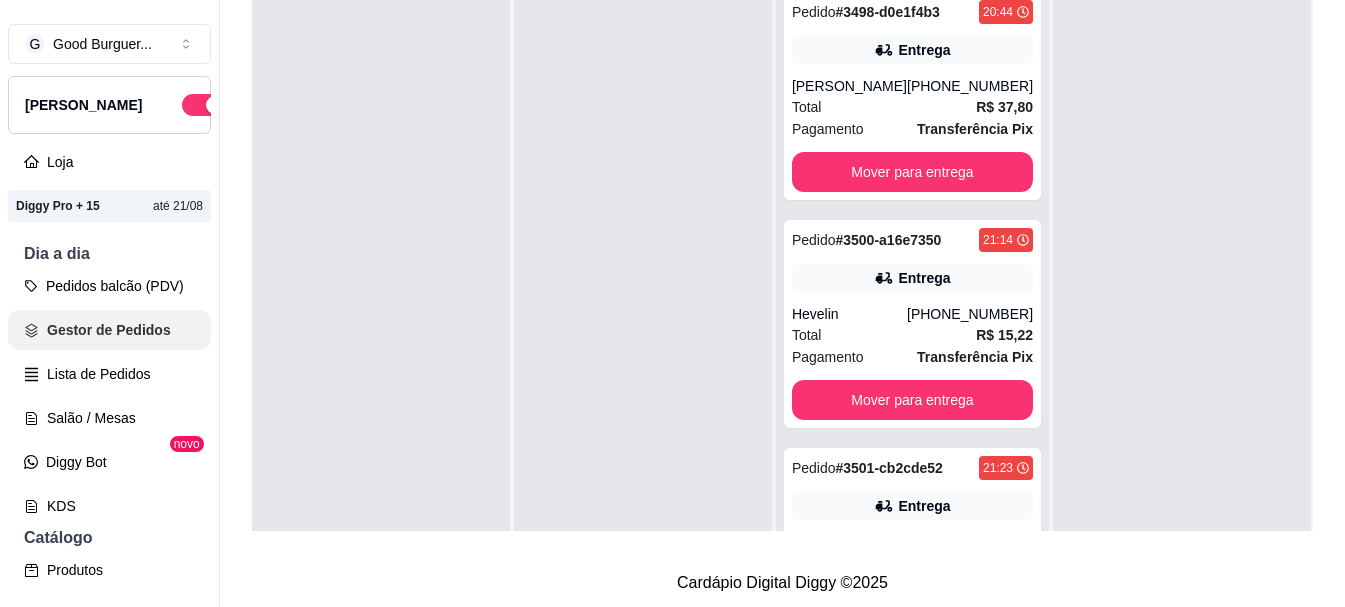 scroll, scrollTop: 0, scrollLeft: 0, axis: both 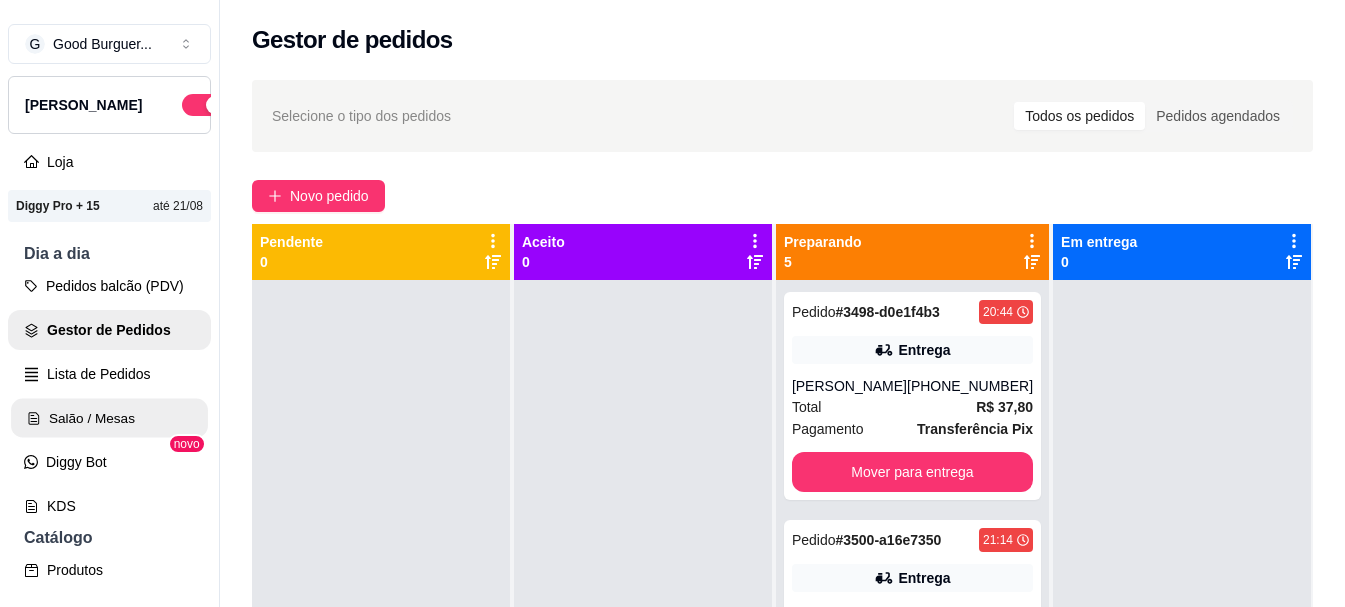 click on "Salão / Mesas" at bounding box center [109, 418] 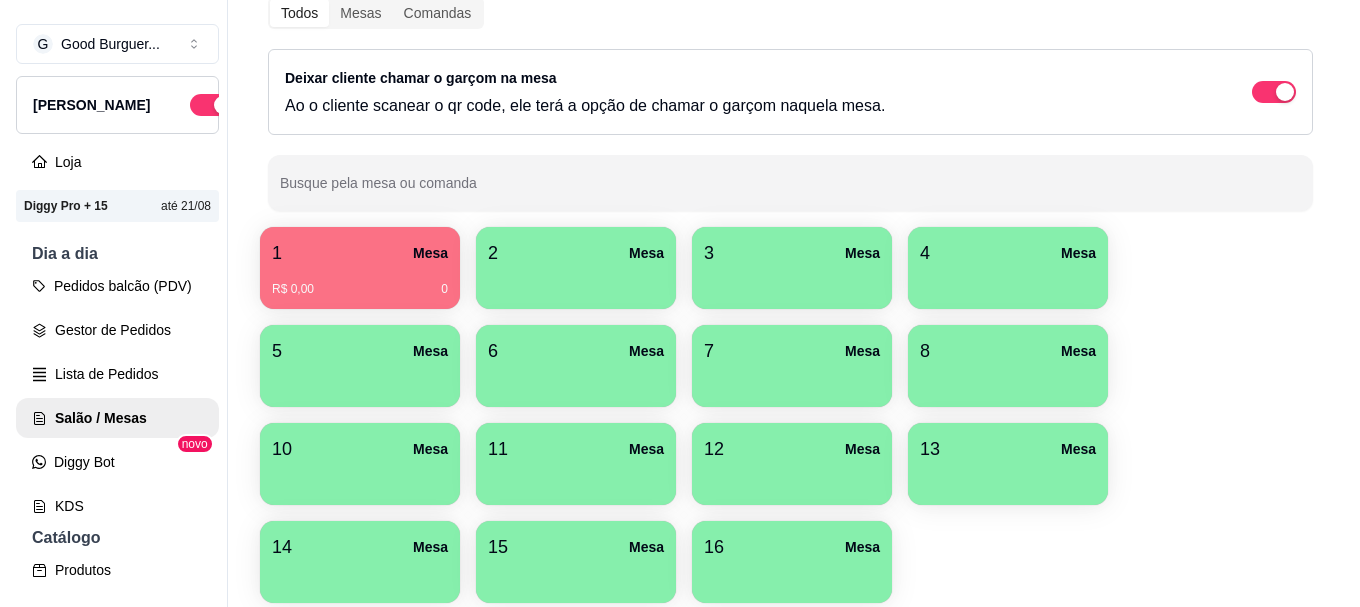 scroll, scrollTop: 300, scrollLeft: 0, axis: vertical 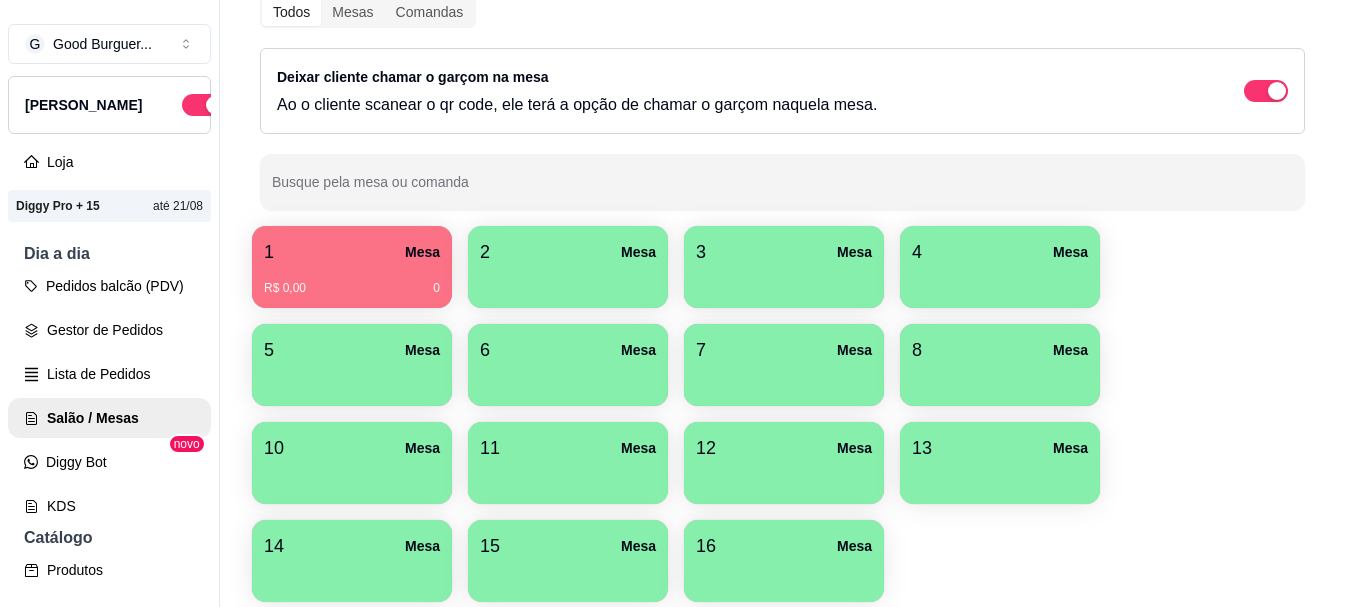 click on "R$ 0,00 0" at bounding box center (352, 288) 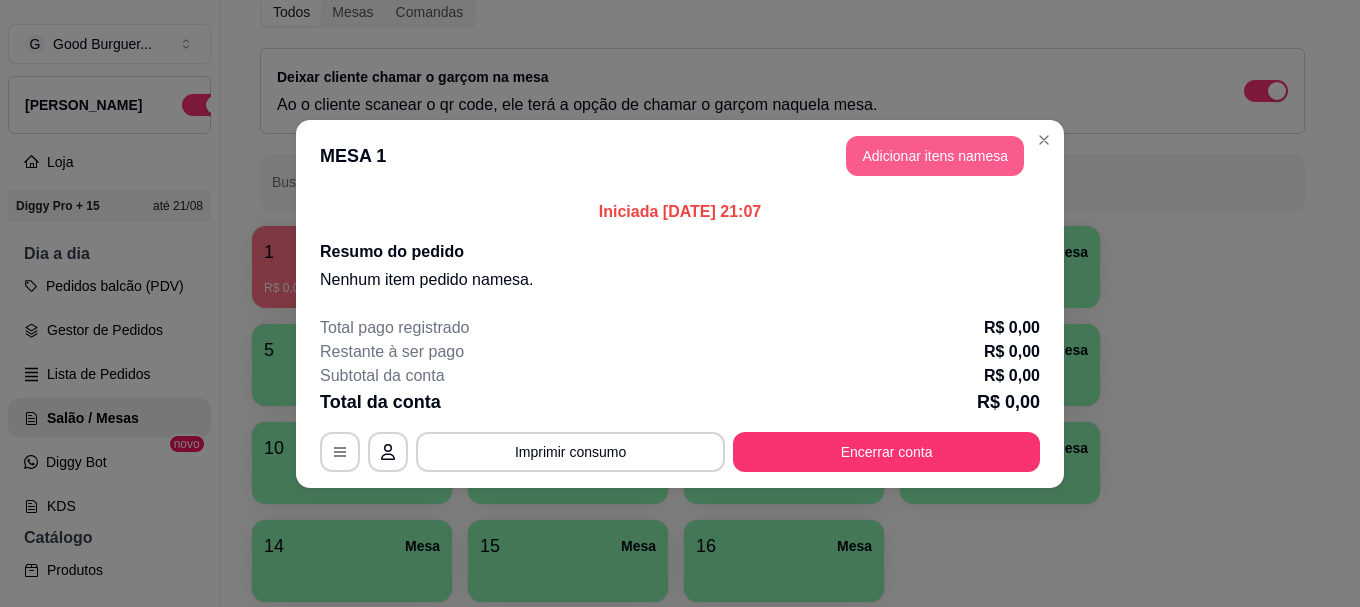 click on "Adicionar itens na  mesa" at bounding box center (935, 156) 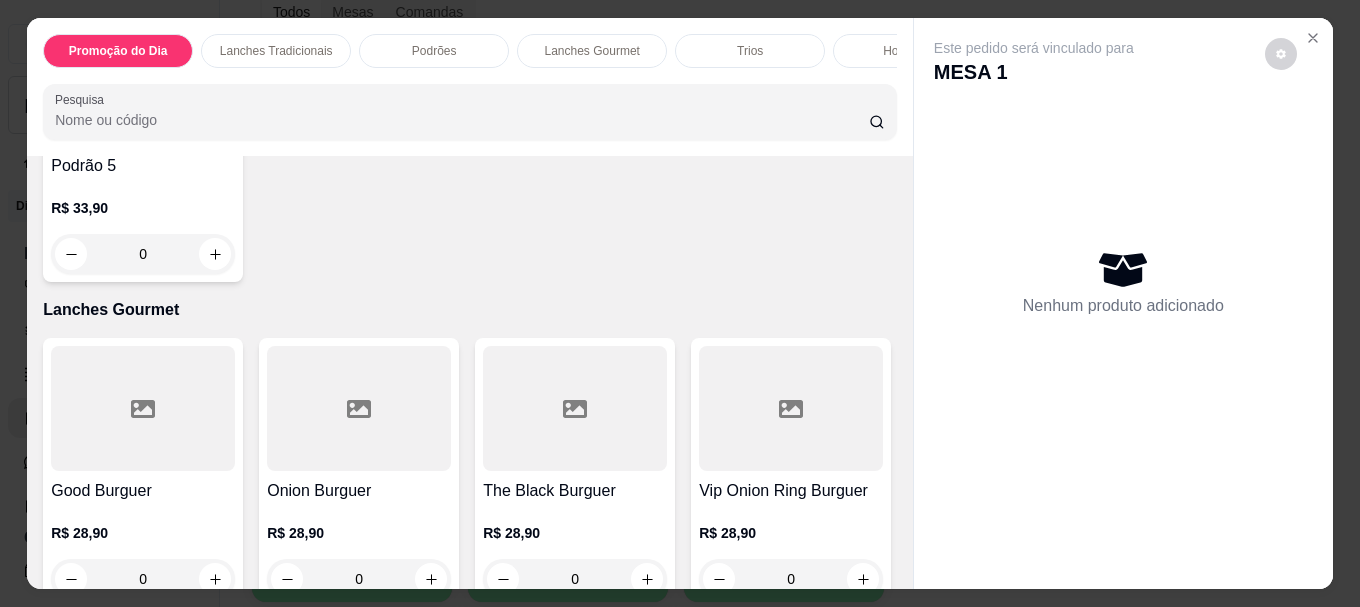 scroll, scrollTop: 1855, scrollLeft: 0, axis: vertical 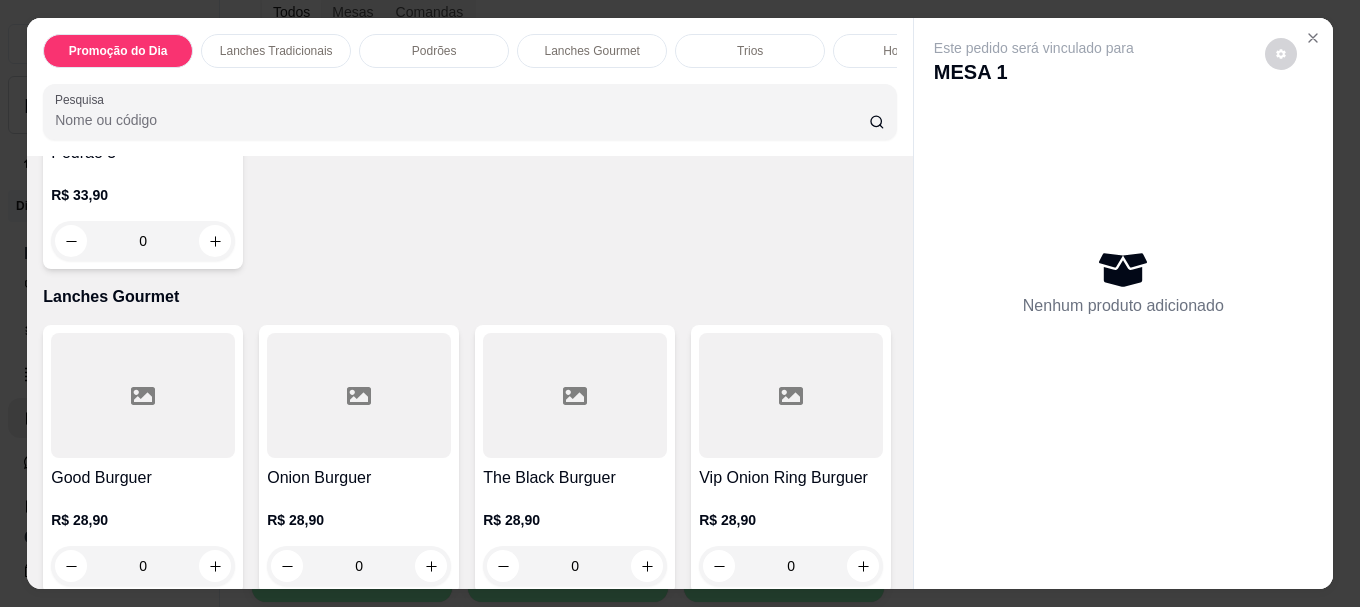 click on "Podrão 2" at bounding box center [359, -132] 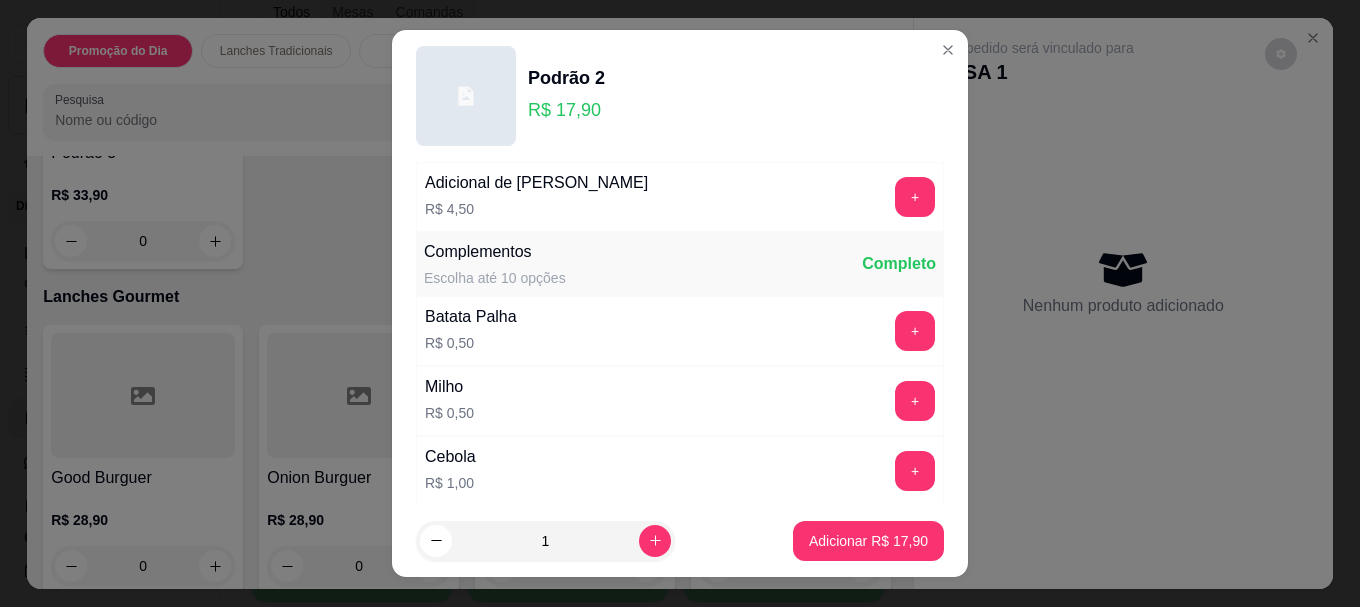 scroll, scrollTop: 1333, scrollLeft: 0, axis: vertical 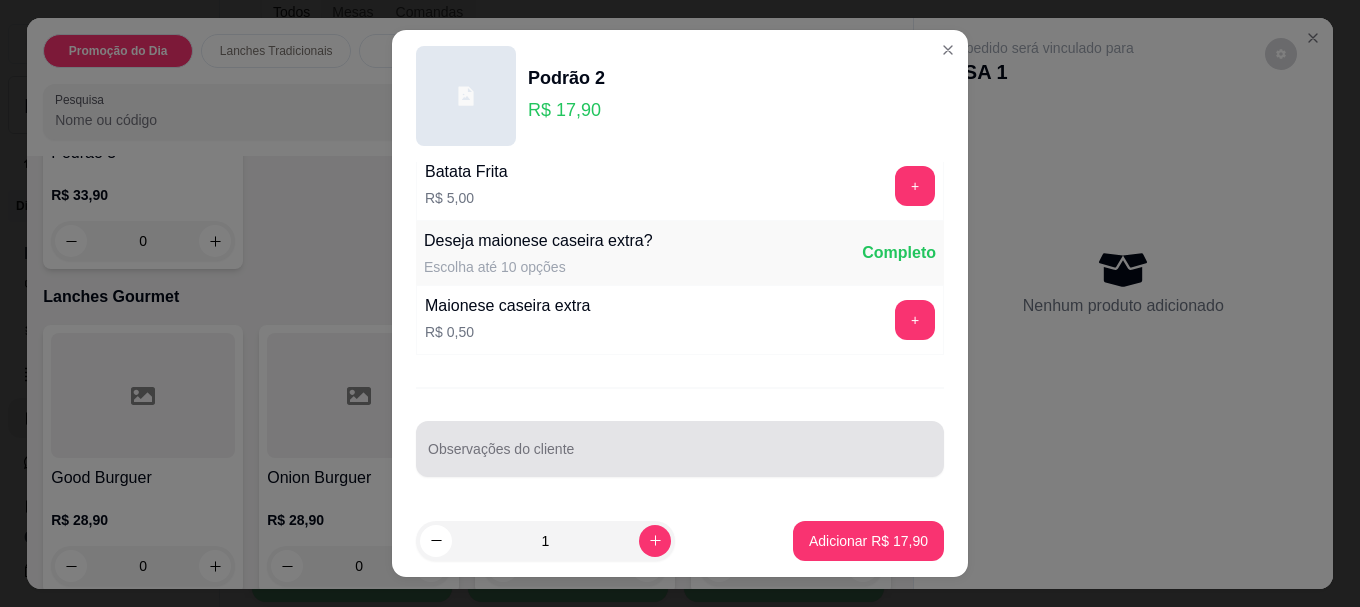 click on "Observações do cliente" at bounding box center (680, 457) 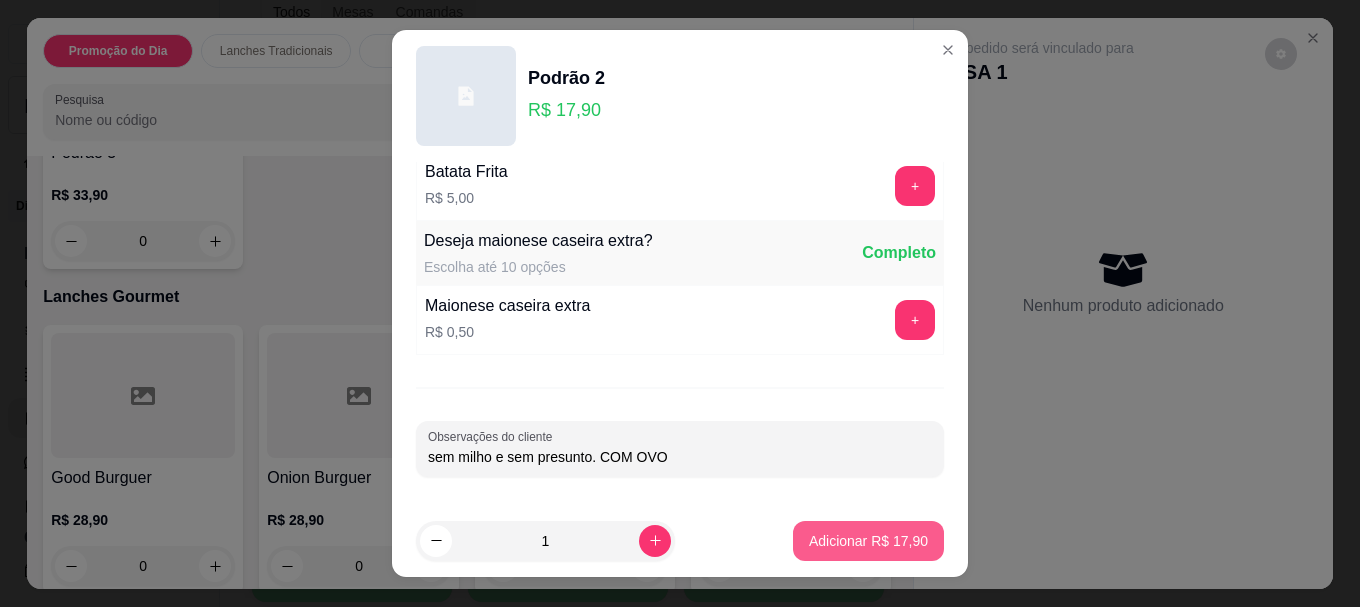 type on "sem milho e sem presunto. COM OVO" 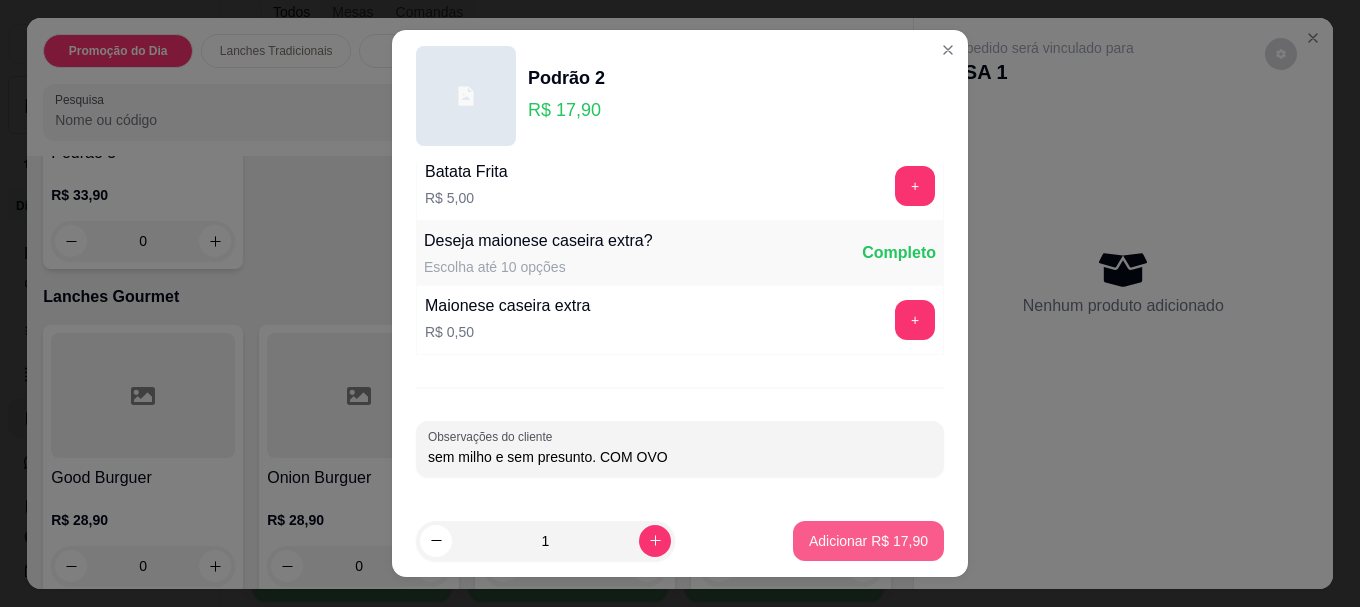 click on "Adicionar   R$ 17,90" at bounding box center (868, 541) 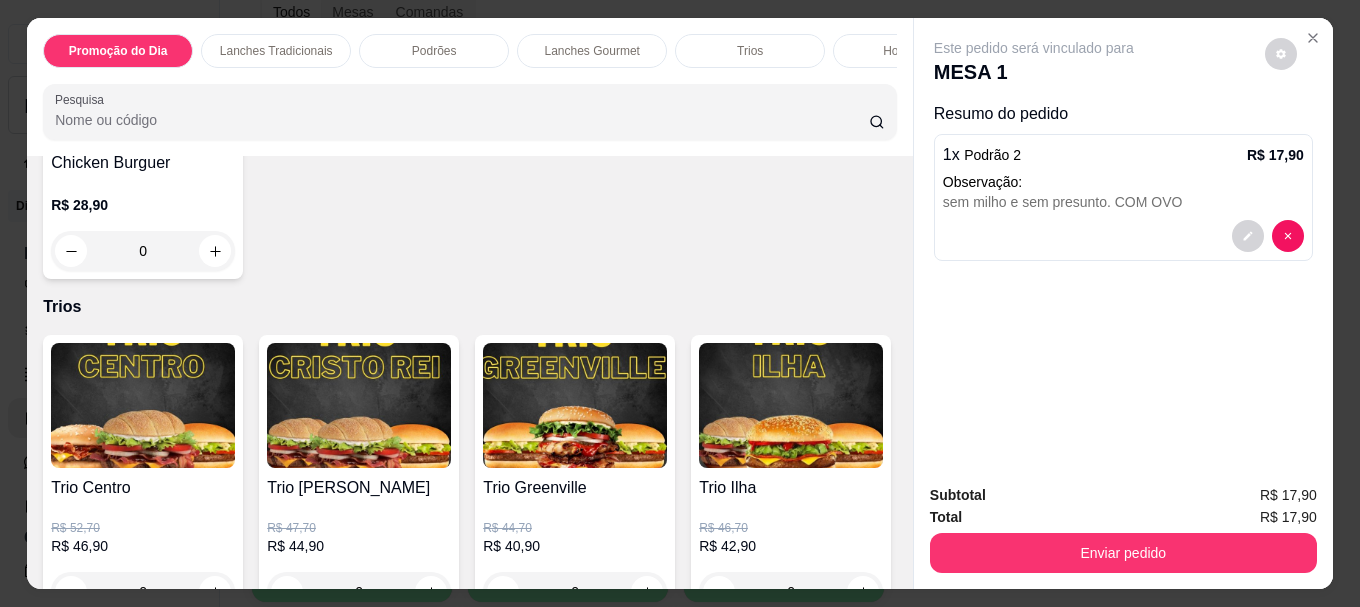 scroll, scrollTop: 2255, scrollLeft: 0, axis: vertical 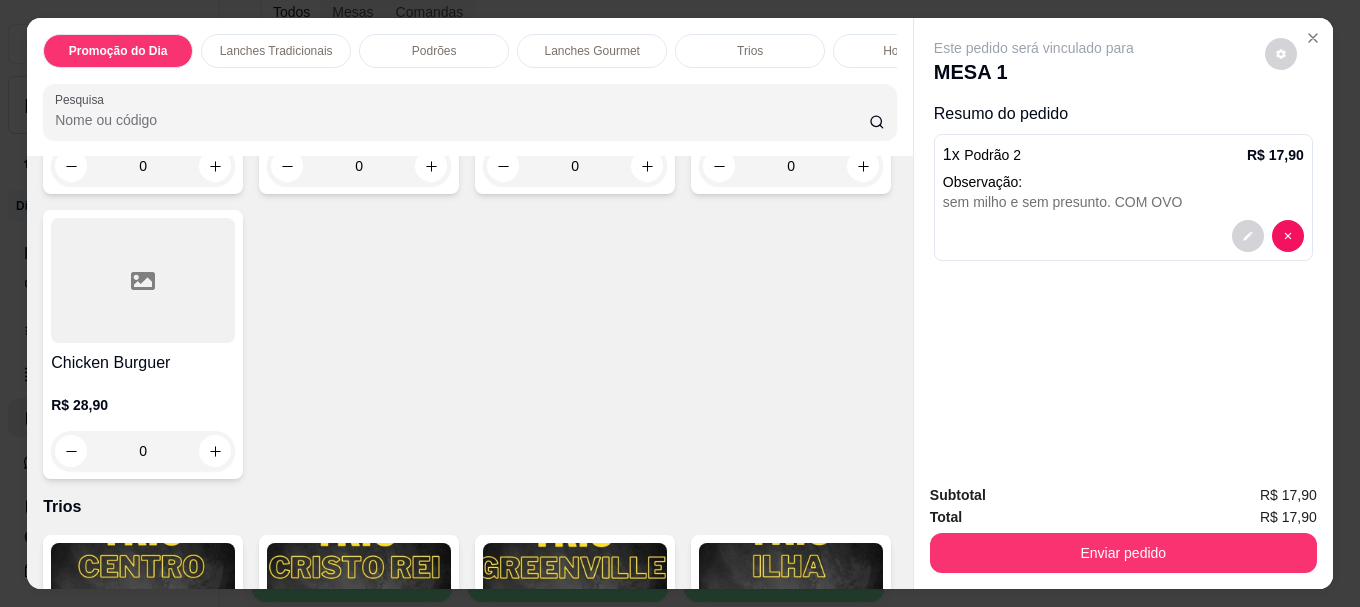 click at bounding box center [359, -5] 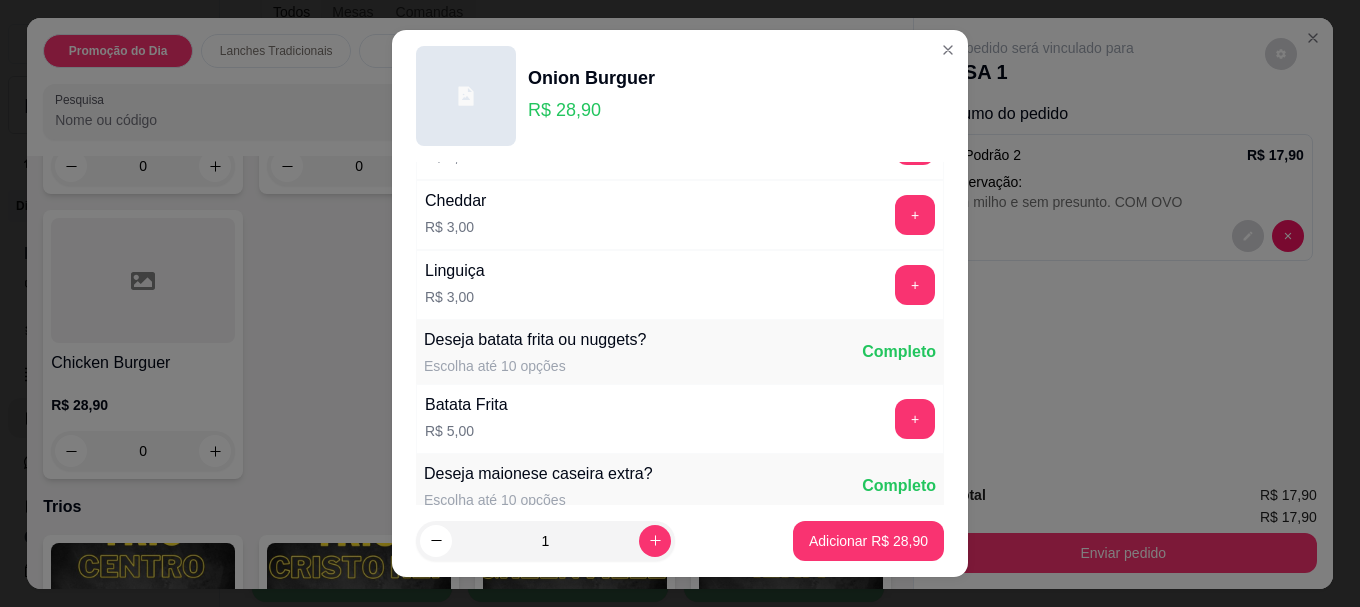 scroll, scrollTop: 1333, scrollLeft: 0, axis: vertical 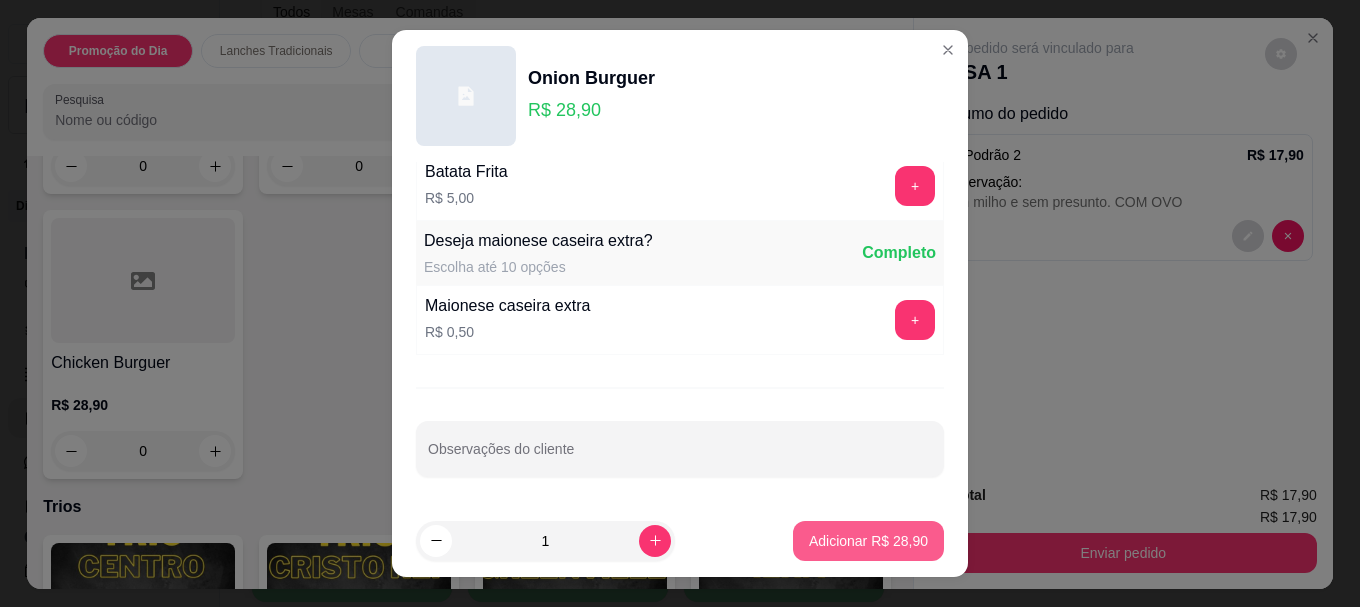 click on "Adicionar   R$ 28,90" at bounding box center (868, 541) 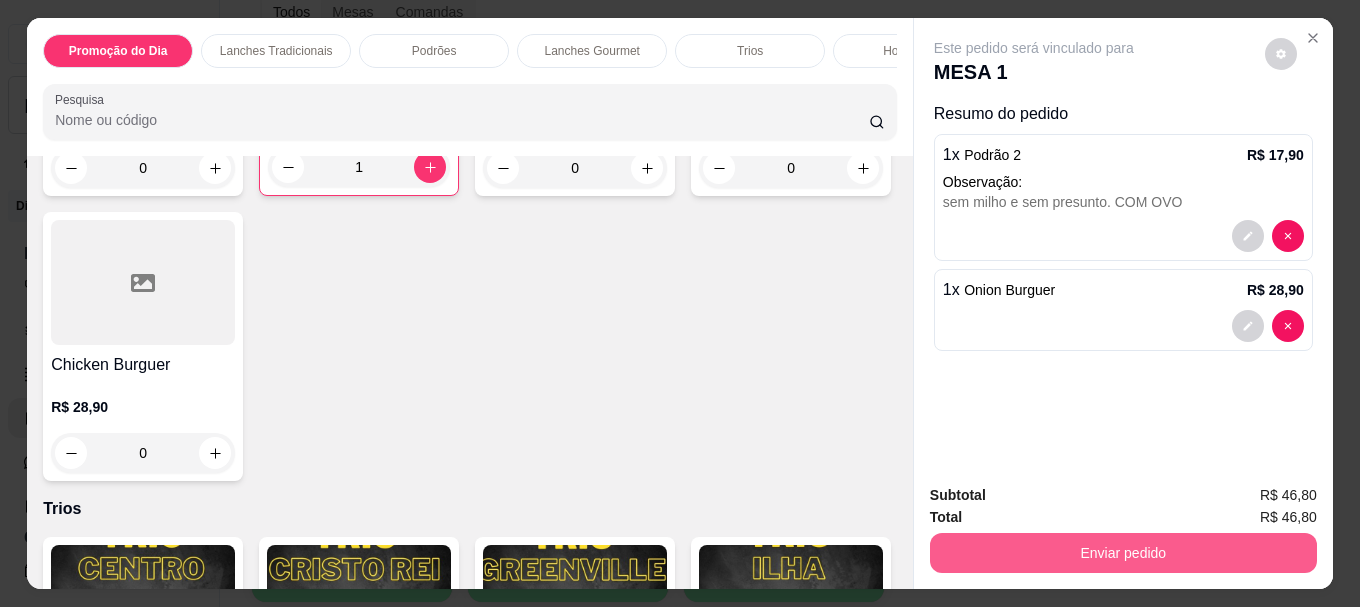 click on "Enviar pedido" at bounding box center (1123, 553) 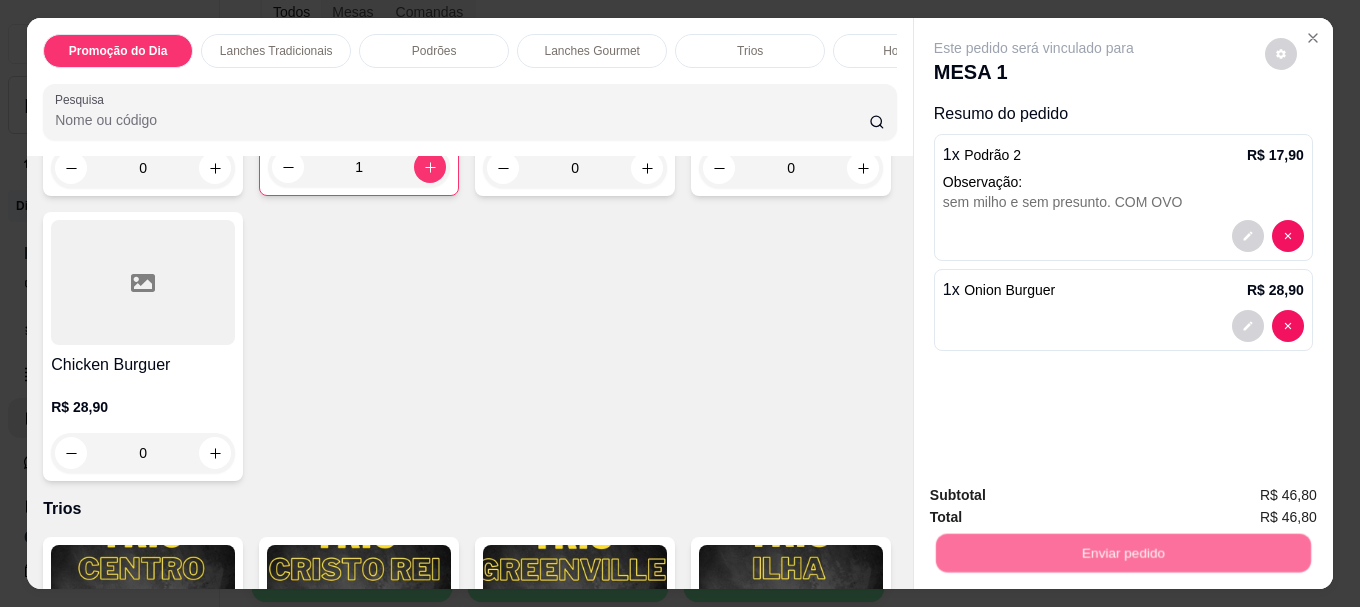 click on "Não registrar e enviar pedido" at bounding box center (1057, 495) 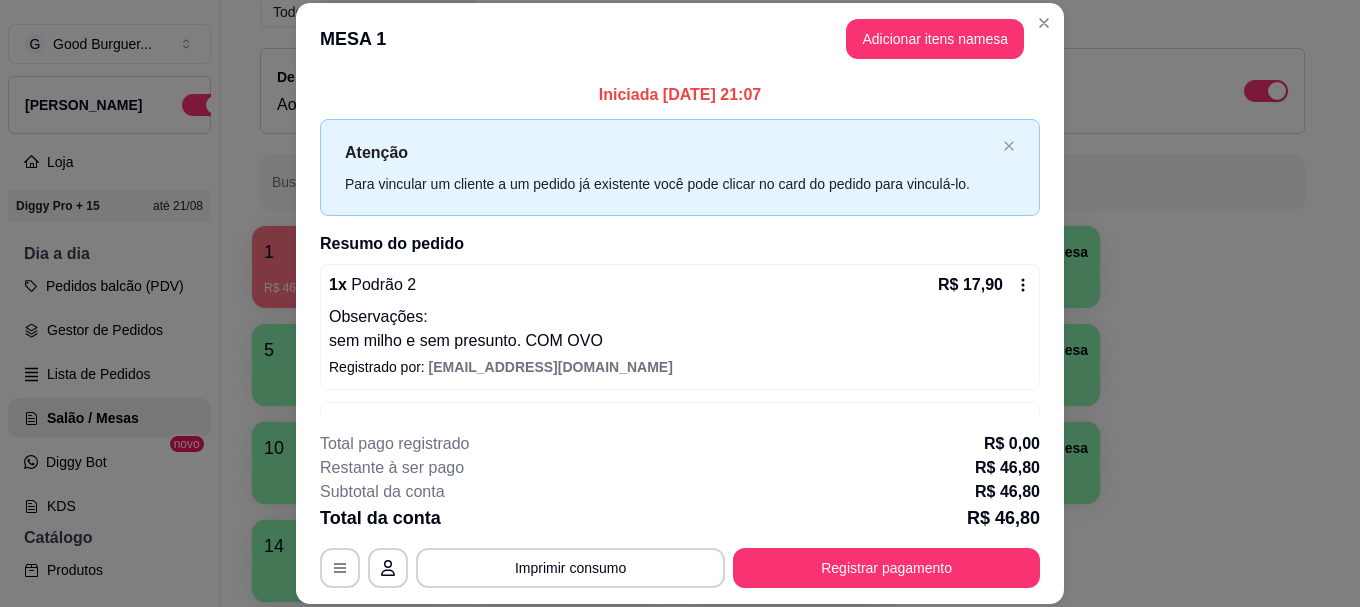 scroll, scrollTop: 64, scrollLeft: 0, axis: vertical 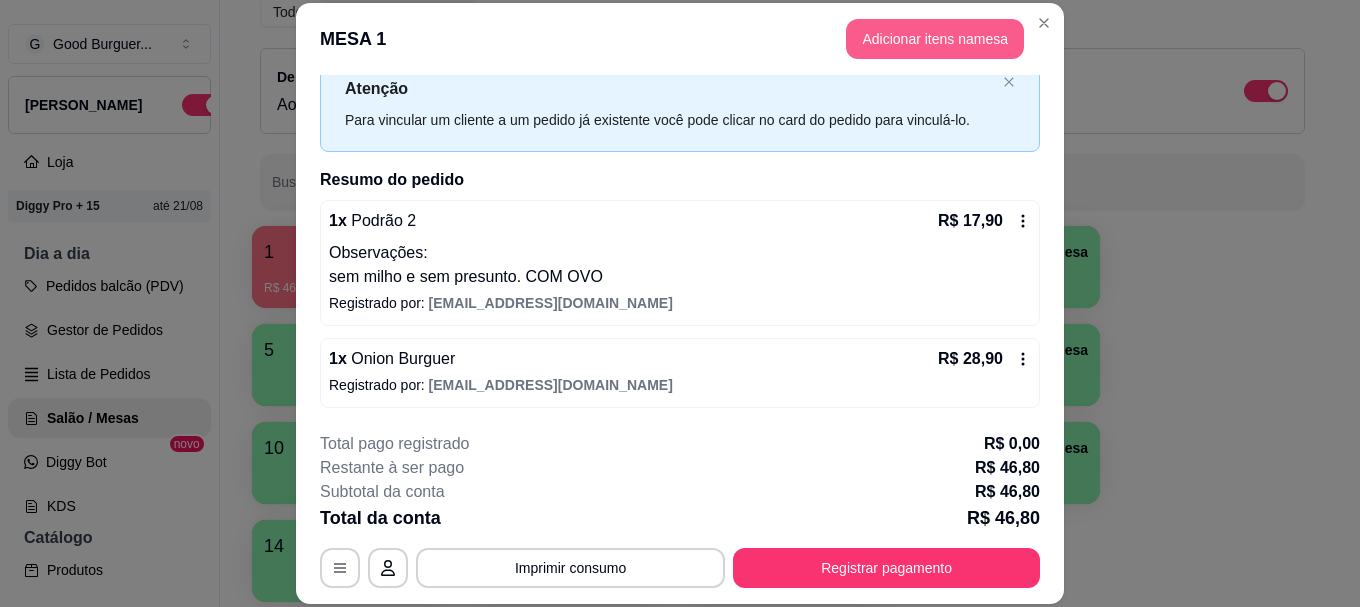 click on "Adicionar itens na  mesa" at bounding box center (935, 39) 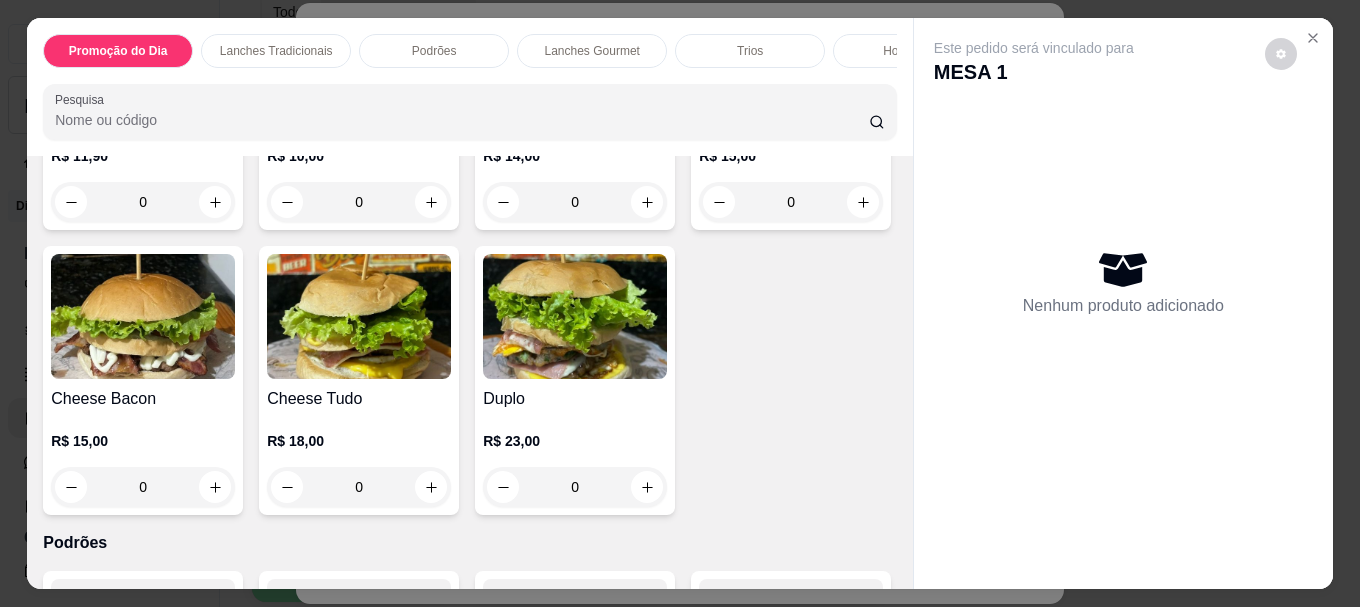 scroll, scrollTop: 1000, scrollLeft: 0, axis: vertical 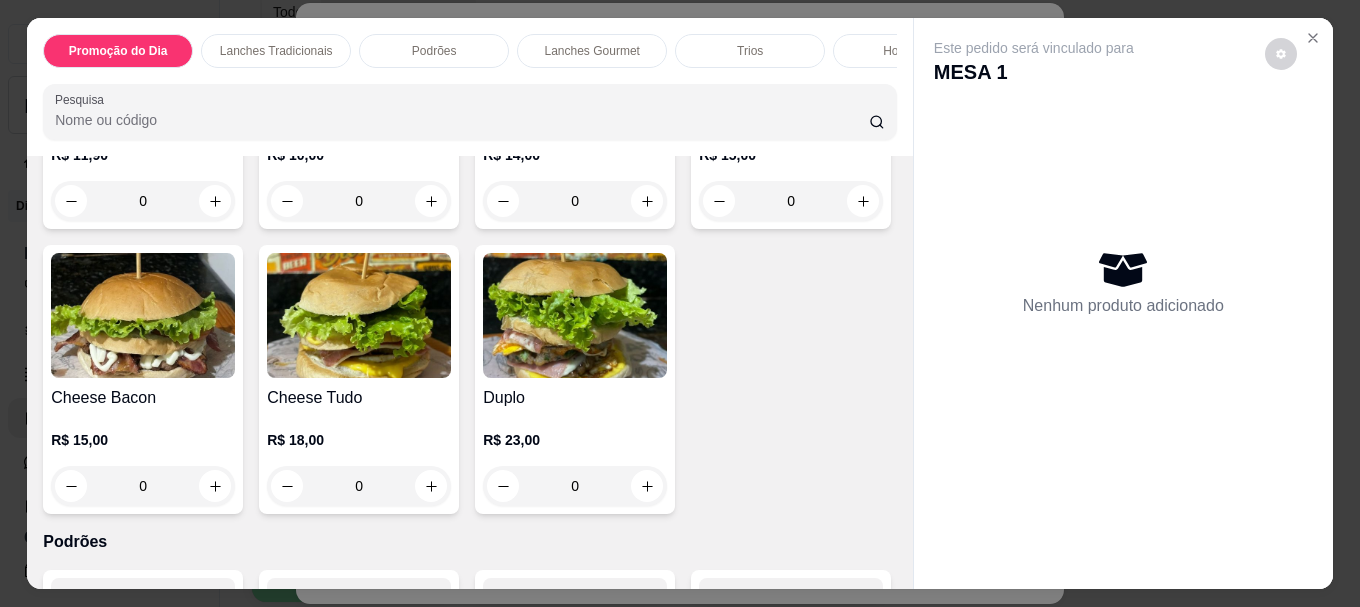 click at bounding box center (791, 30) 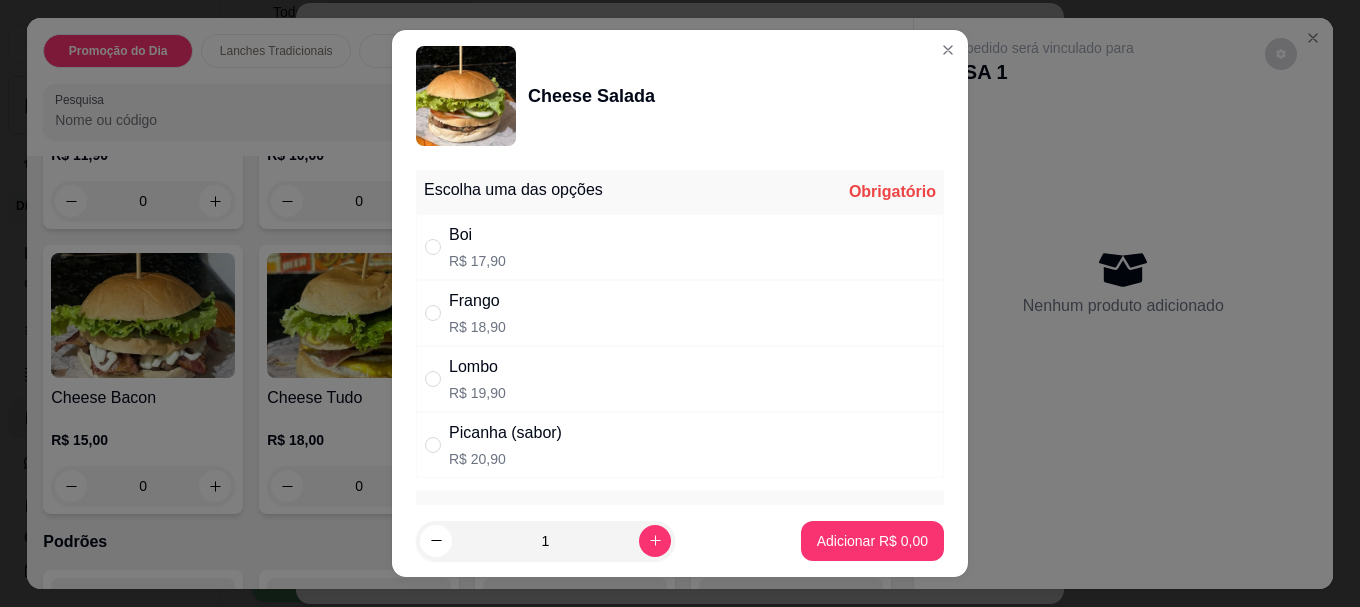 drag, startPoint x: 419, startPoint y: 242, endPoint x: 437, endPoint y: 242, distance: 18 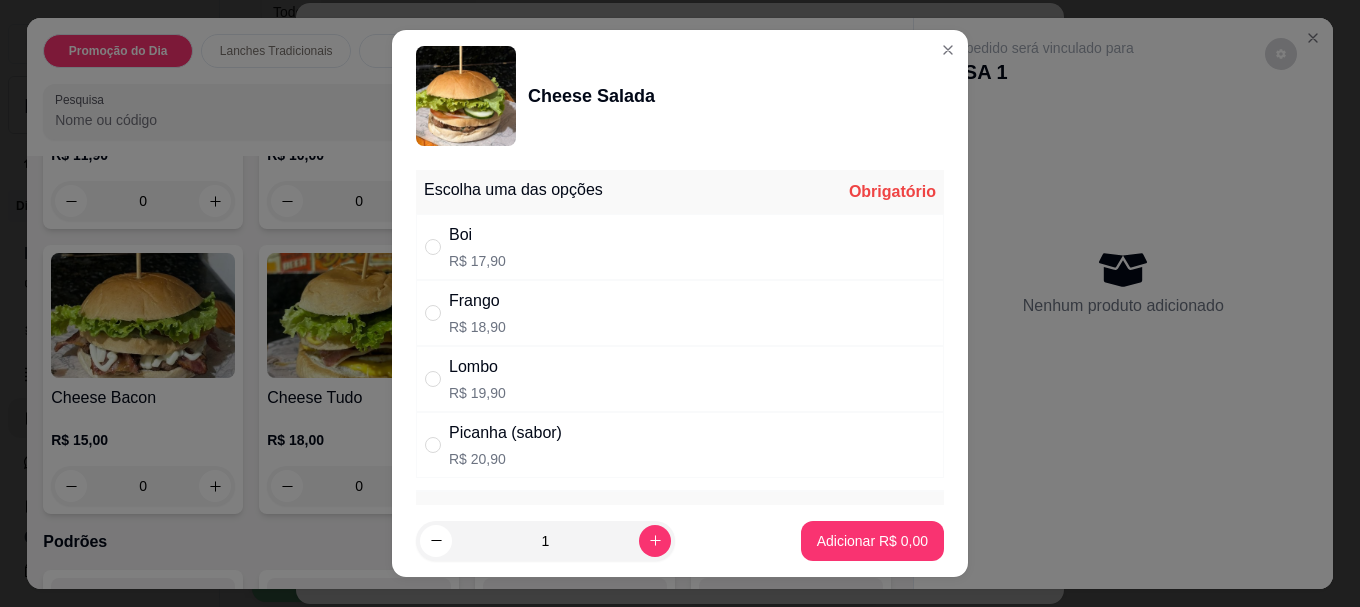 click at bounding box center (433, 247) 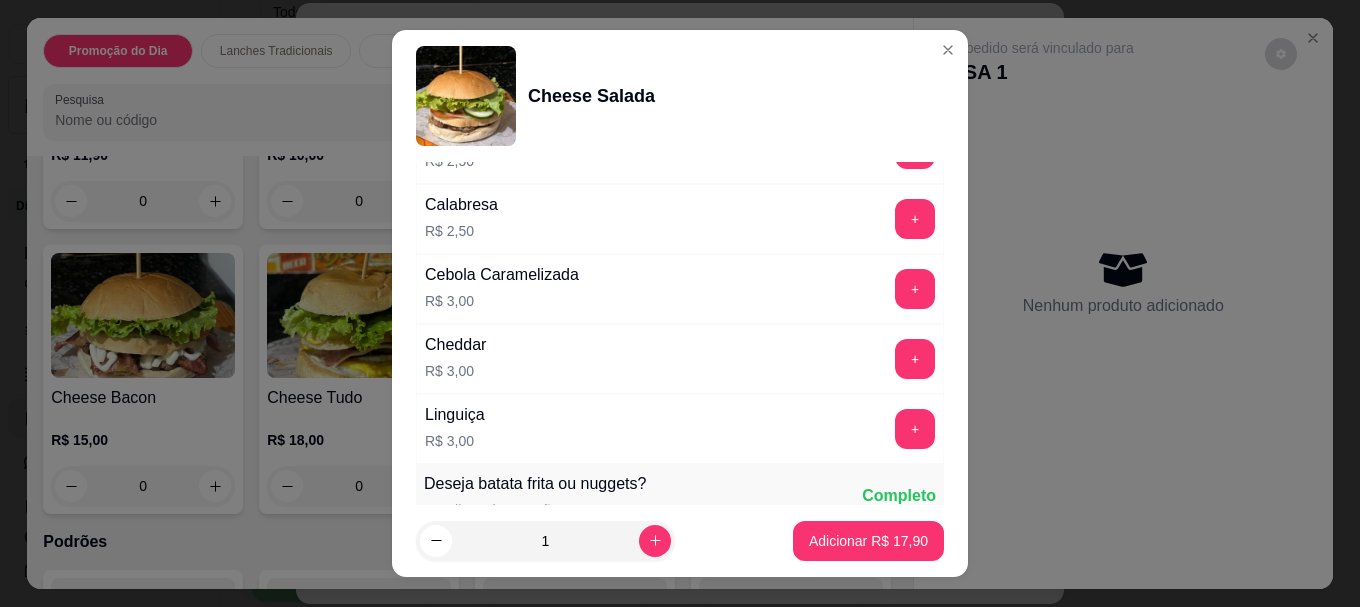 scroll, scrollTop: 1653, scrollLeft: 0, axis: vertical 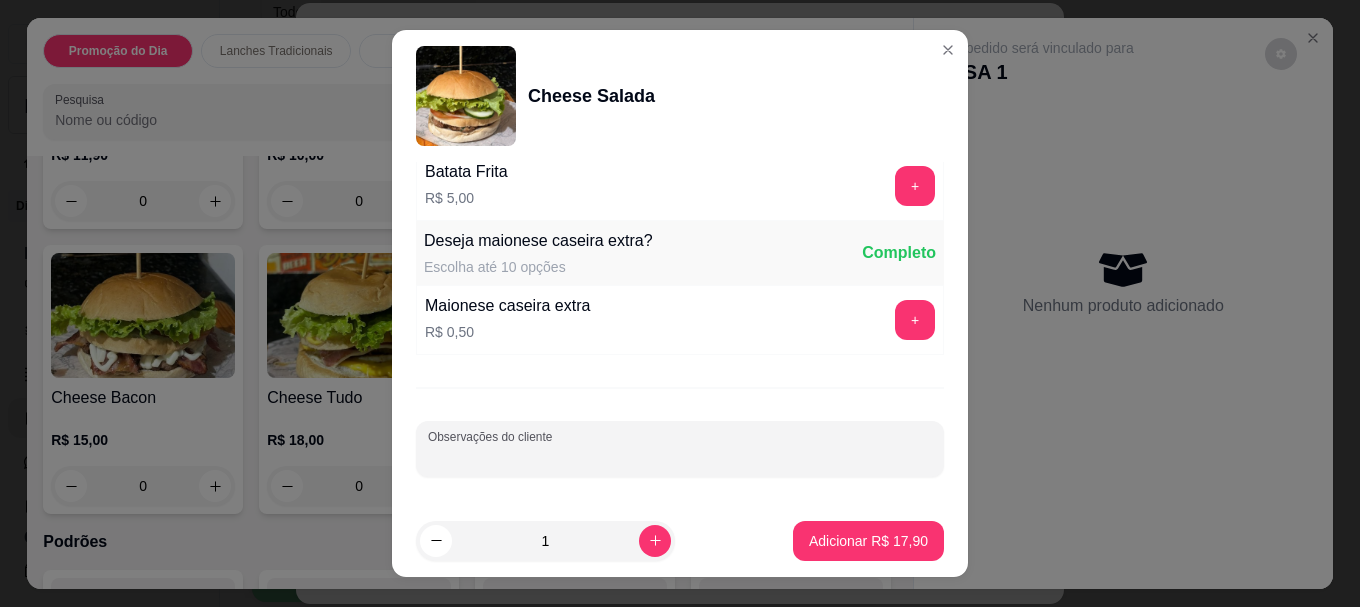 click on "Observações do cliente" at bounding box center [680, 457] 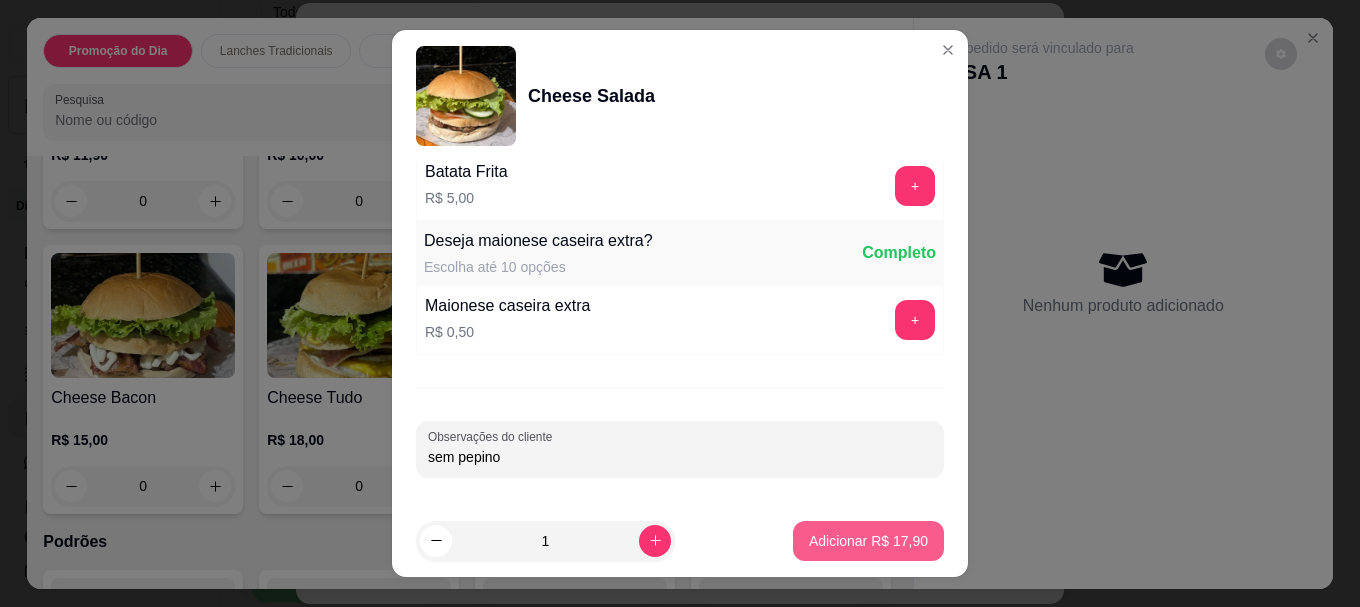 type on "sem pepino" 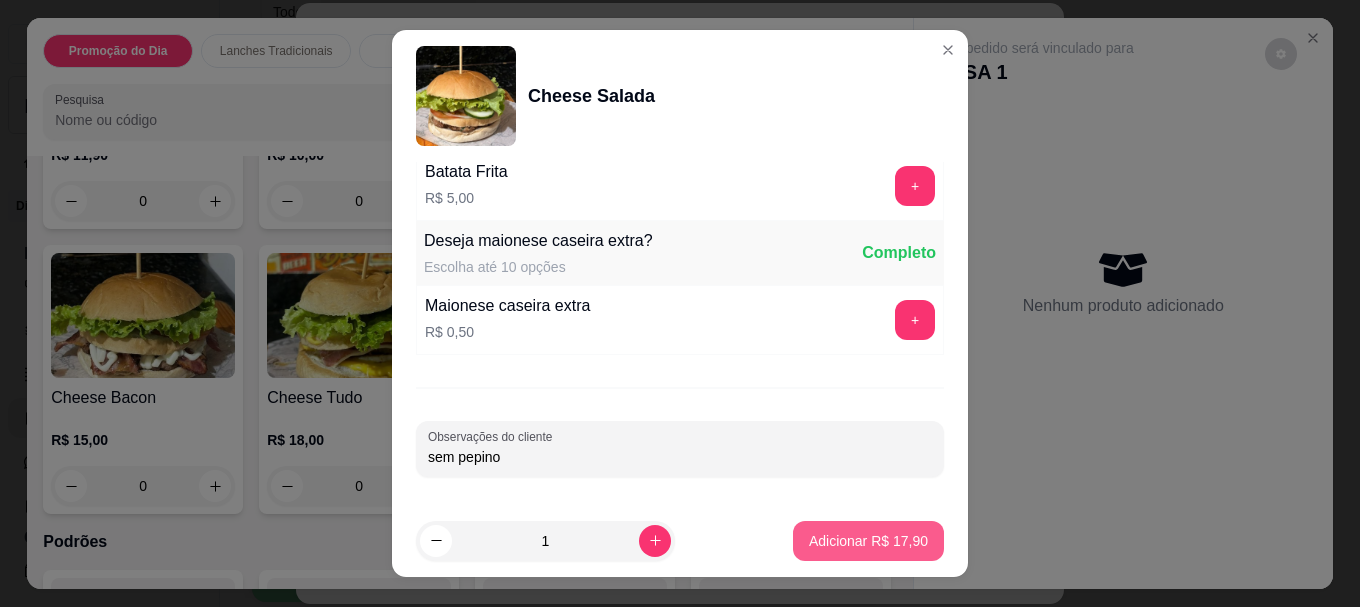 click on "Adicionar   R$ 17,90" at bounding box center (868, 541) 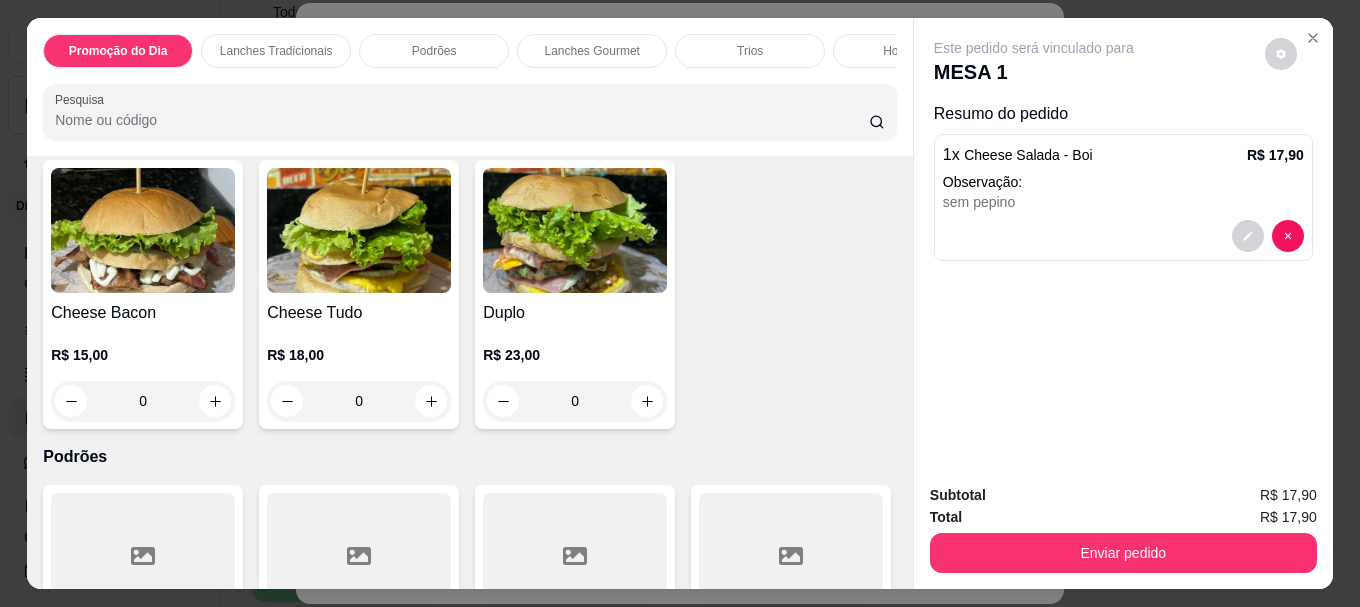 scroll, scrollTop: 1200, scrollLeft: 0, axis: vertical 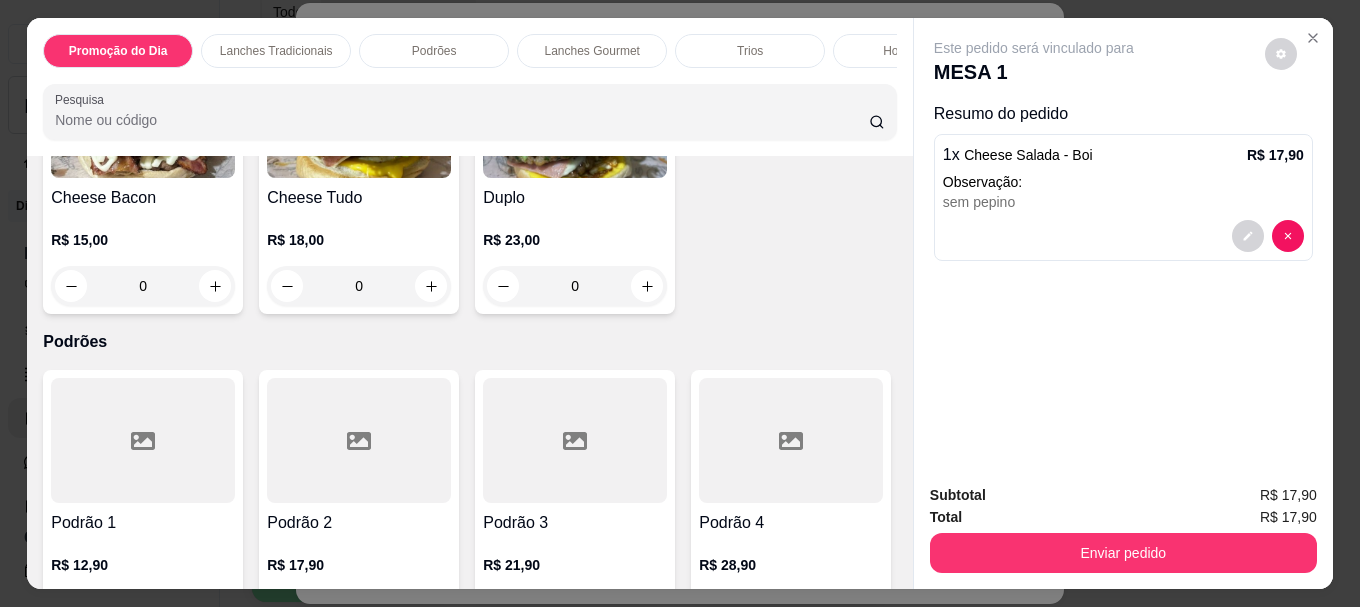 click at bounding box center (575, 115) 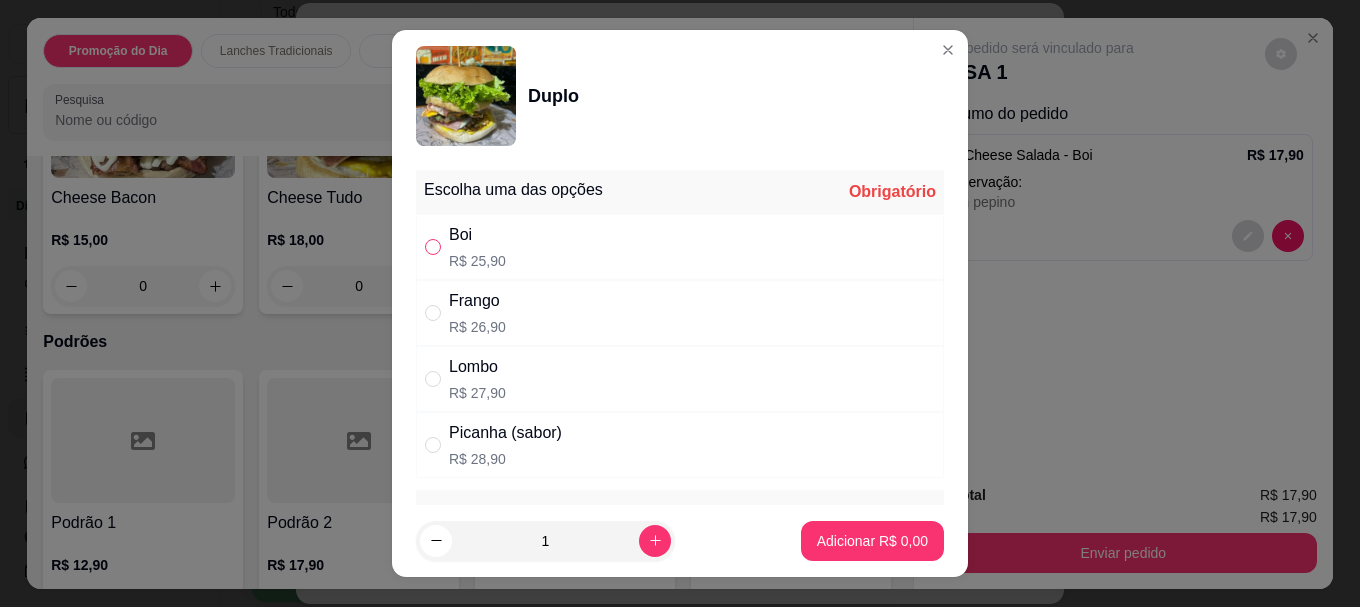 drag, startPoint x: 423, startPoint y: 250, endPoint x: 555, endPoint y: 278, distance: 134.93703 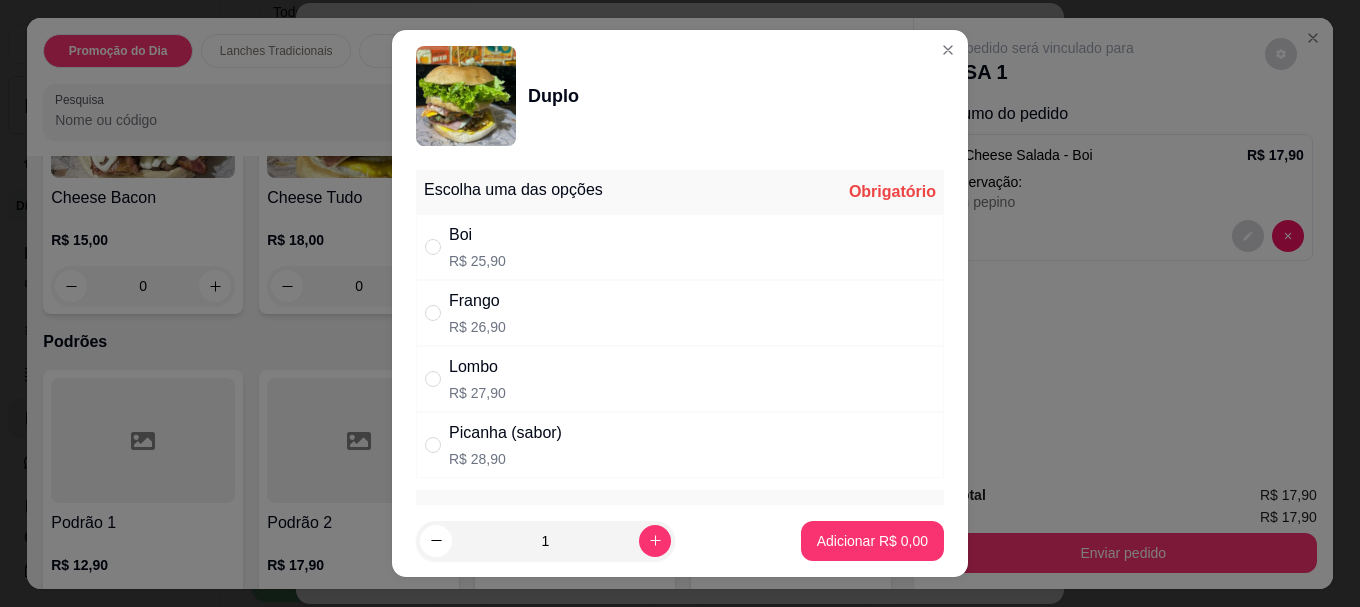click at bounding box center (433, 247) 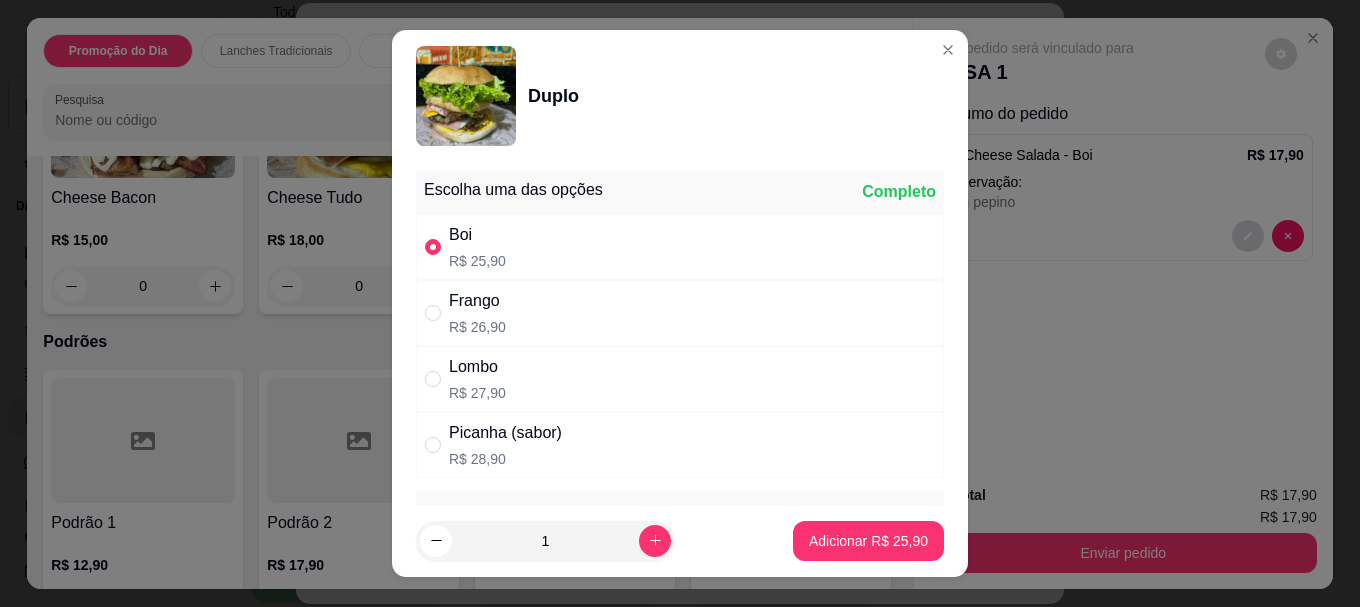 scroll, scrollTop: 1653, scrollLeft: 0, axis: vertical 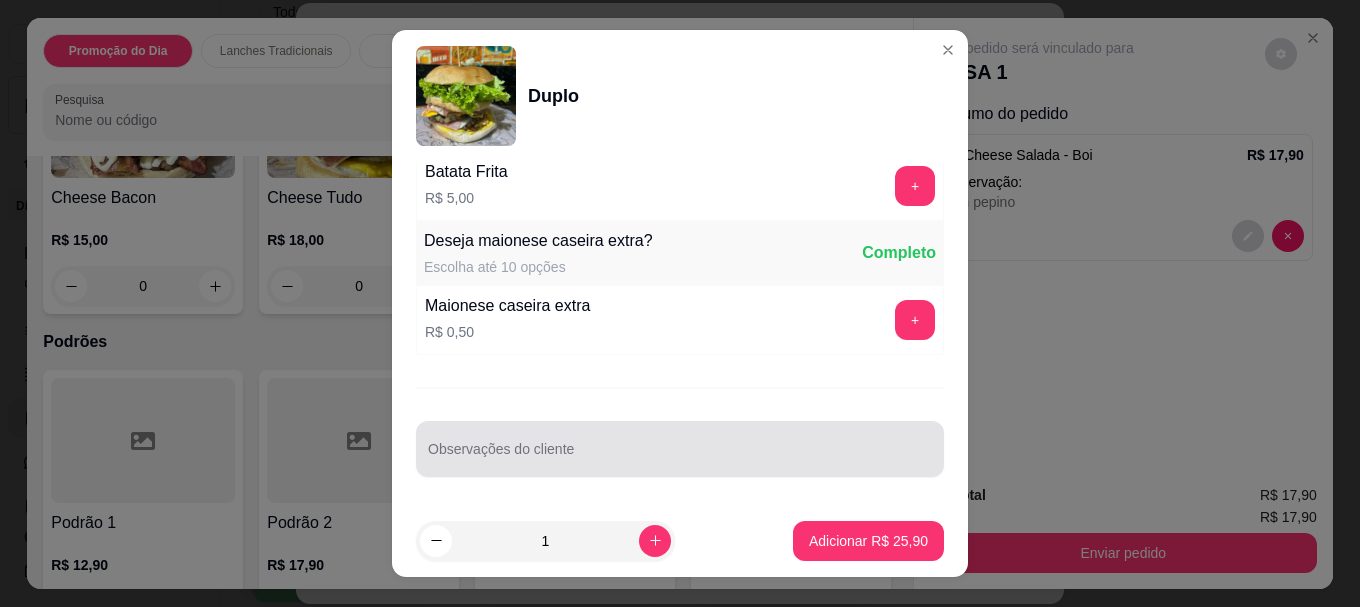 click at bounding box center [680, 449] 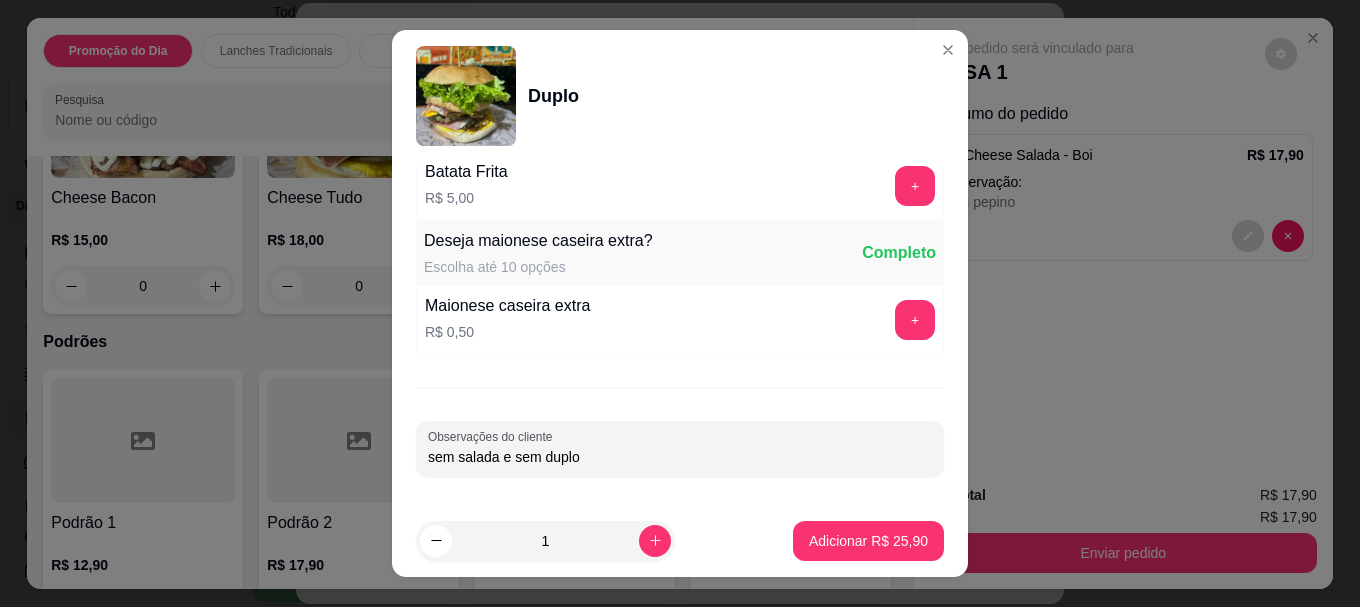 drag, startPoint x: 575, startPoint y: 460, endPoint x: 535, endPoint y: 460, distance: 40 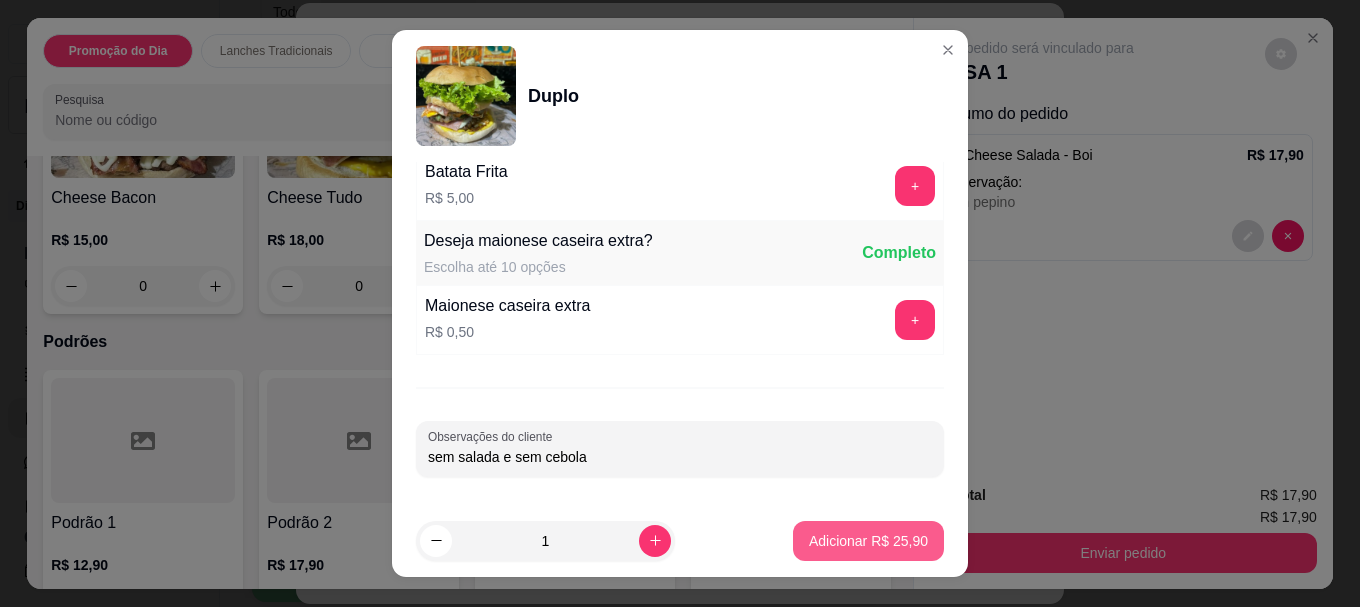type on "sem salada e sem cebola" 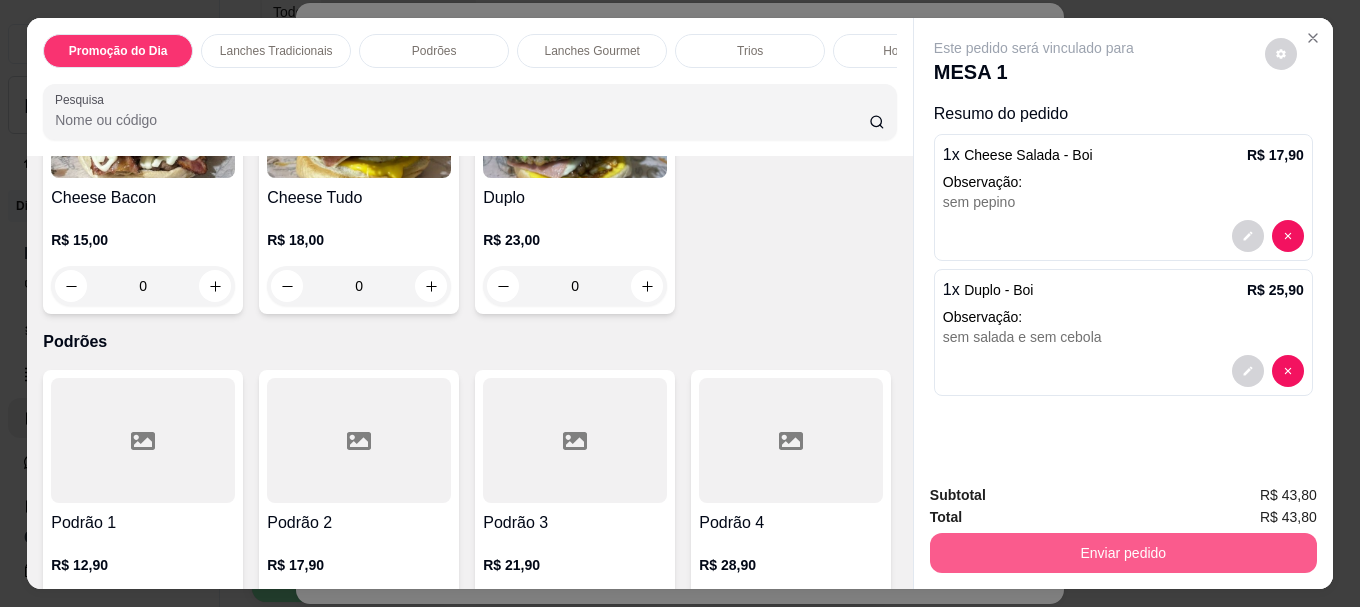 click on "Enviar pedido" at bounding box center [1123, 553] 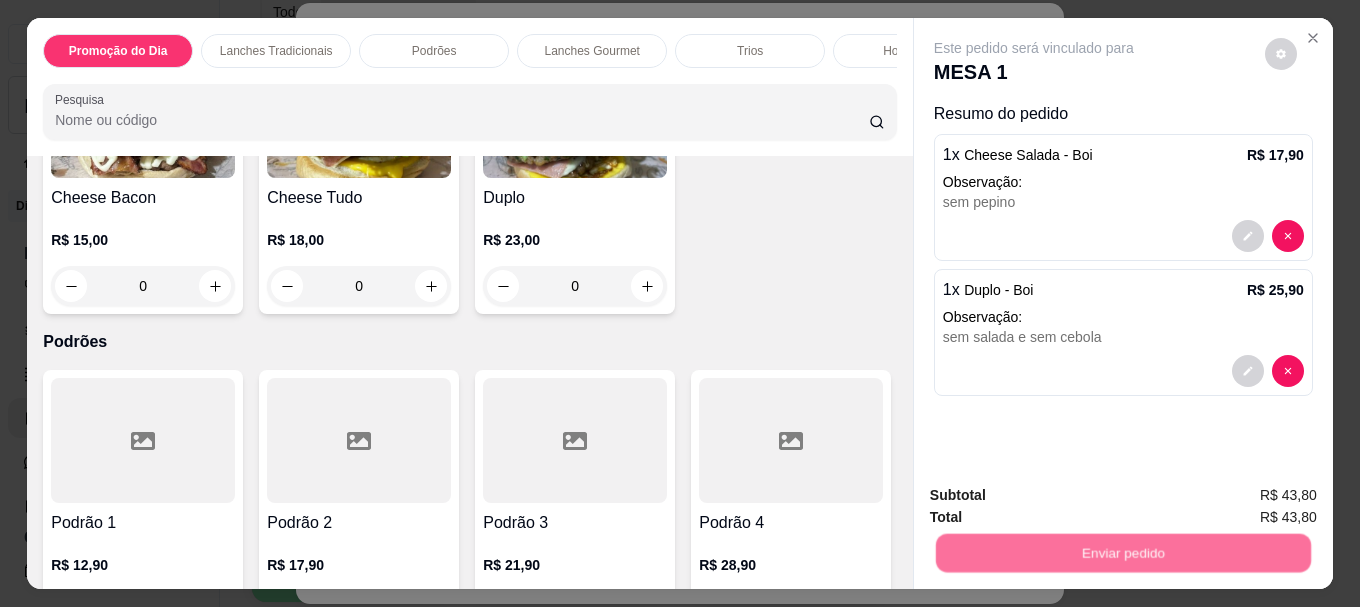 click on "Não registrar e enviar pedido" at bounding box center [1057, 496] 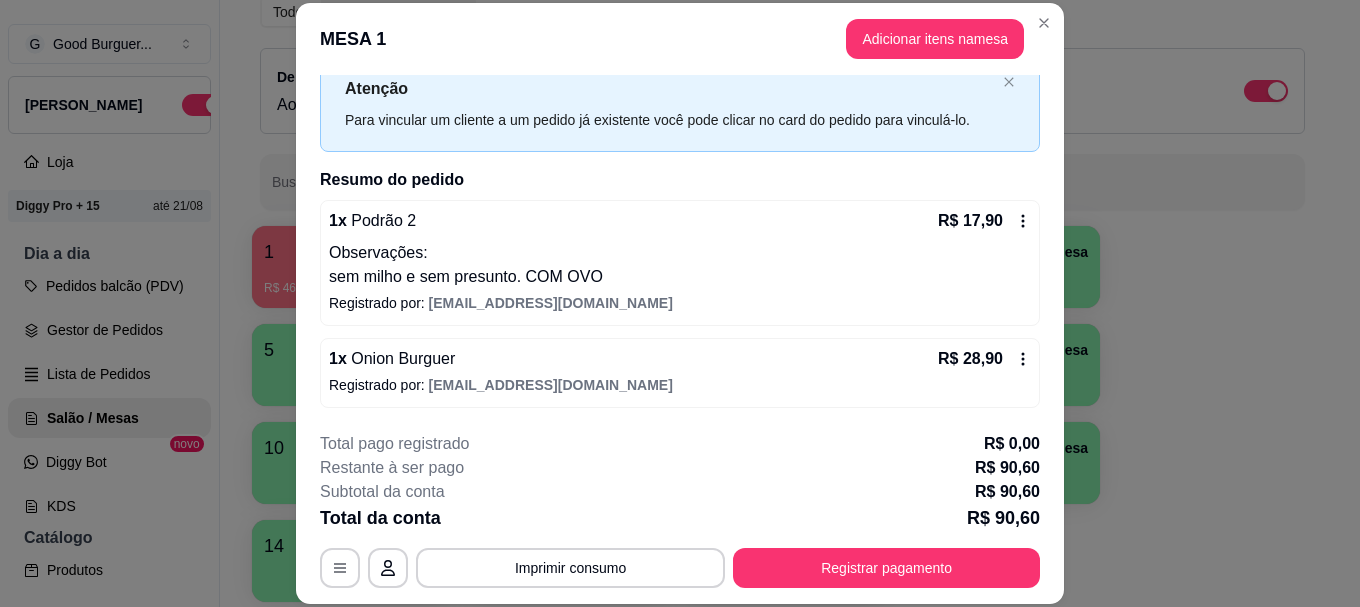 type 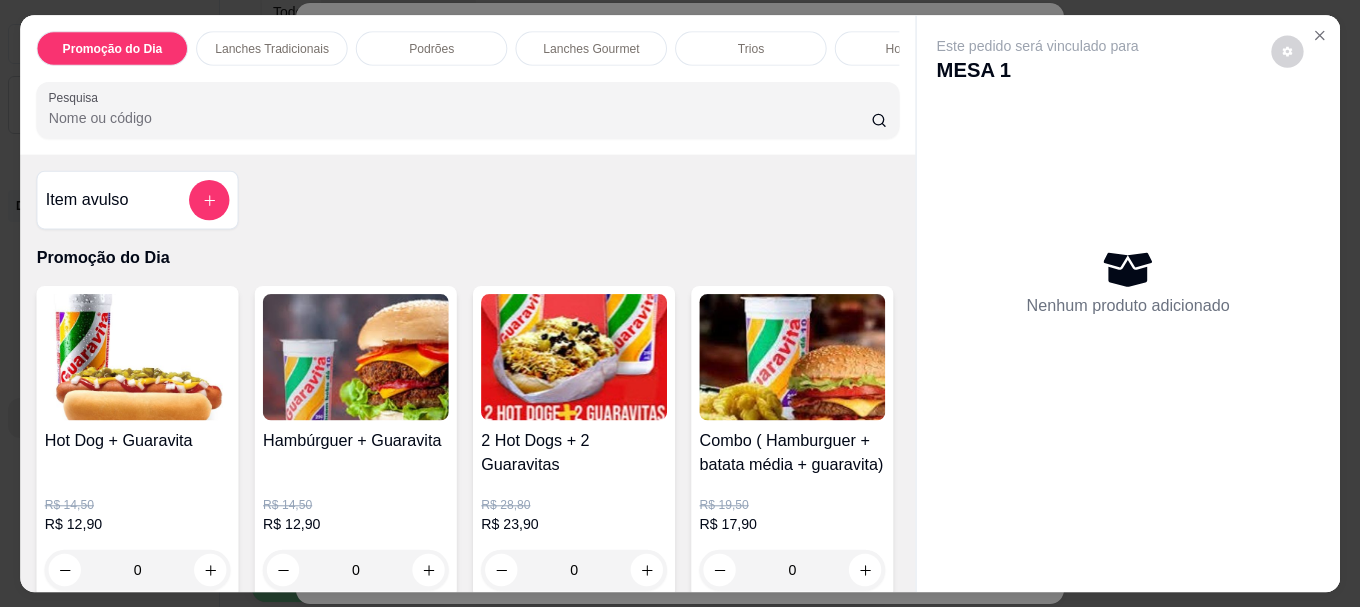 scroll, scrollTop: 53, scrollLeft: 0, axis: vertical 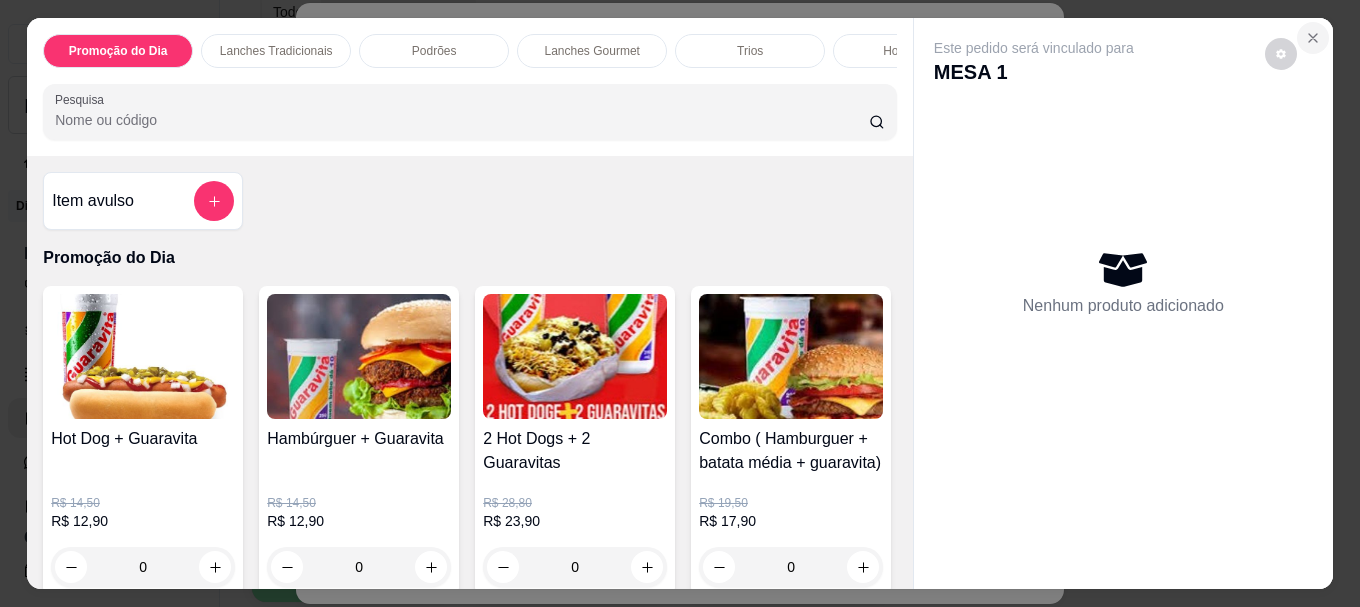 click 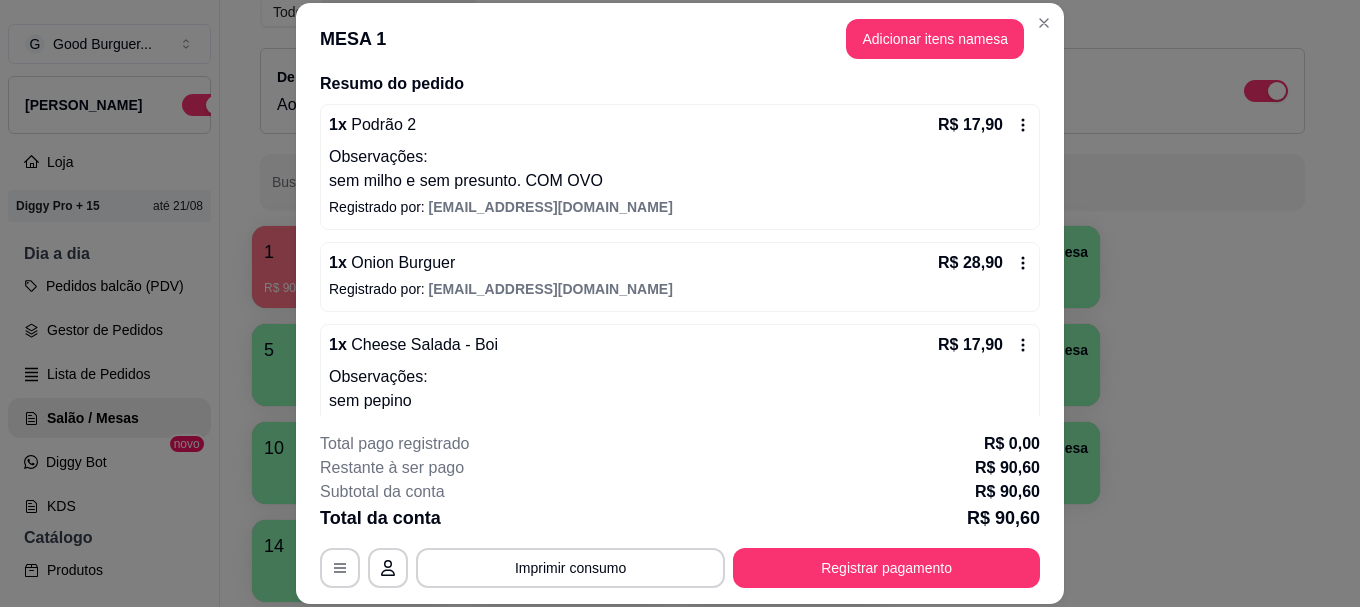 scroll, scrollTop: 0, scrollLeft: 0, axis: both 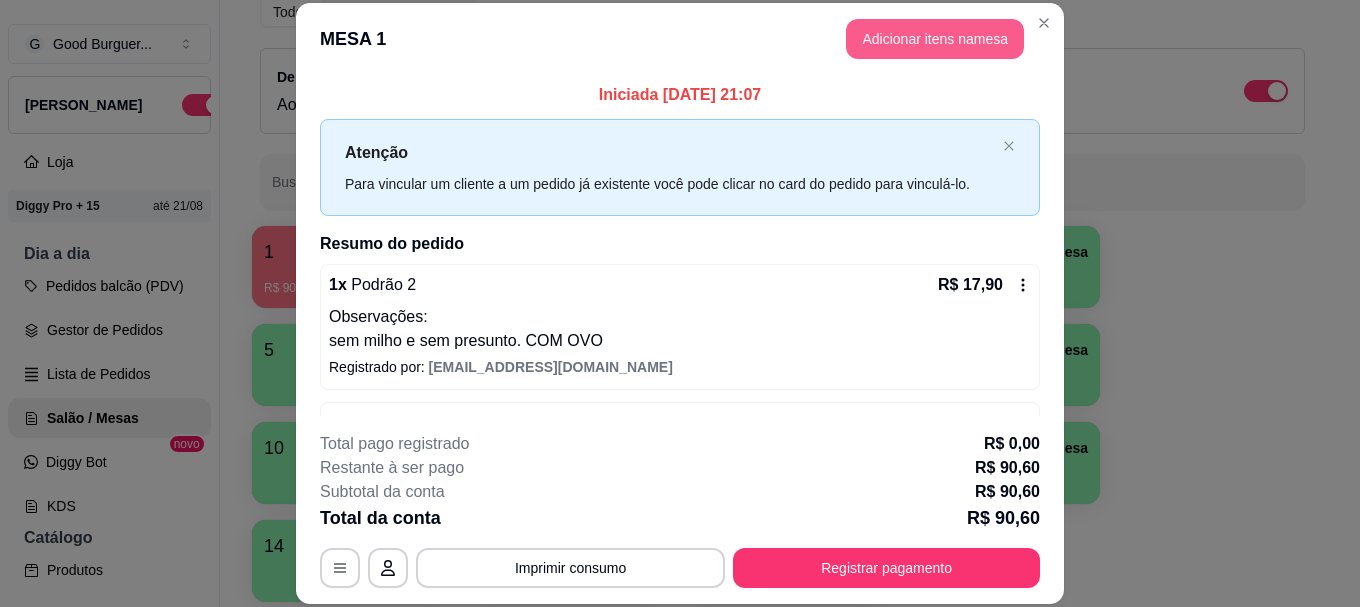 click on "Adicionar itens na  mesa" at bounding box center [935, 39] 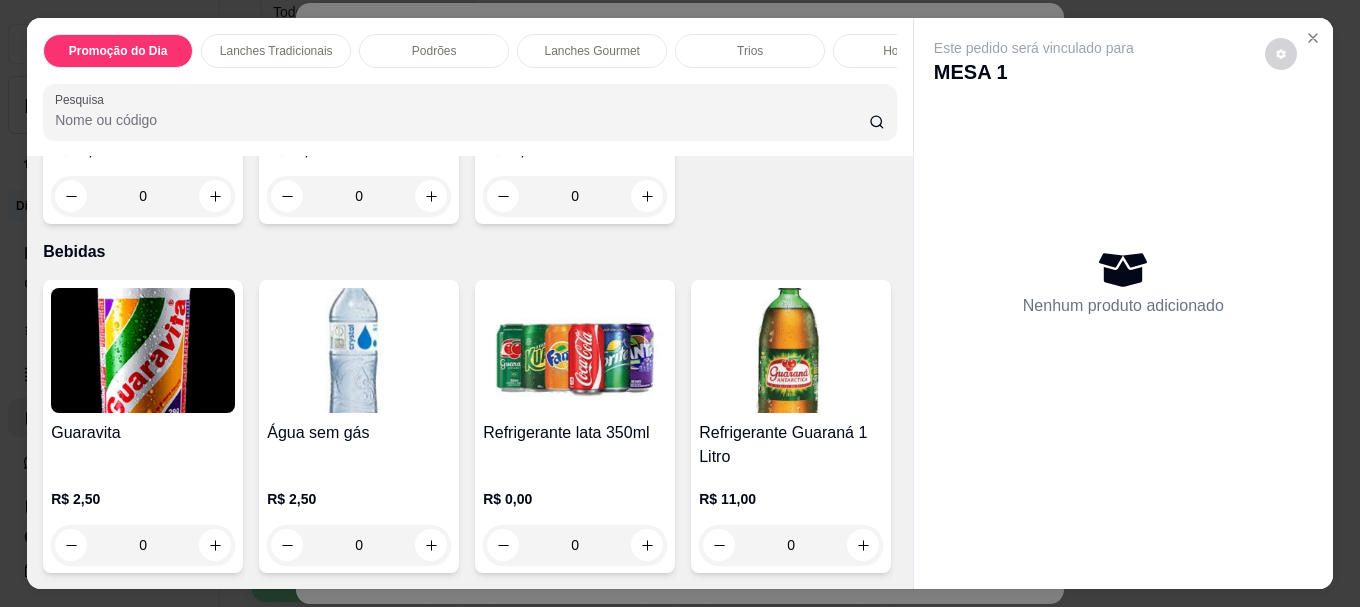 scroll, scrollTop: 6687, scrollLeft: 0, axis: vertical 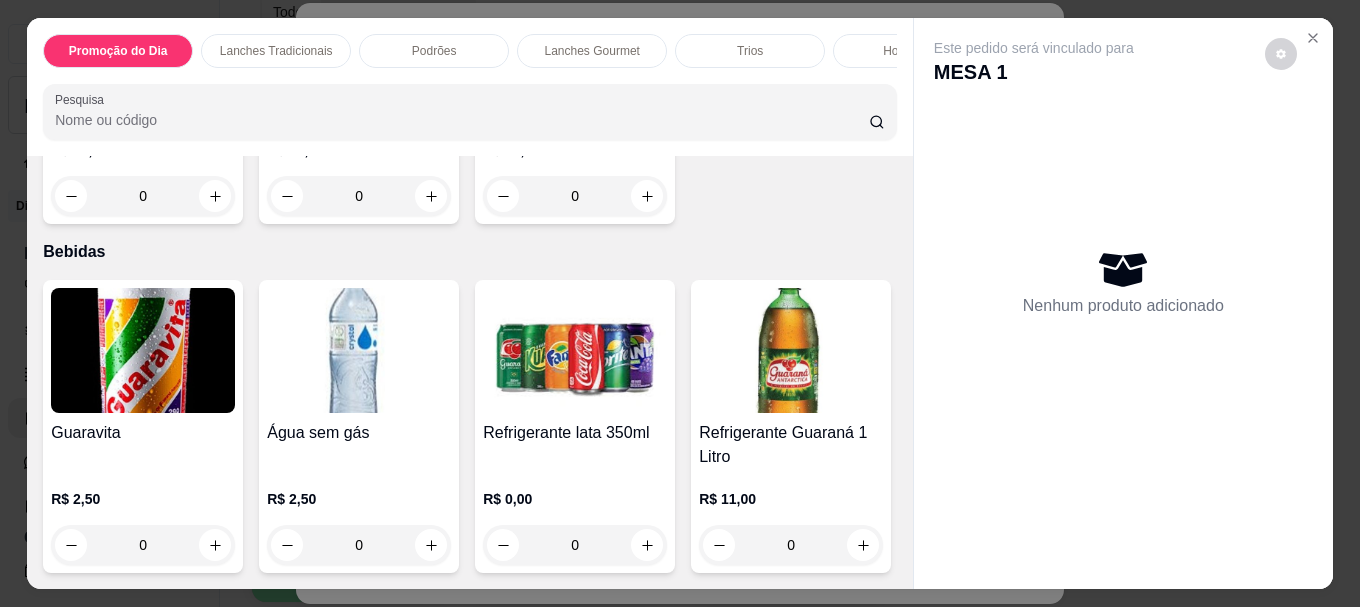 click at bounding box center [575, 350] 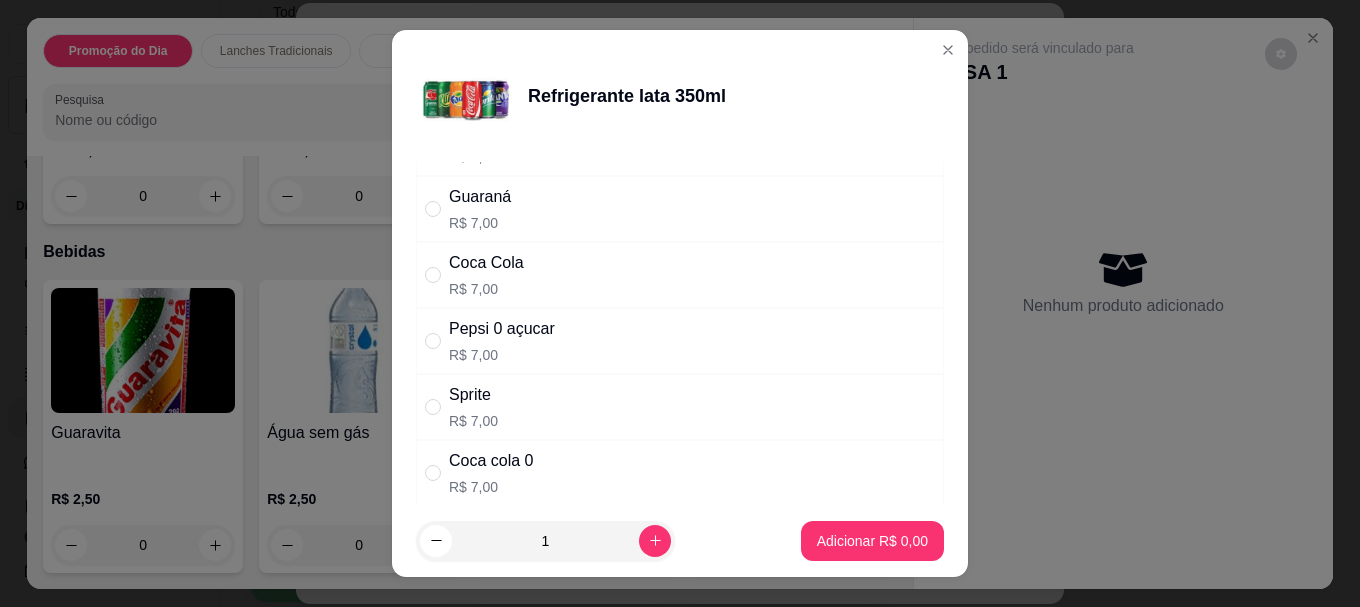scroll, scrollTop: 200, scrollLeft: 0, axis: vertical 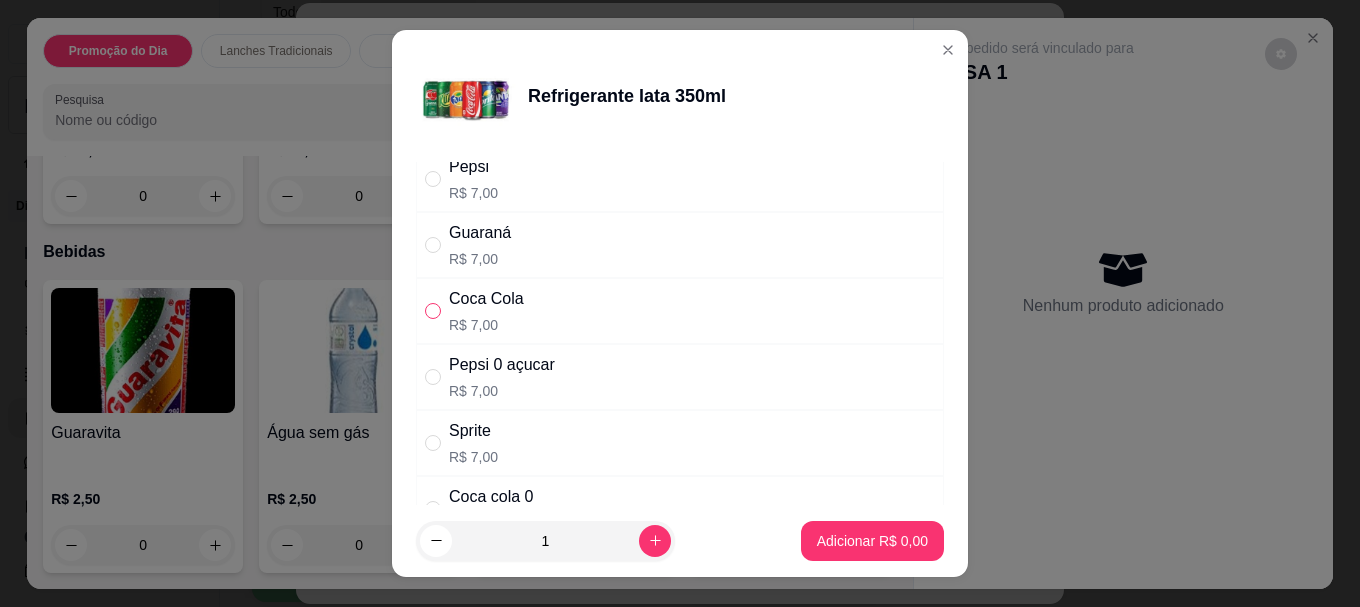 click at bounding box center [433, 311] 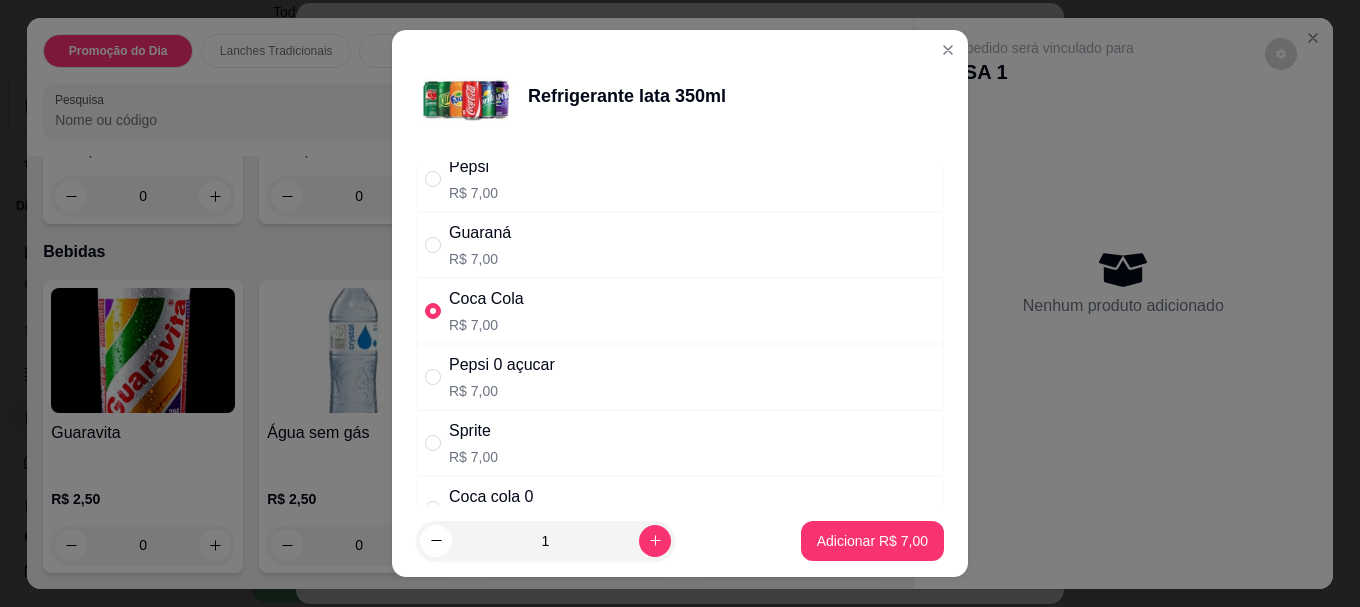 click on "Adicionar   R$ 7,00" at bounding box center [872, 541] 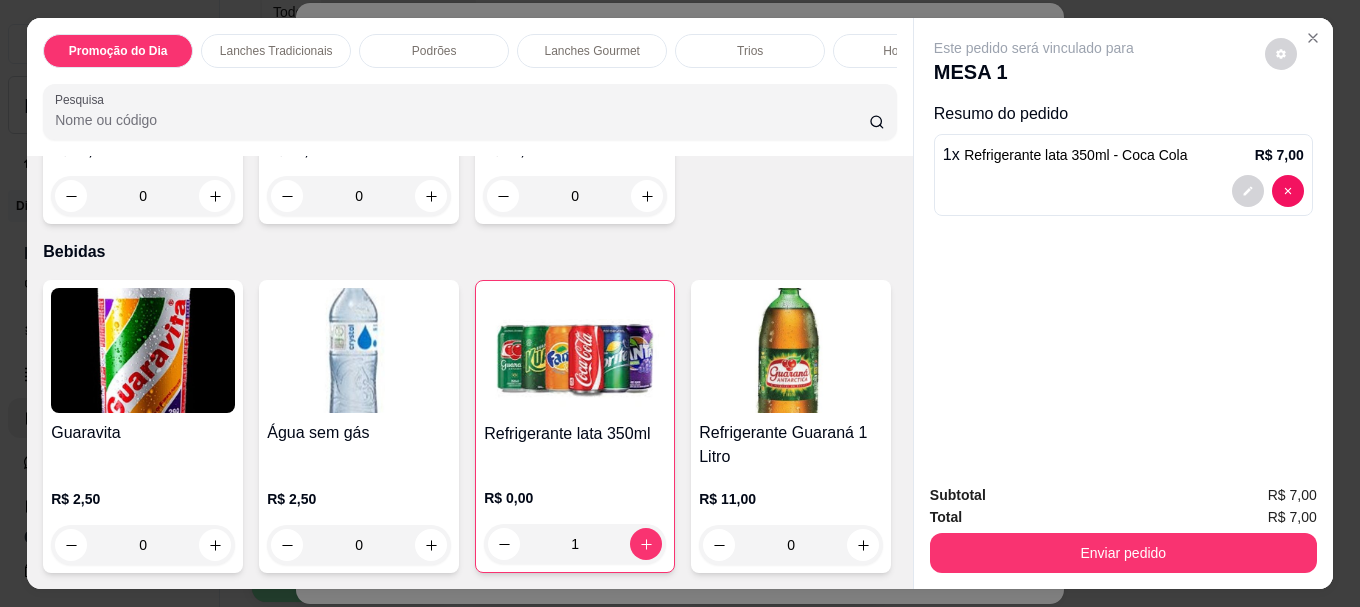click at bounding box center (791, 350) 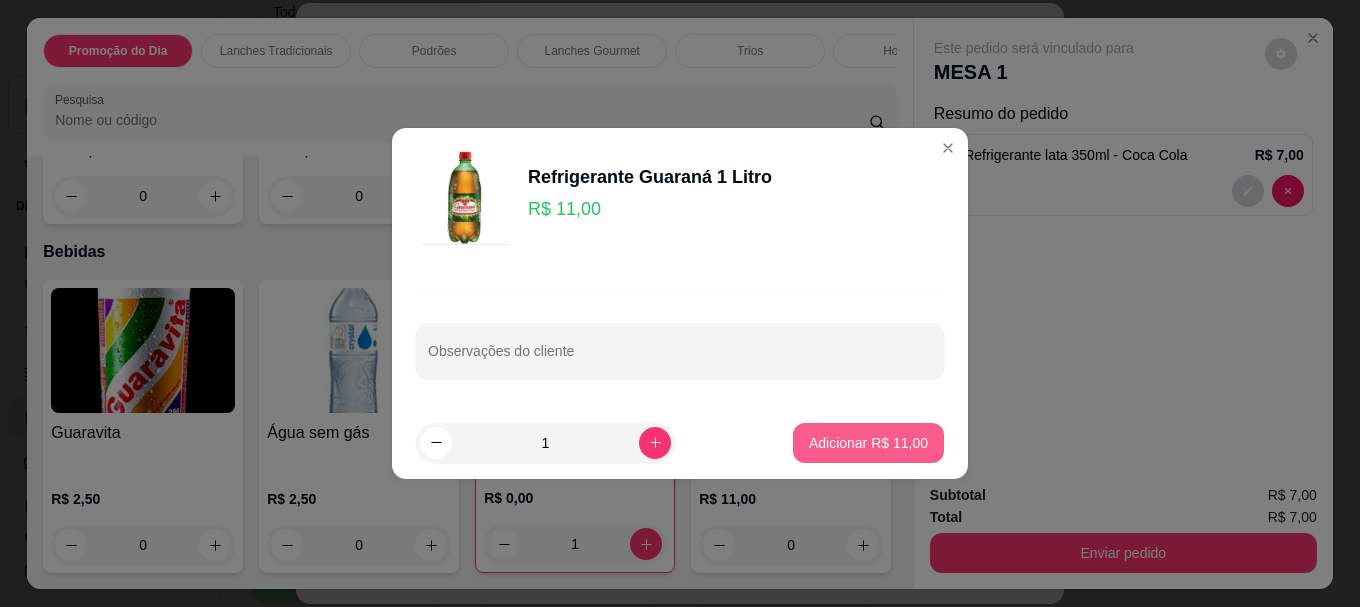 click on "Adicionar   R$ 11,00" at bounding box center (868, 443) 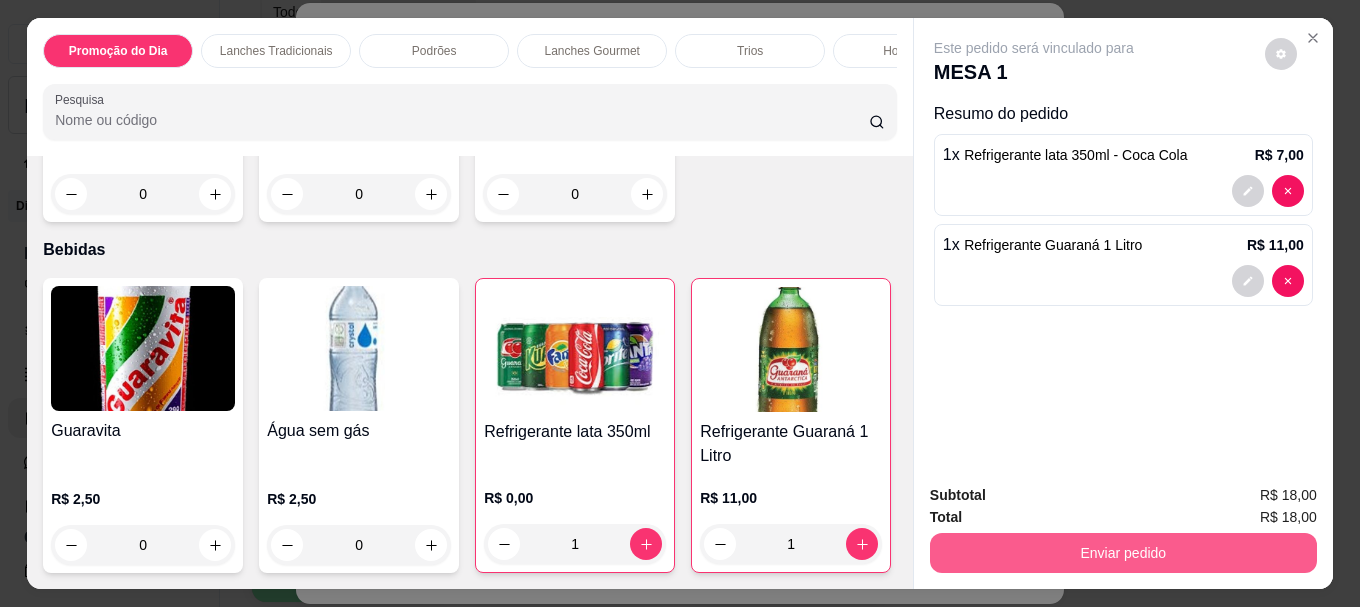 click on "Enviar pedido" at bounding box center (1123, 553) 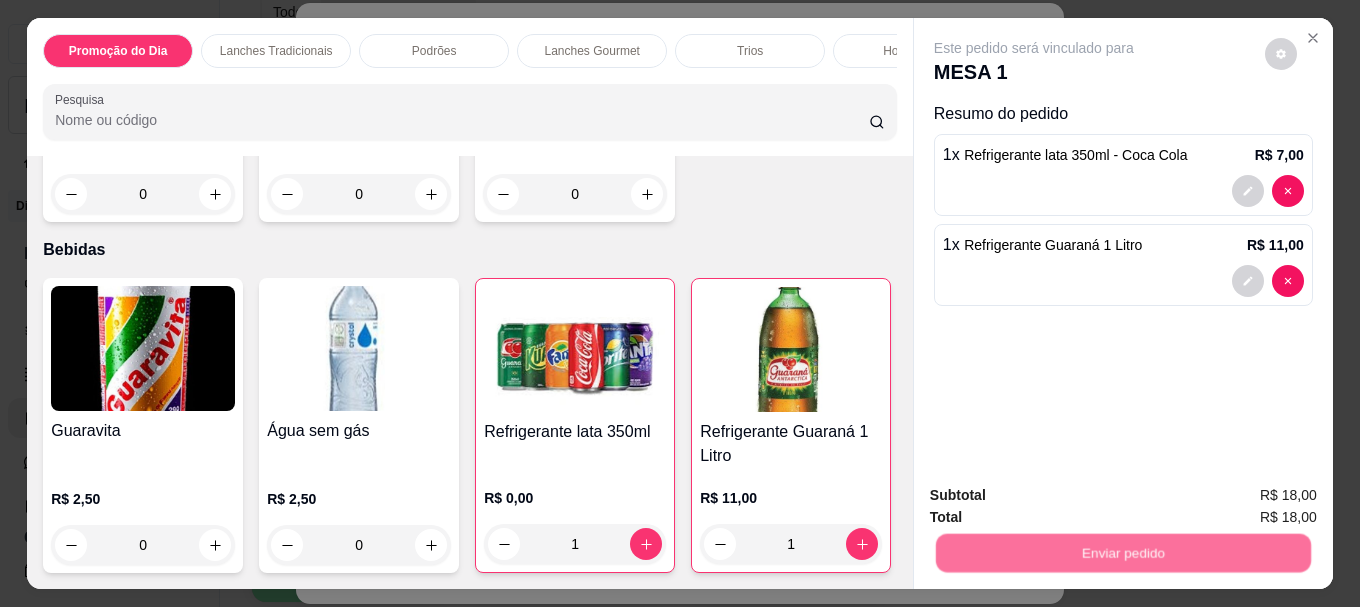 click on "Não registrar e enviar pedido" at bounding box center (1057, 495) 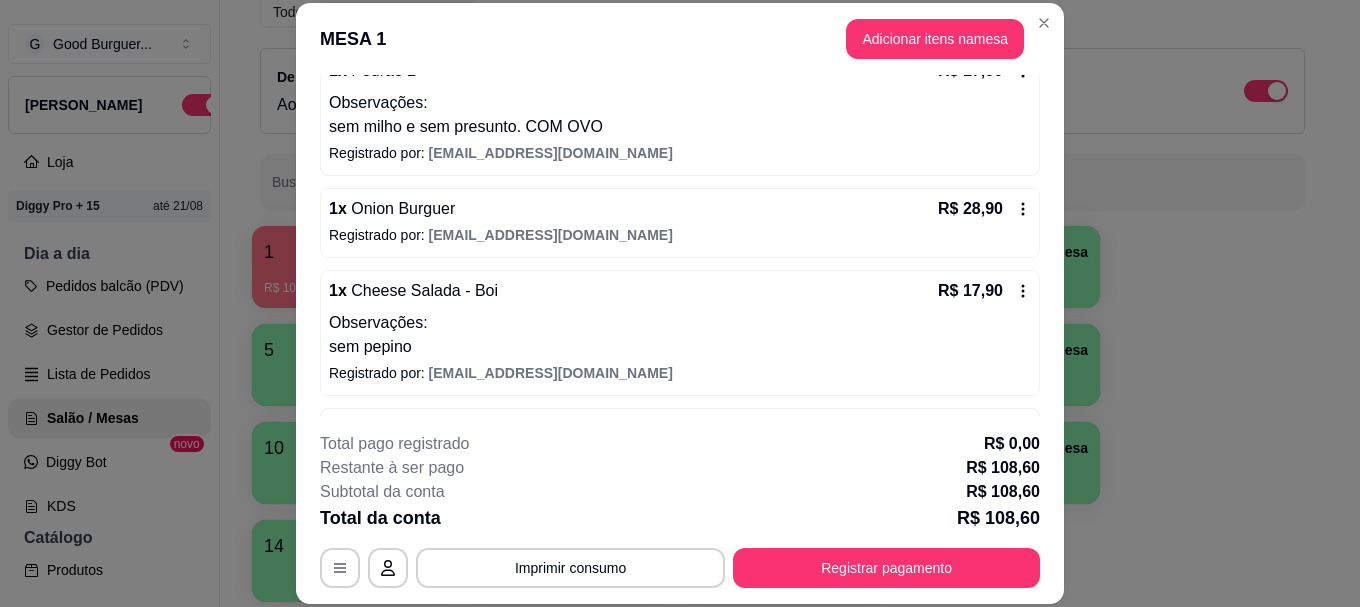 scroll, scrollTop: 504, scrollLeft: 0, axis: vertical 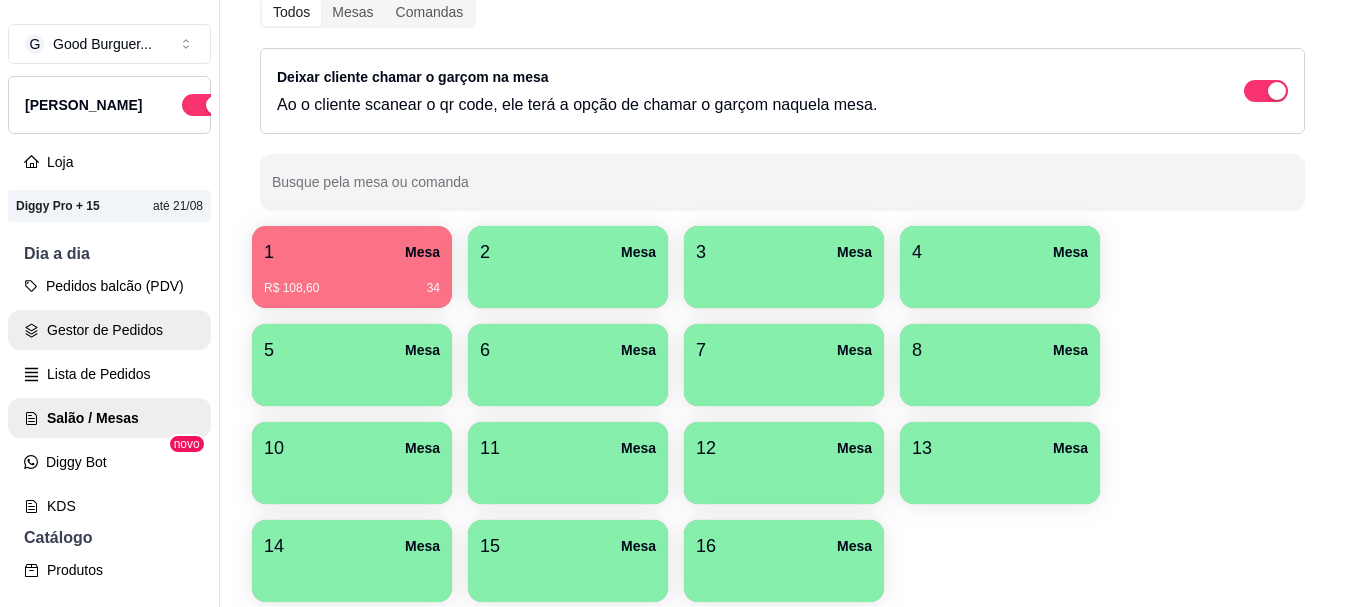 click on "Gestor de Pedidos" at bounding box center [109, 330] 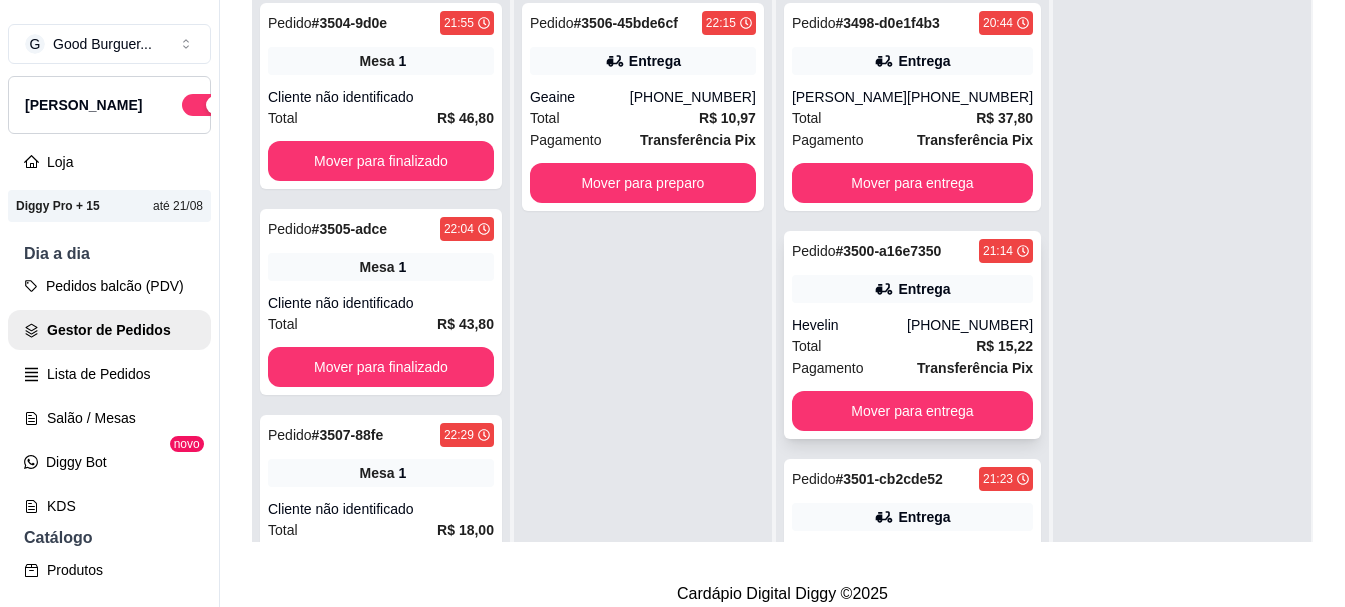 scroll, scrollTop: 300, scrollLeft: 0, axis: vertical 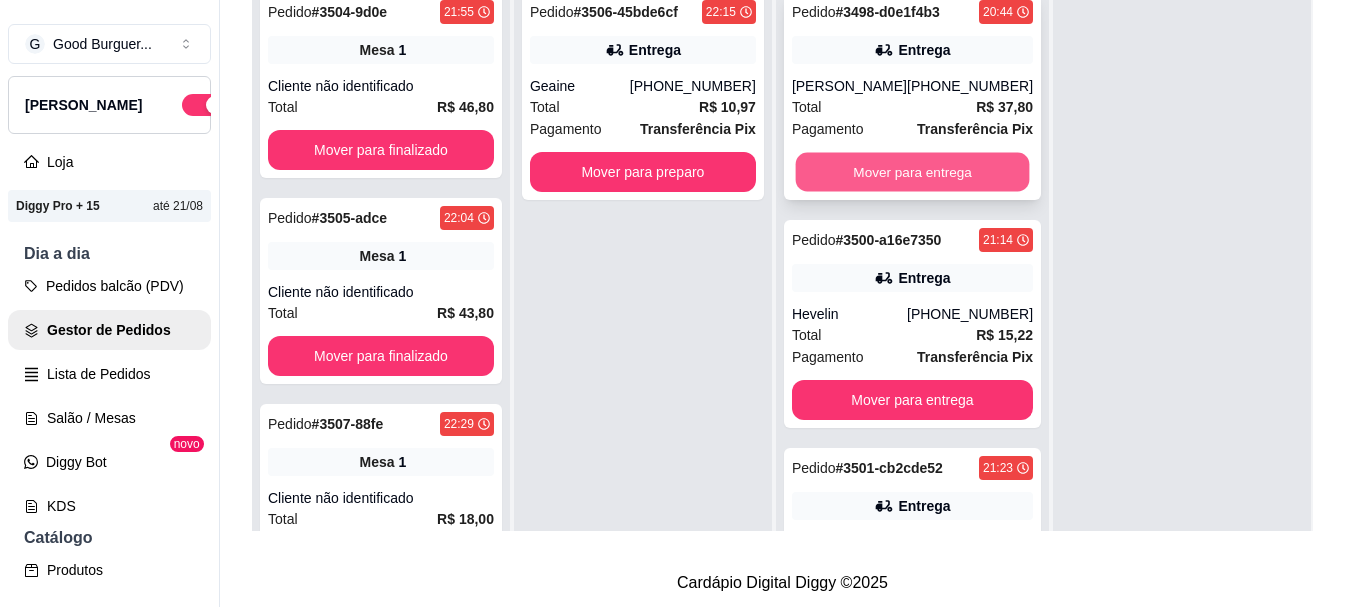click on "Mover para entrega" at bounding box center (912, 172) 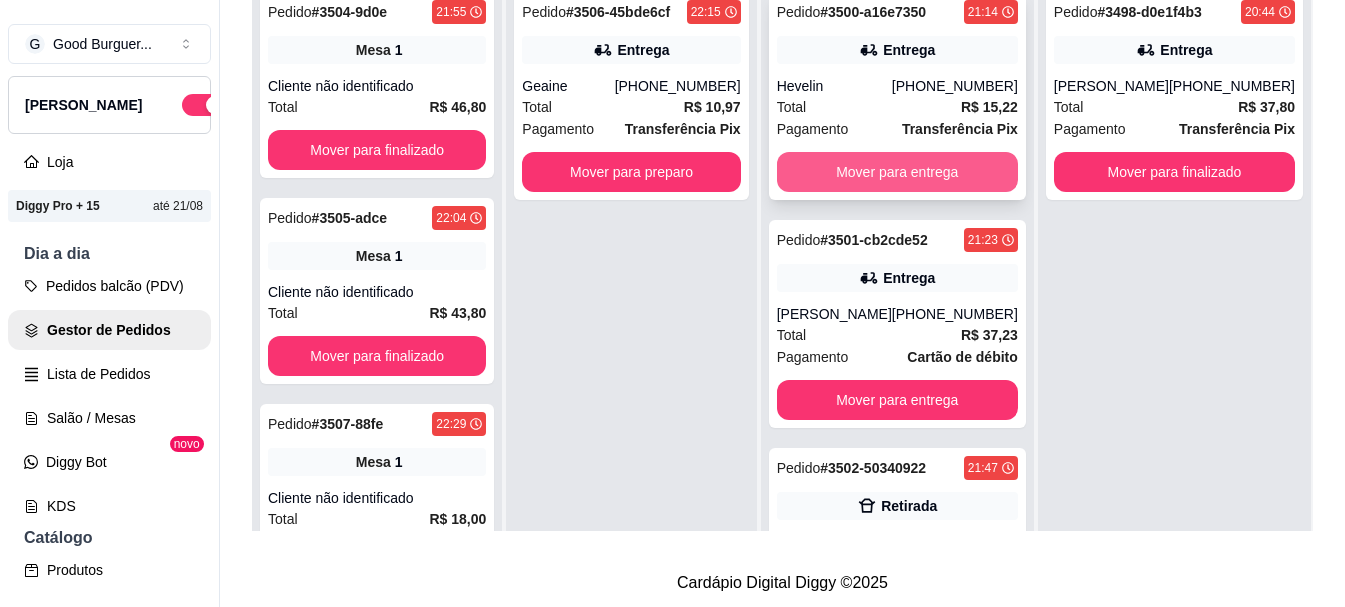 click on "Mover para entrega" at bounding box center (897, 172) 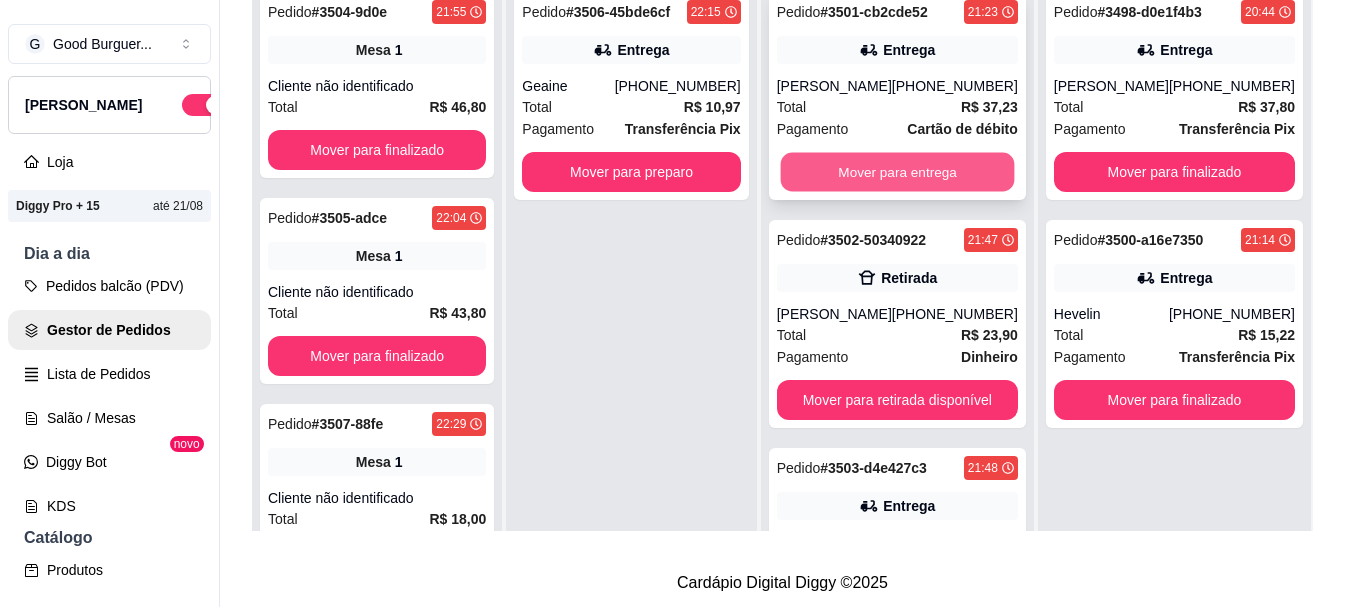 click on "Mover para entrega" at bounding box center [897, 172] 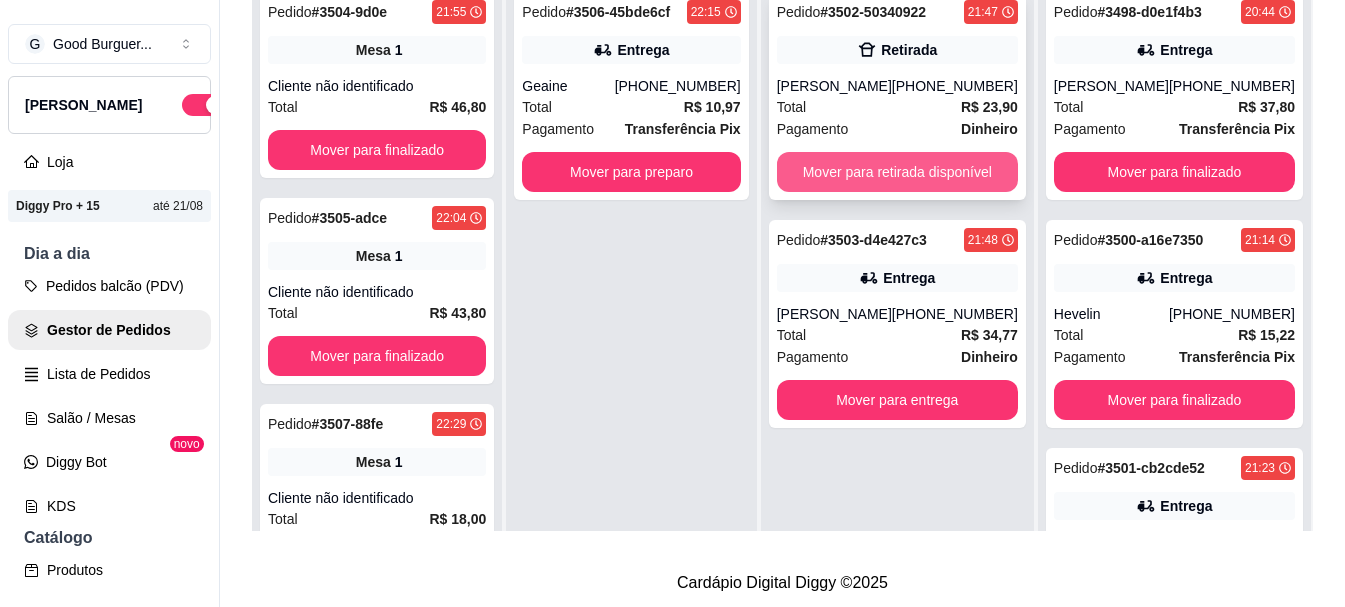 click on "Mover para retirada disponível" at bounding box center (897, 172) 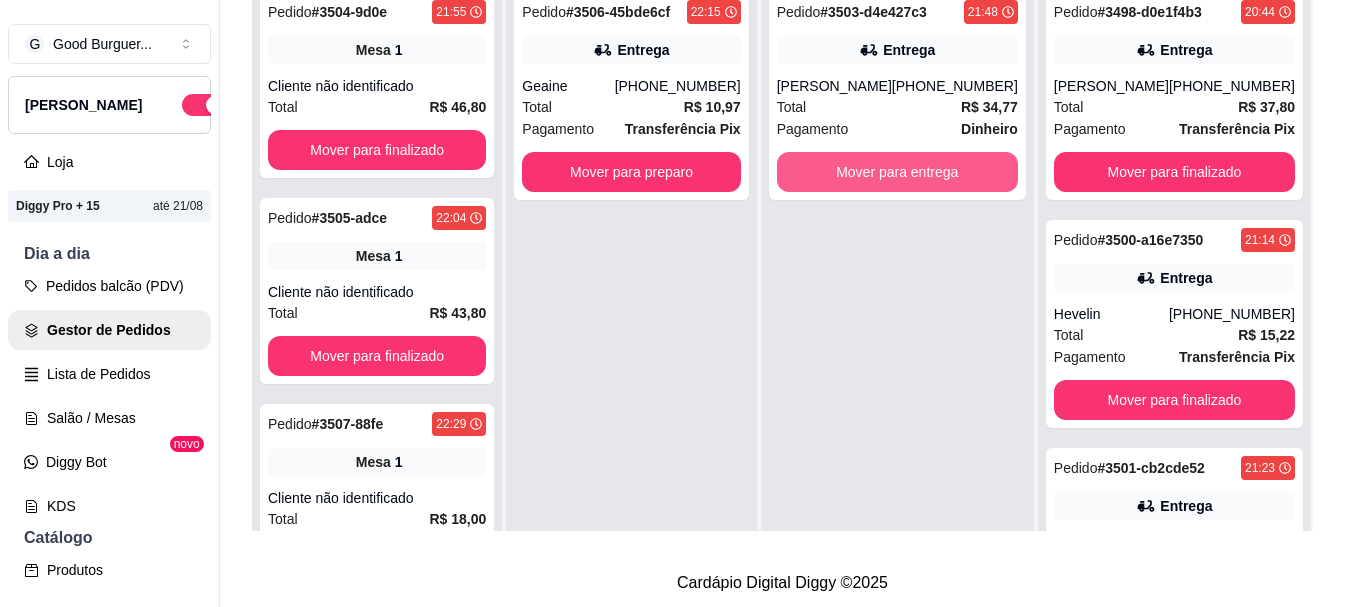 click on "Mover para entrega" at bounding box center (897, 172) 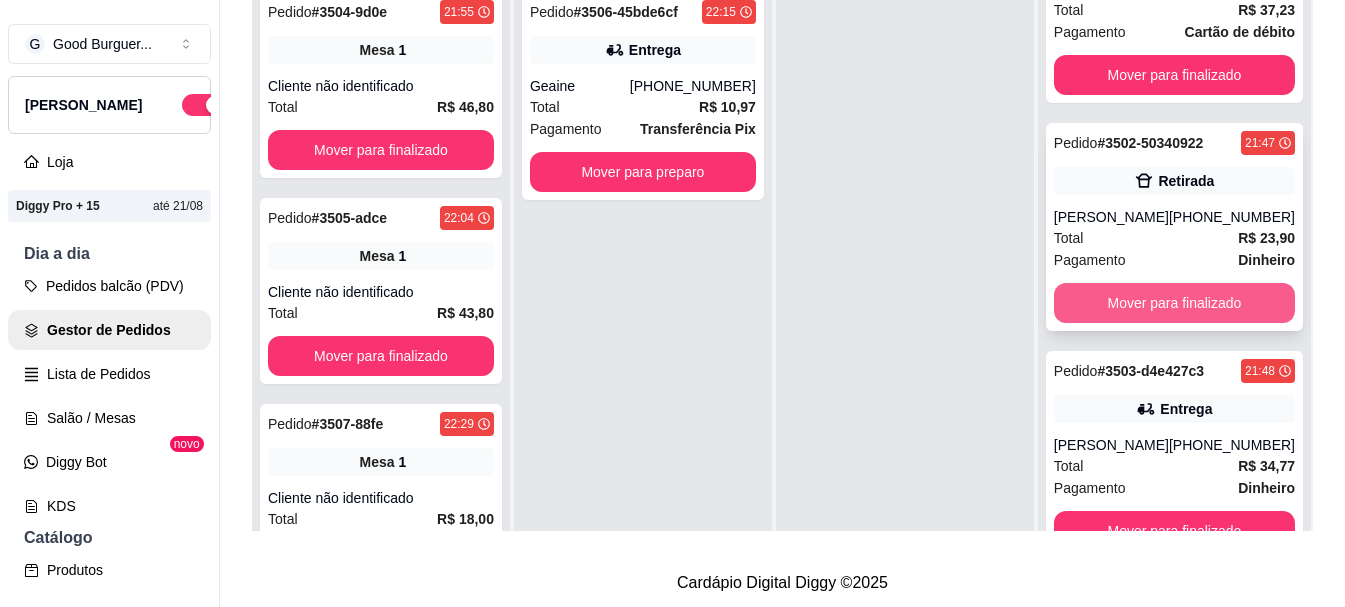 click on "Mover para finalizado" at bounding box center [1174, 303] 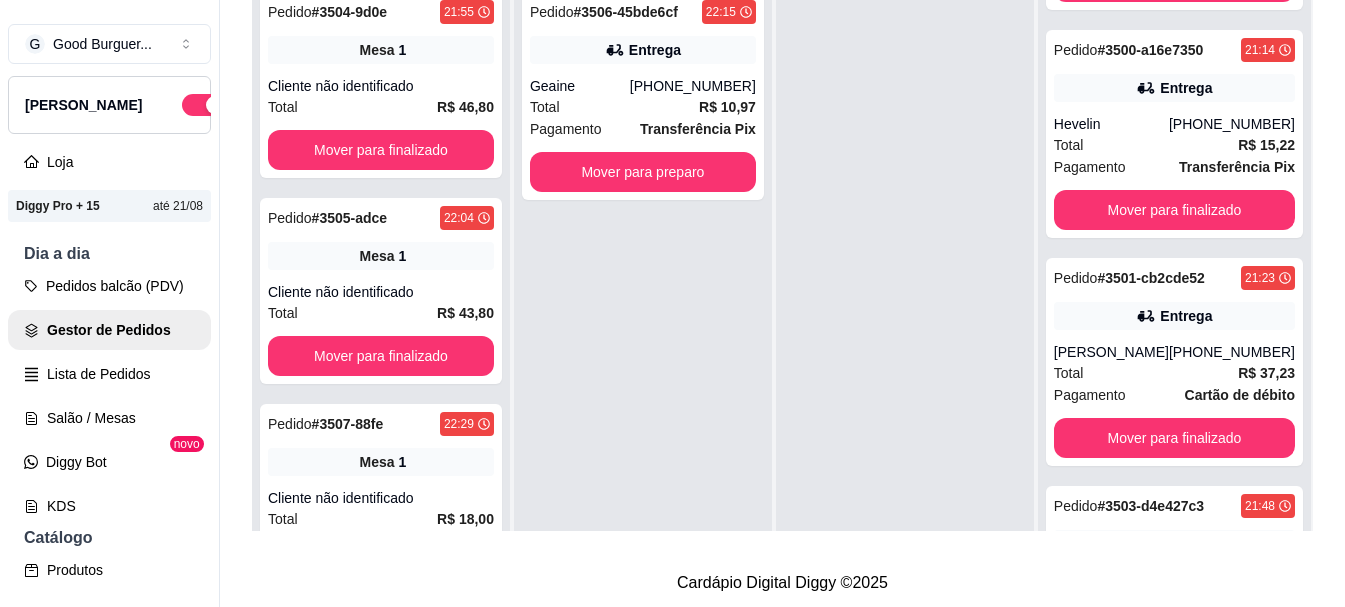 scroll, scrollTop: 0, scrollLeft: 0, axis: both 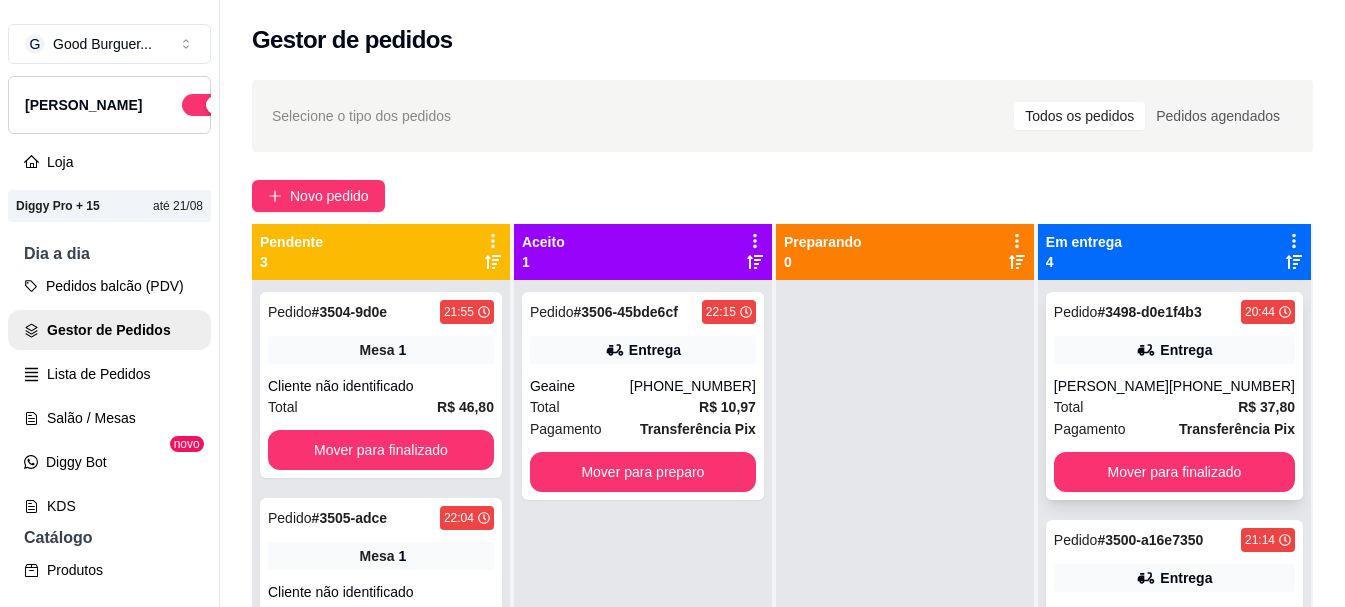 click on "Pagamento Transferência Pix" at bounding box center [1174, 429] 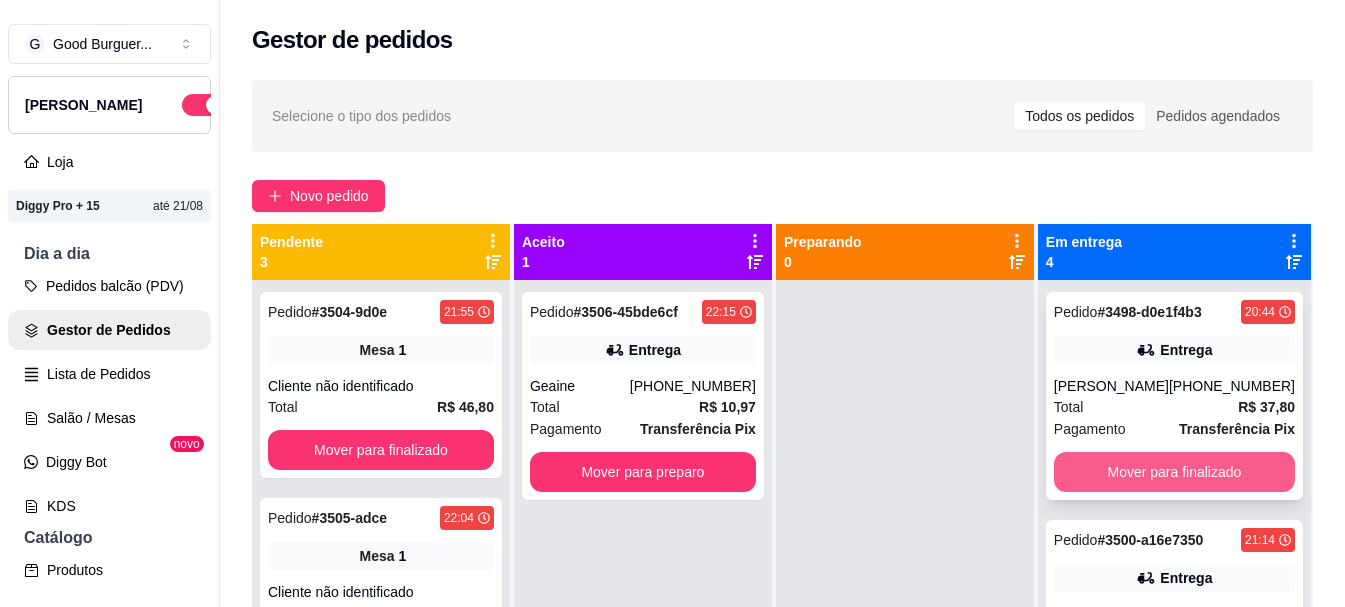 click on "Mover para finalizado" at bounding box center [1174, 472] 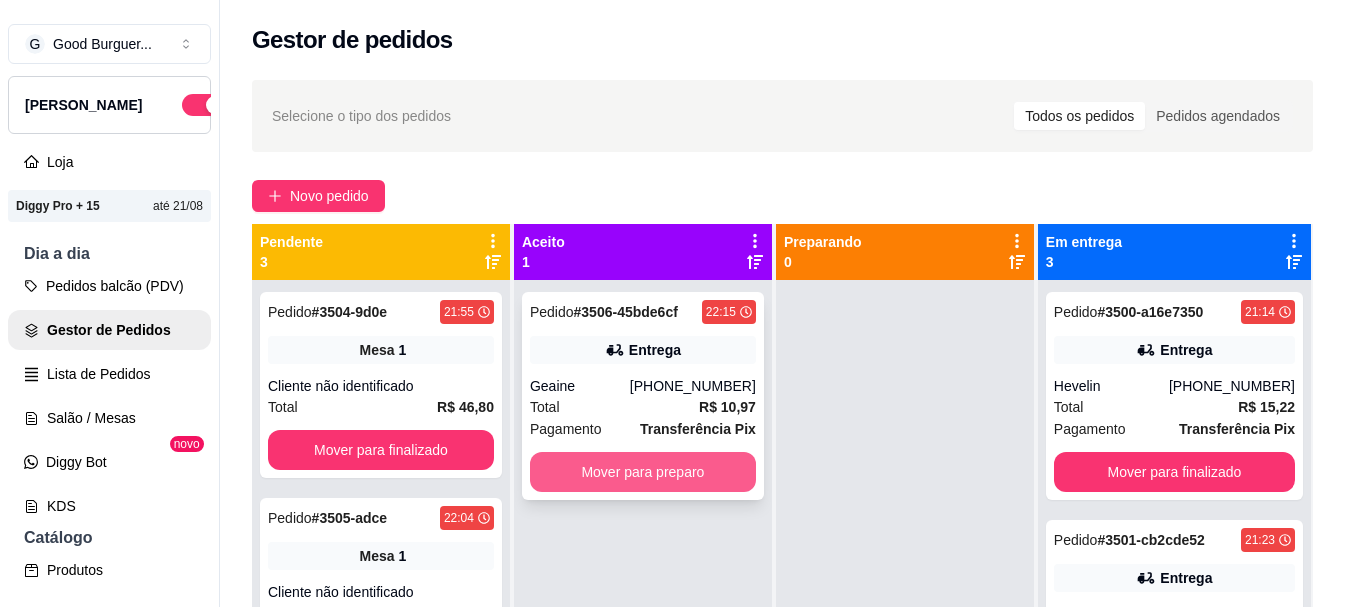 click on "Mover para preparo" at bounding box center (643, 472) 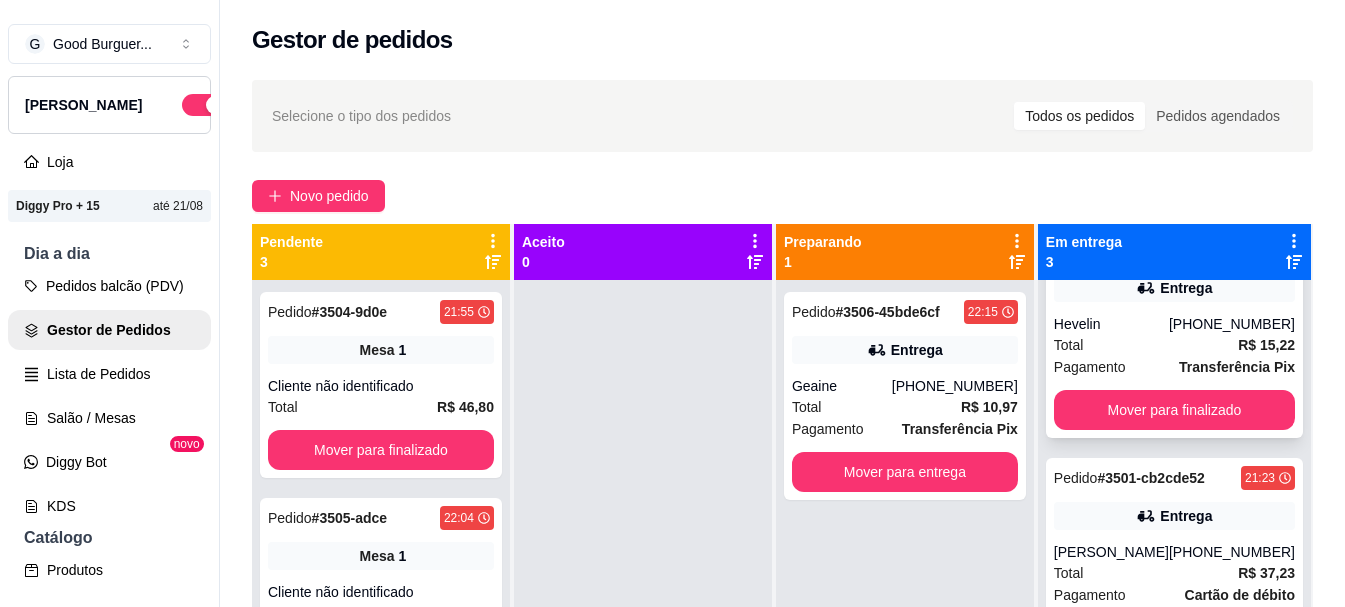 scroll, scrollTop: 97, scrollLeft: 0, axis: vertical 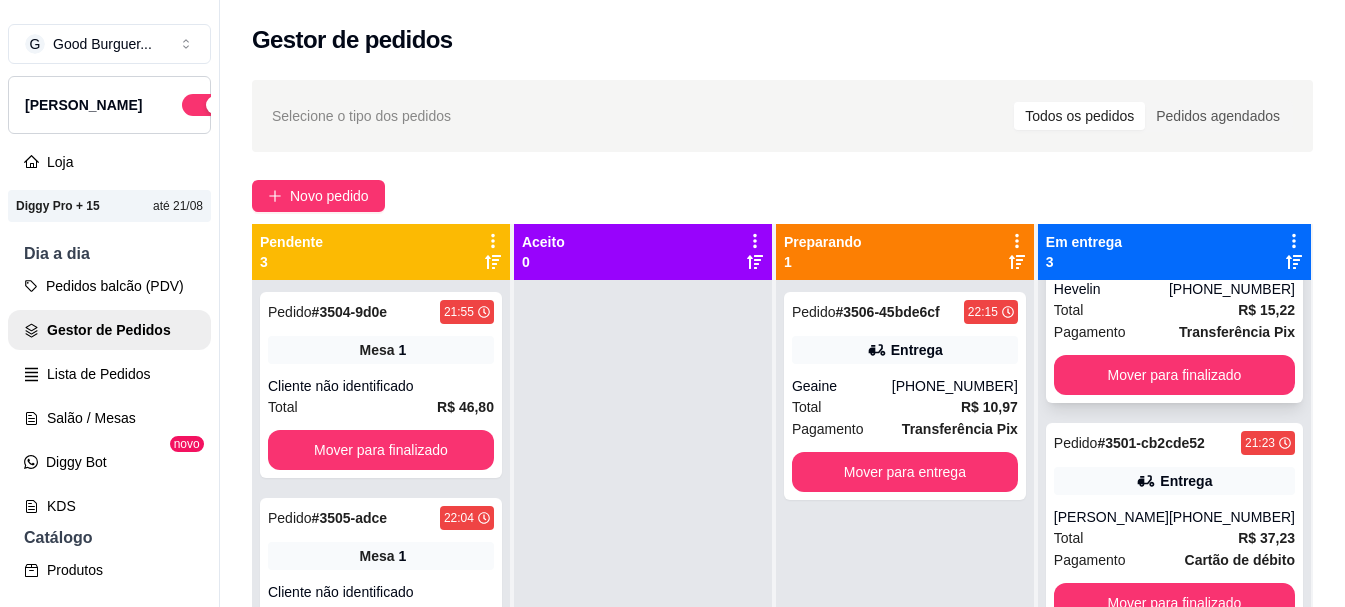 click on "Total R$ 15,22" at bounding box center (1174, 310) 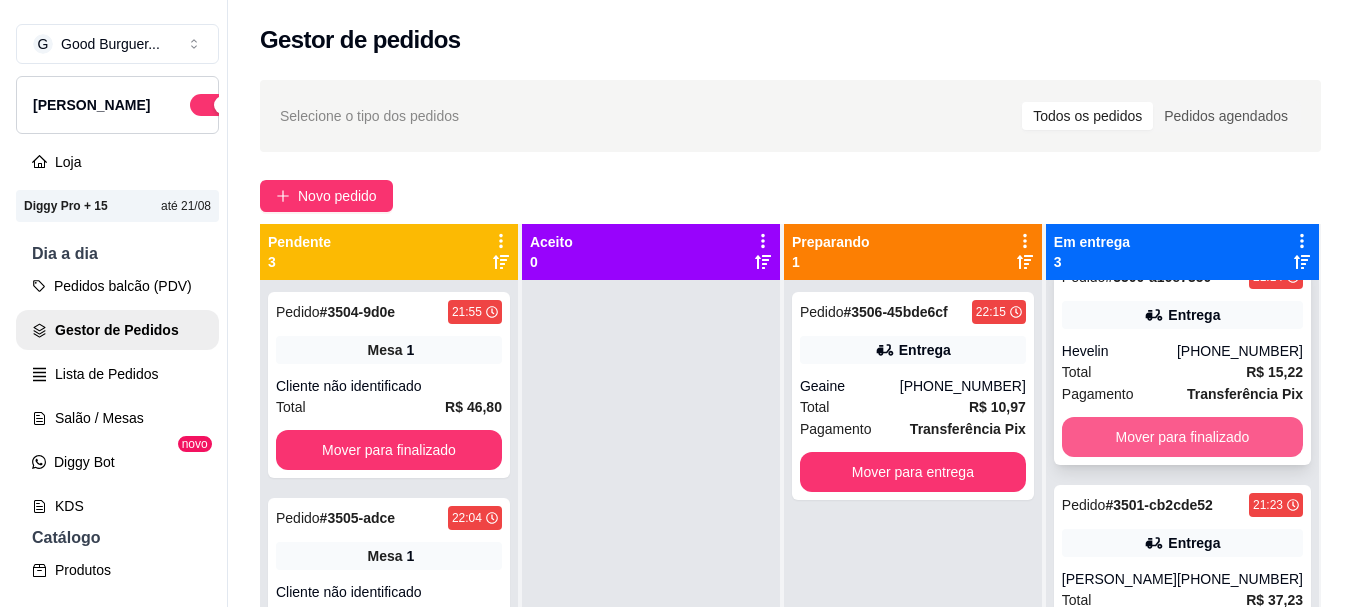 scroll, scrollTop: 0, scrollLeft: 0, axis: both 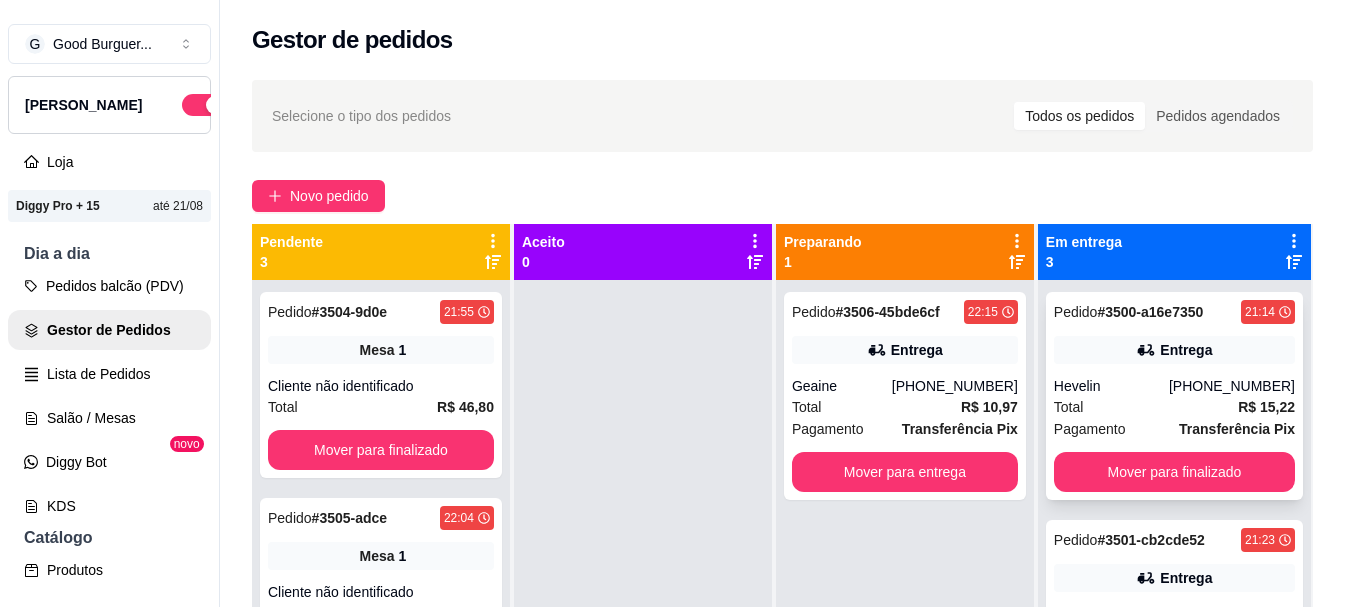 click on "Total R$ 15,22" at bounding box center (1174, 407) 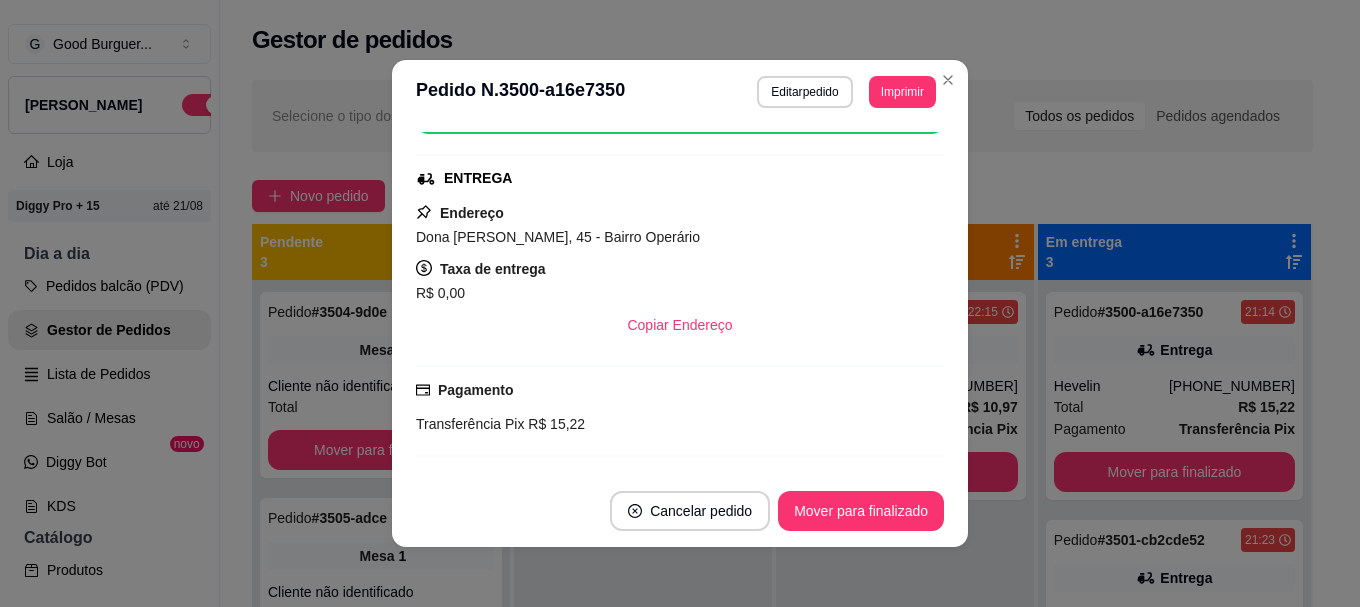 scroll, scrollTop: 0, scrollLeft: 0, axis: both 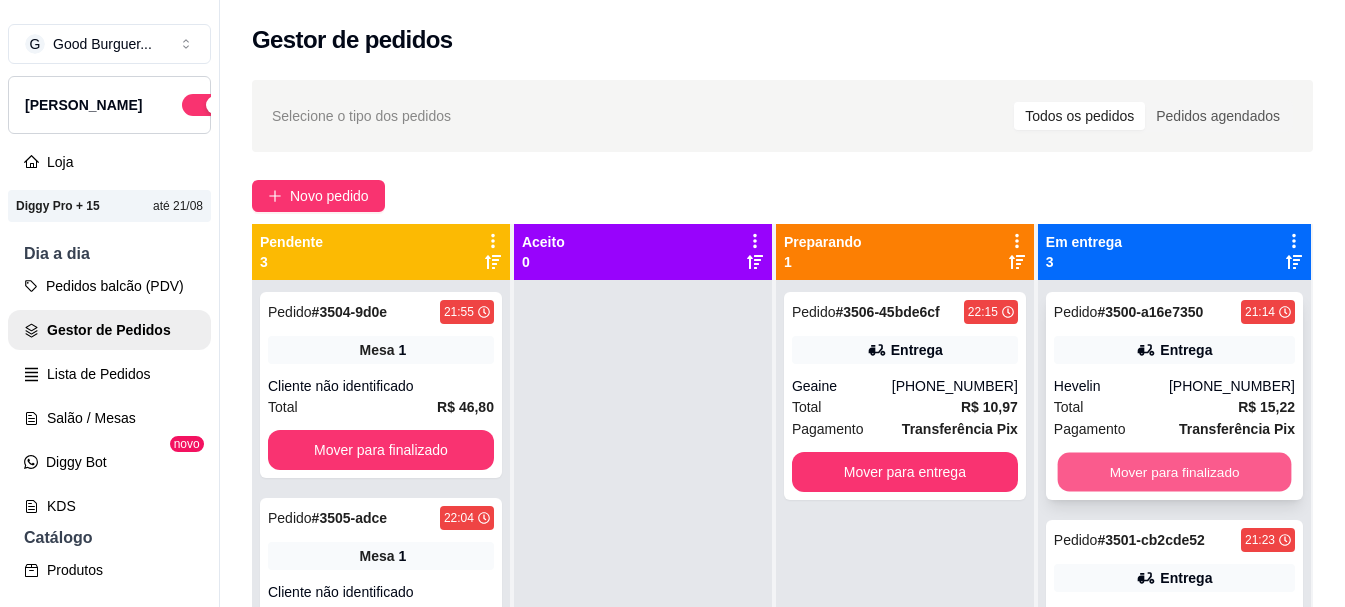 click on "Mover para finalizado" at bounding box center (1174, 472) 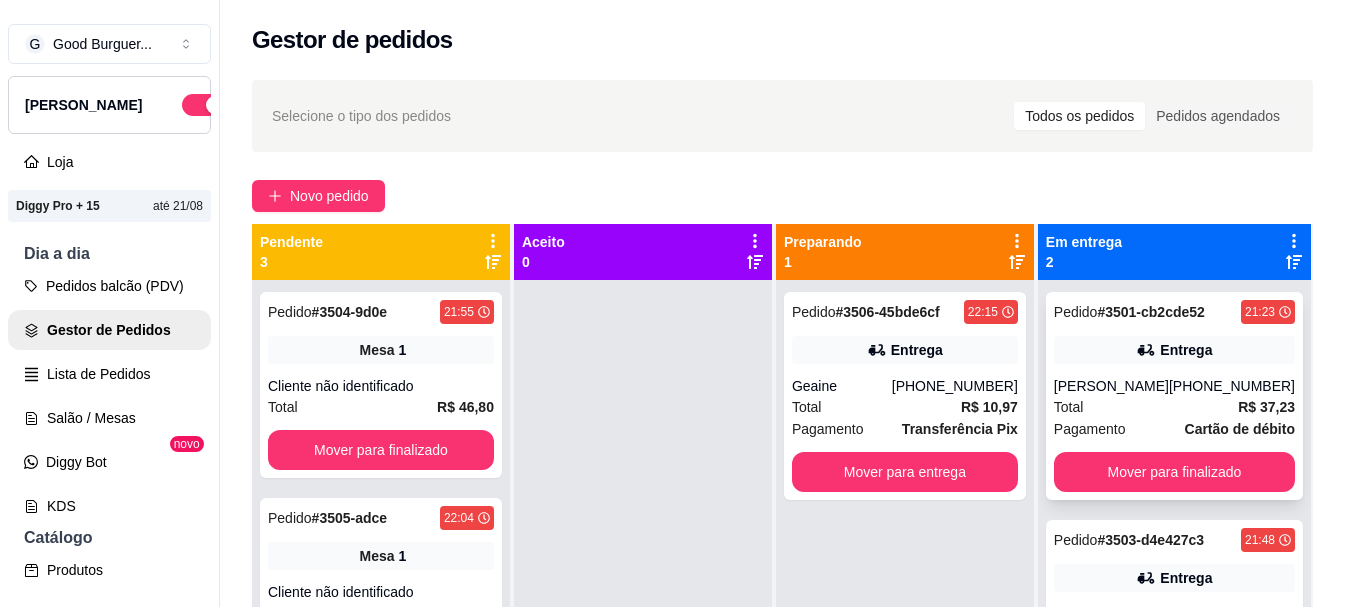click on "Total R$ 37,23" at bounding box center [1174, 407] 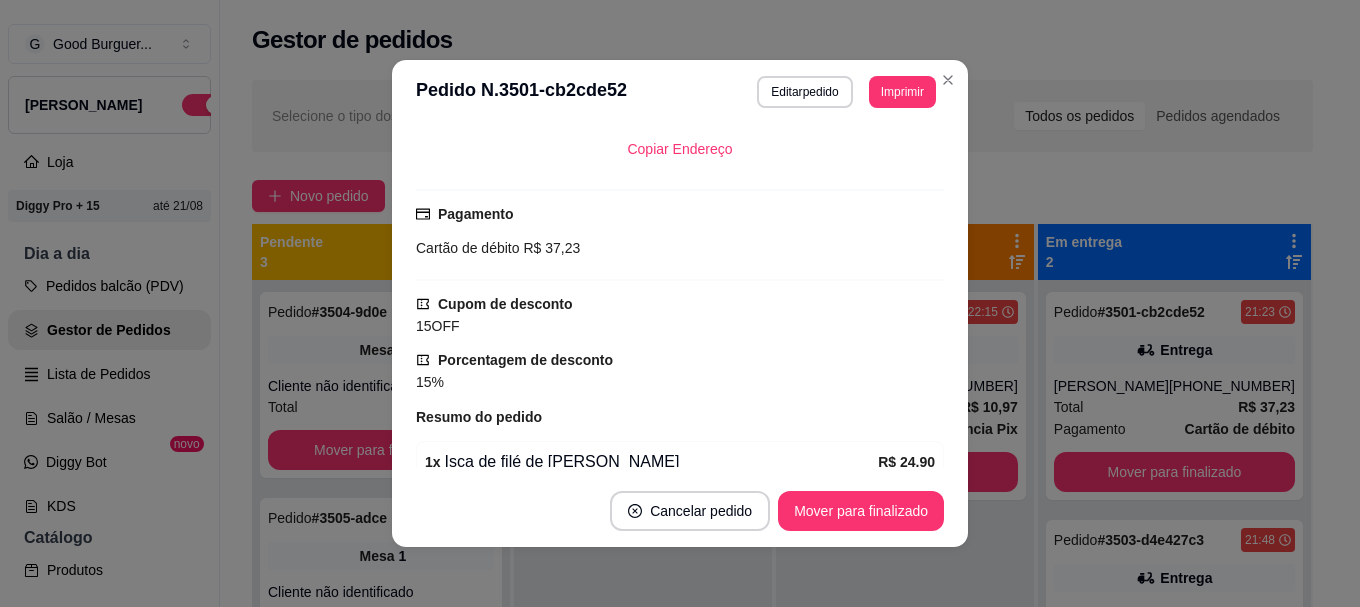 scroll, scrollTop: 38, scrollLeft: 0, axis: vertical 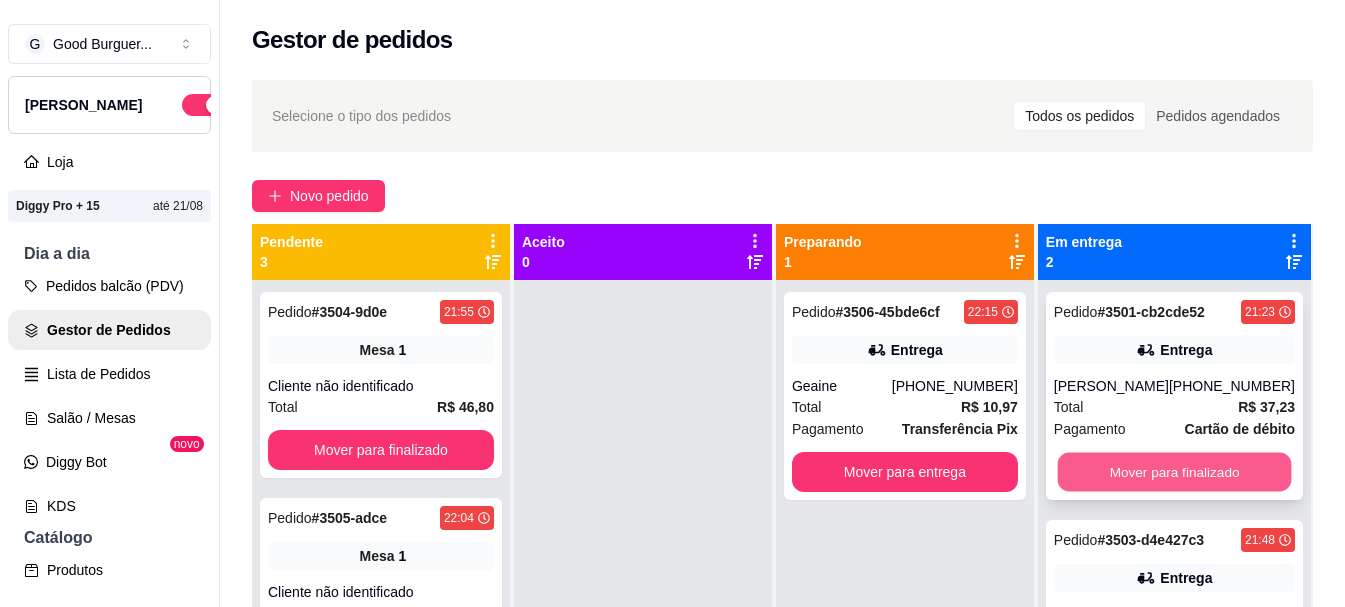 click on "Mover para finalizado" at bounding box center [1174, 472] 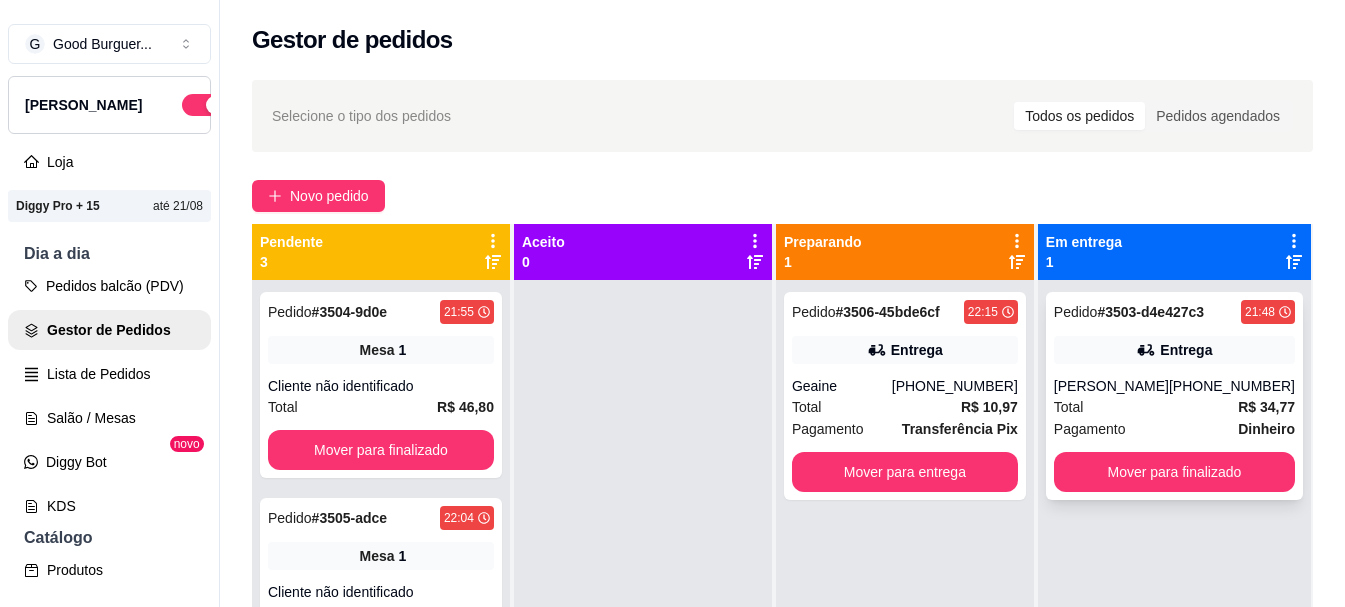 click on "Total R$ 34,77" at bounding box center (1174, 407) 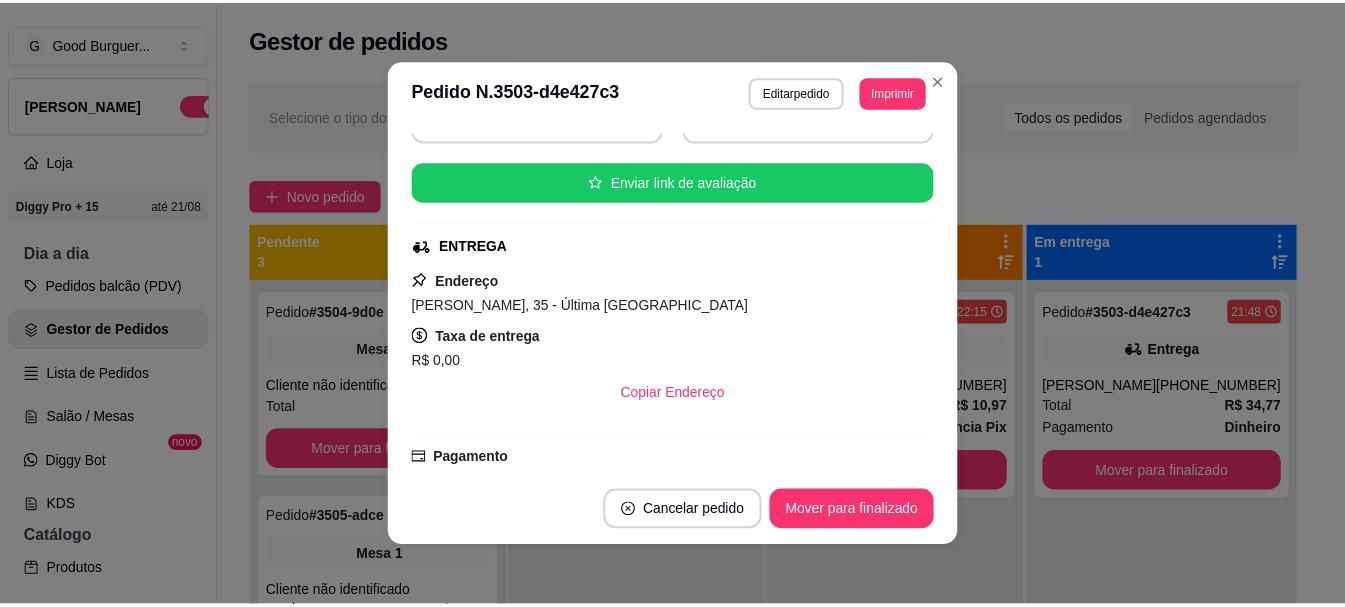 scroll, scrollTop: 120, scrollLeft: 0, axis: vertical 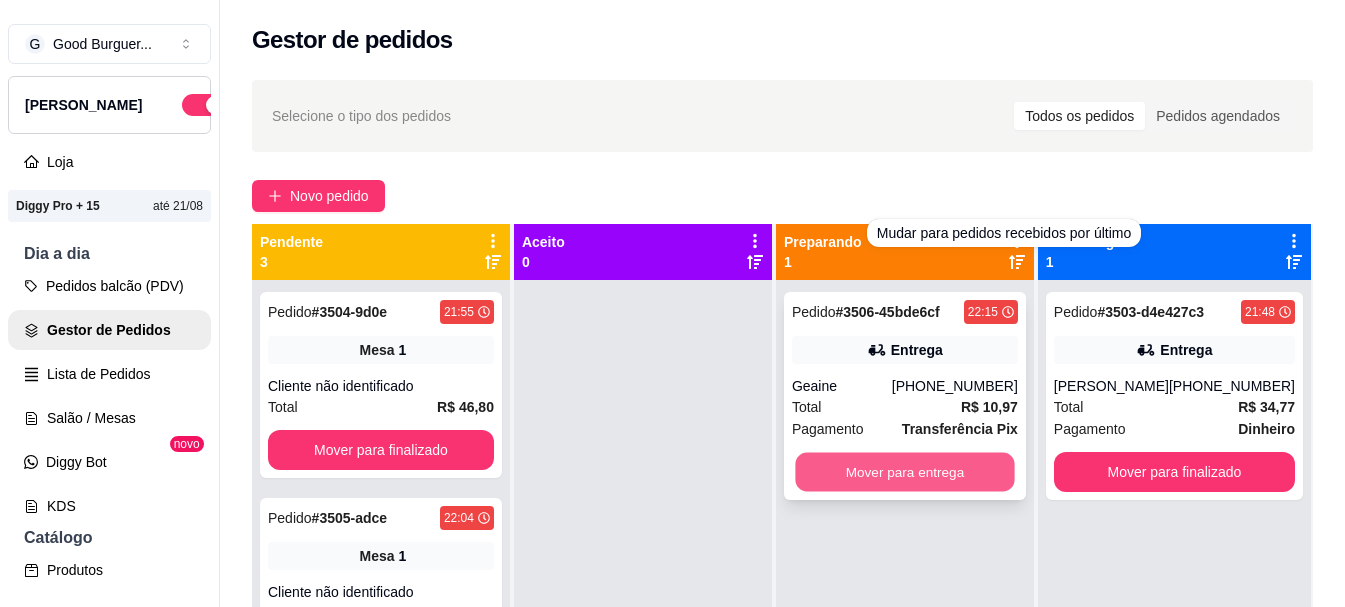 click on "Mover para entrega" at bounding box center [904, 472] 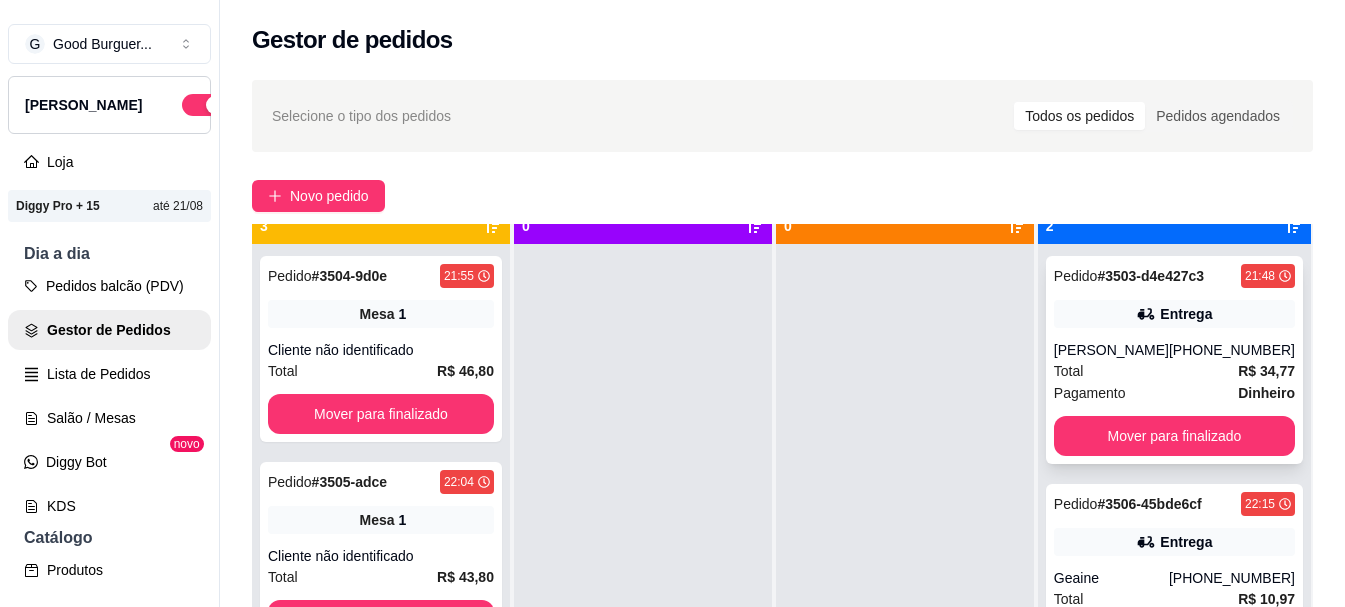 scroll, scrollTop: 56, scrollLeft: 0, axis: vertical 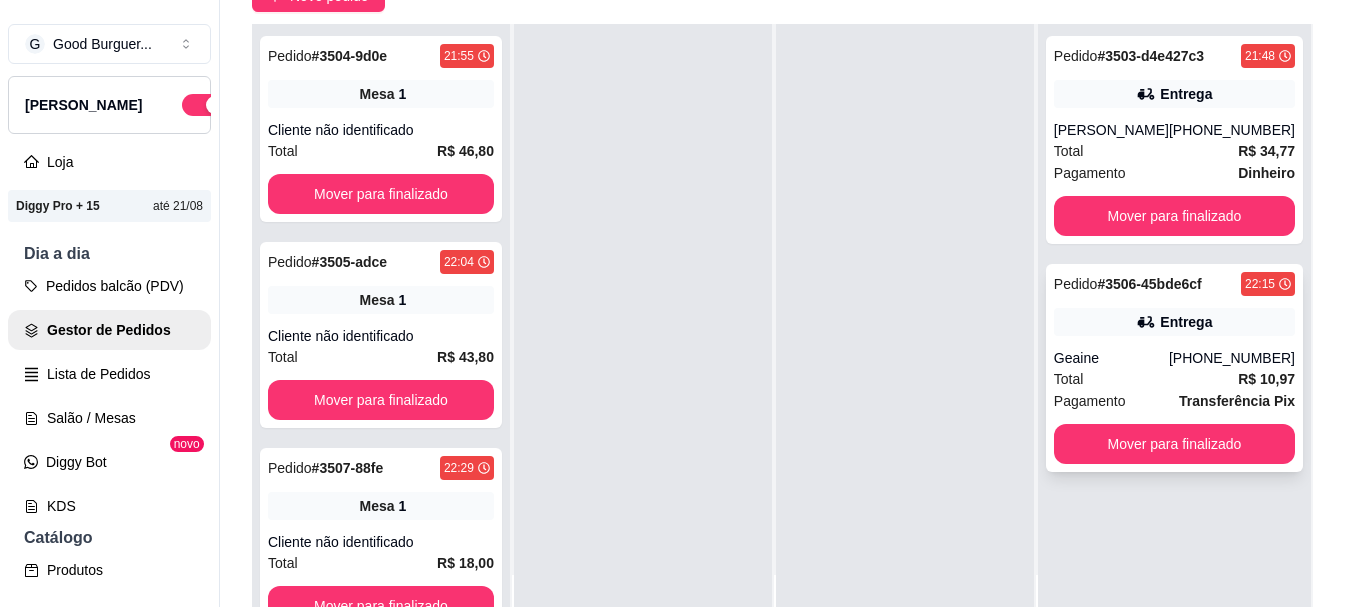 click on "Total R$ 10,97" at bounding box center (1174, 379) 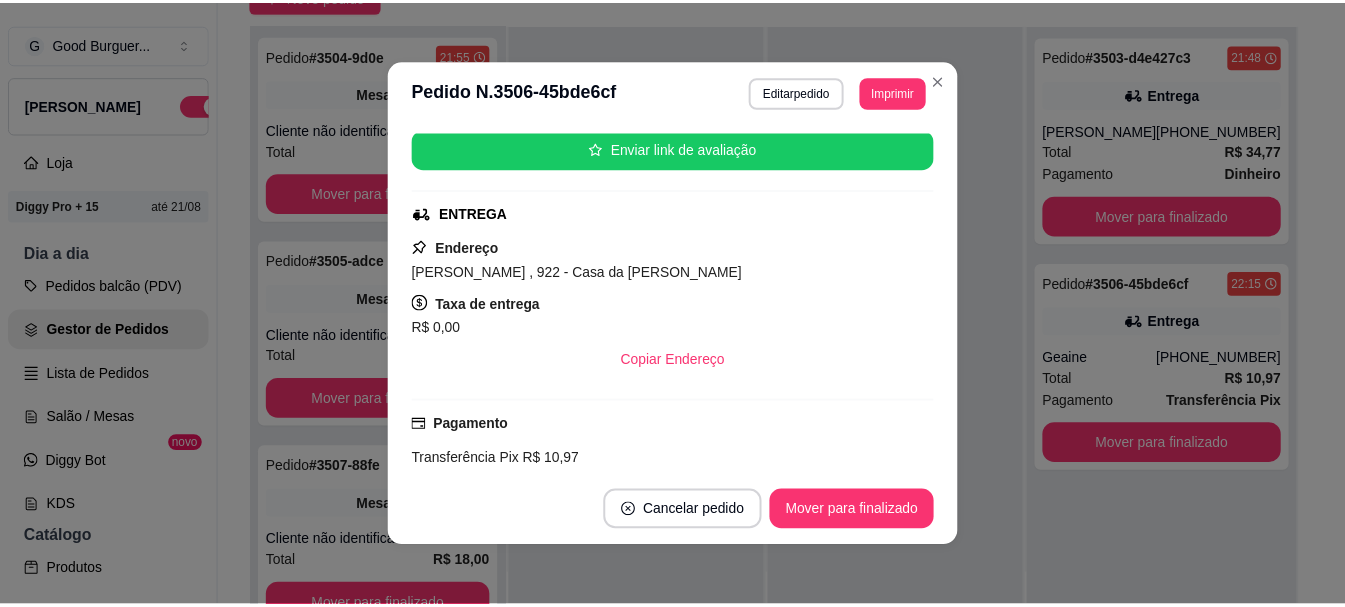 scroll, scrollTop: 100, scrollLeft: 0, axis: vertical 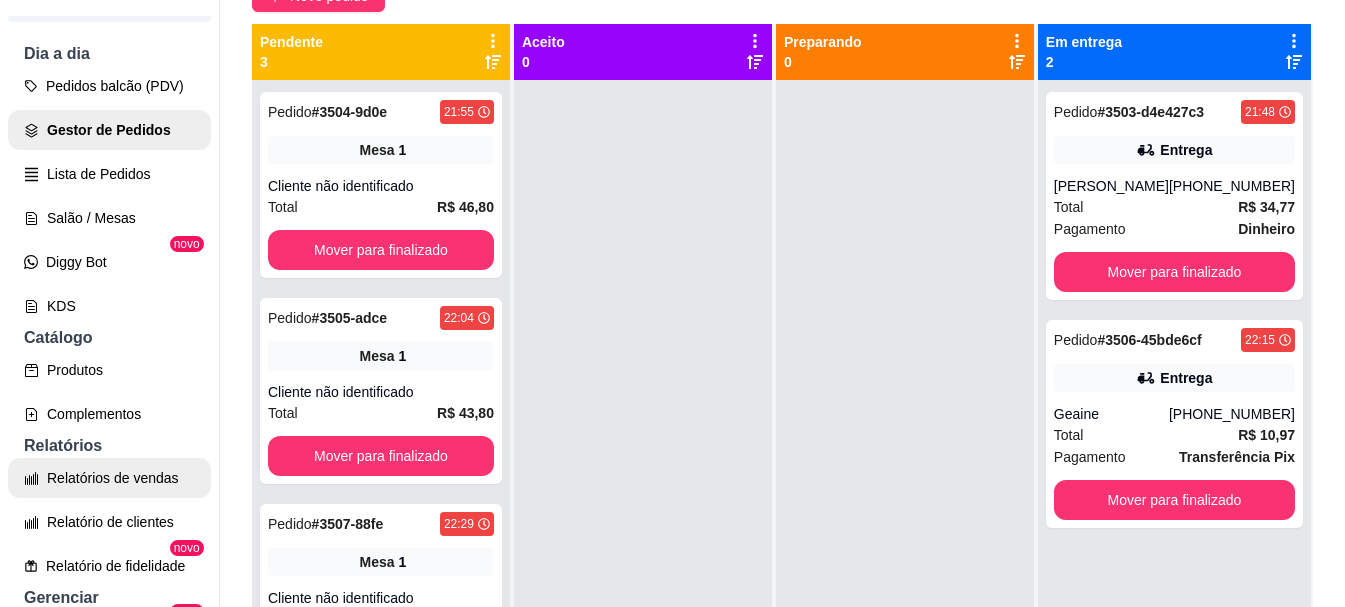 click on "Relatórios de vendas" at bounding box center (109, 478) 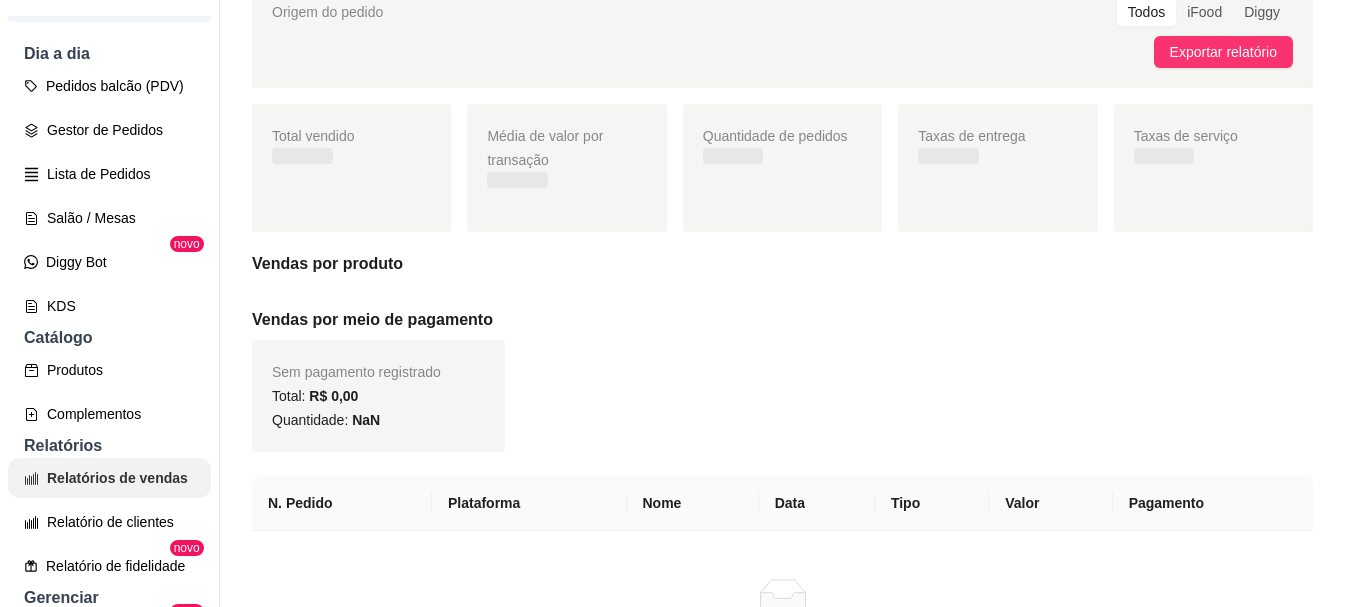 scroll, scrollTop: 0, scrollLeft: 0, axis: both 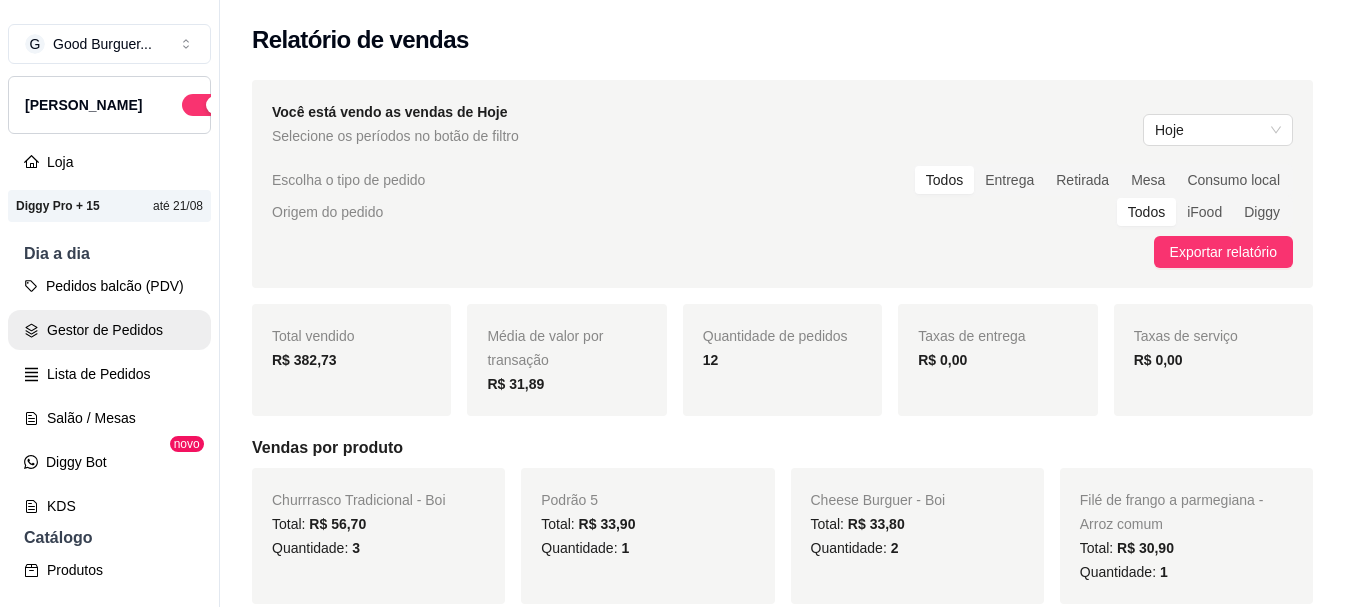 click on "Gestor de Pedidos" at bounding box center (109, 330) 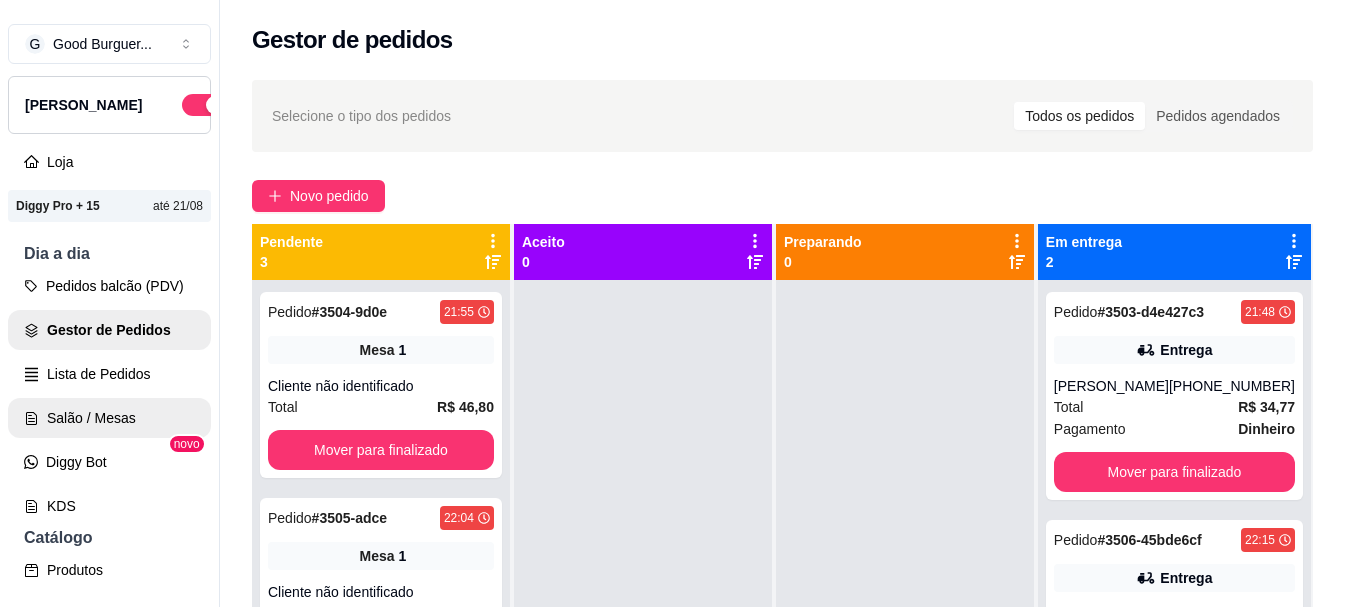 click on "Salão / Mesas" at bounding box center (109, 418) 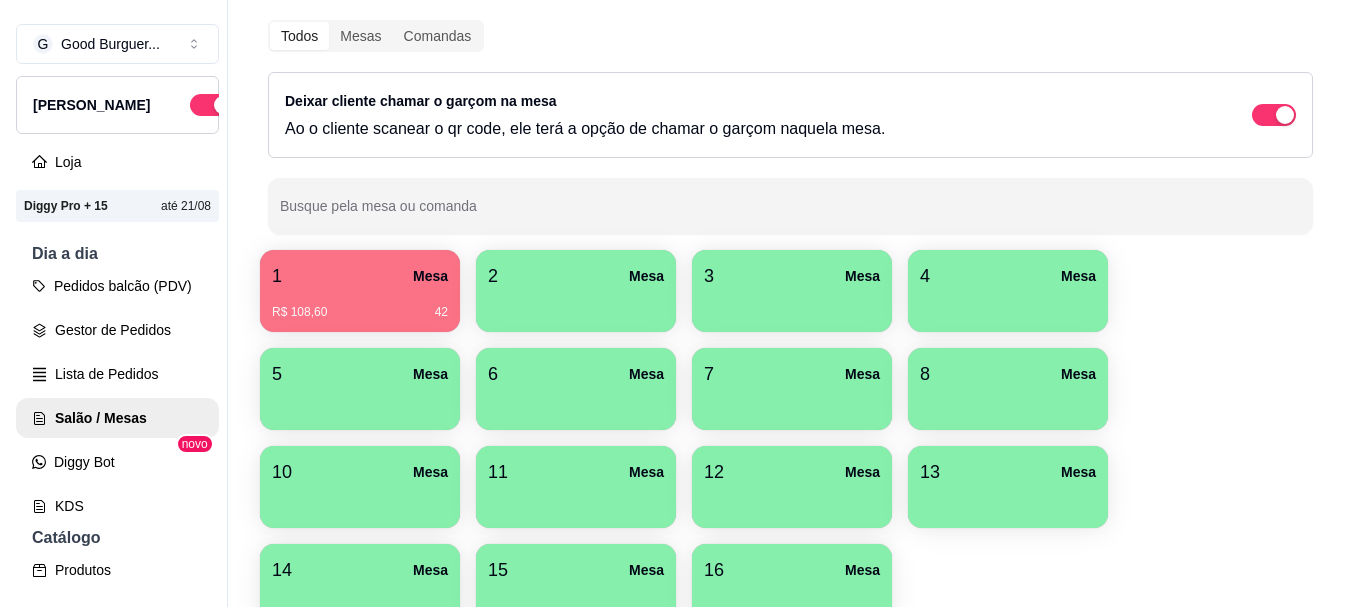 scroll, scrollTop: 300, scrollLeft: 0, axis: vertical 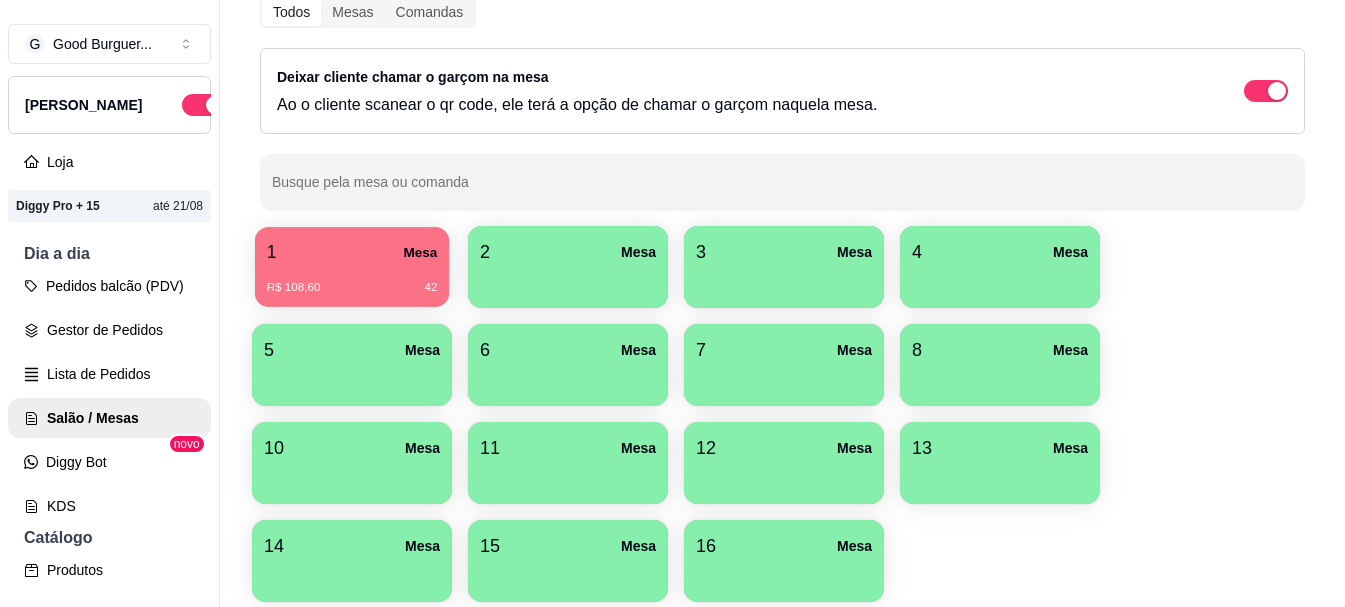 click on "1 Mesa" at bounding box center (352, 252) 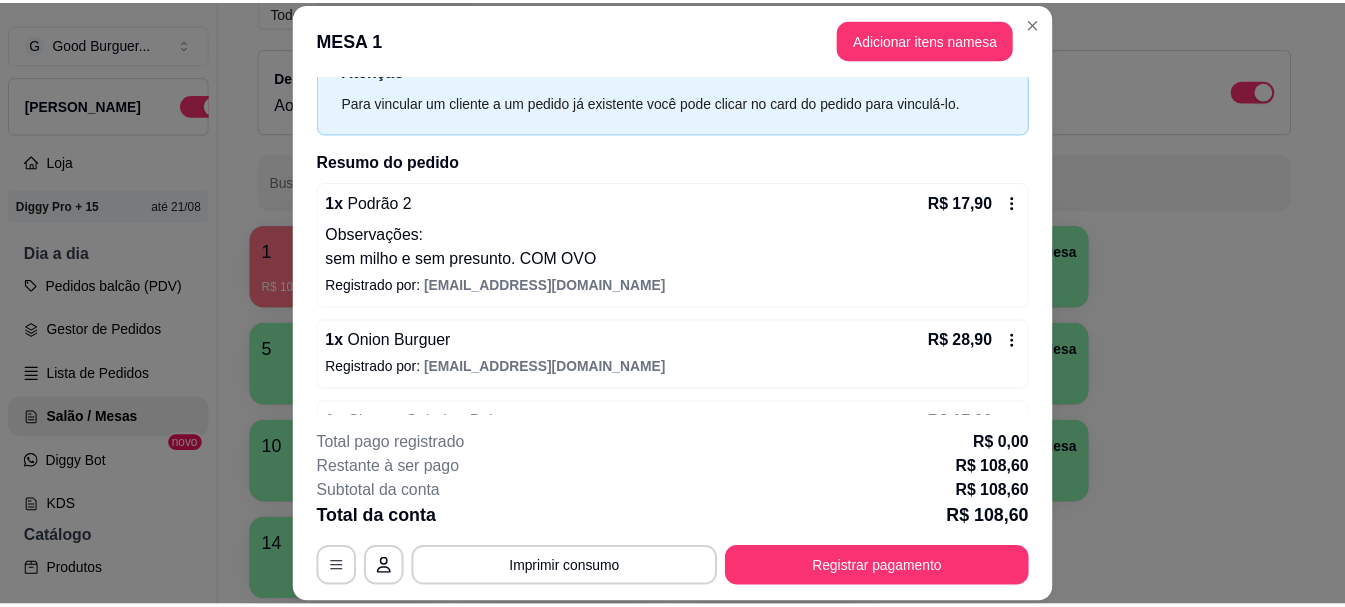 scroll, scrollTop: 200, scrollLeft: 0, axis: vertical 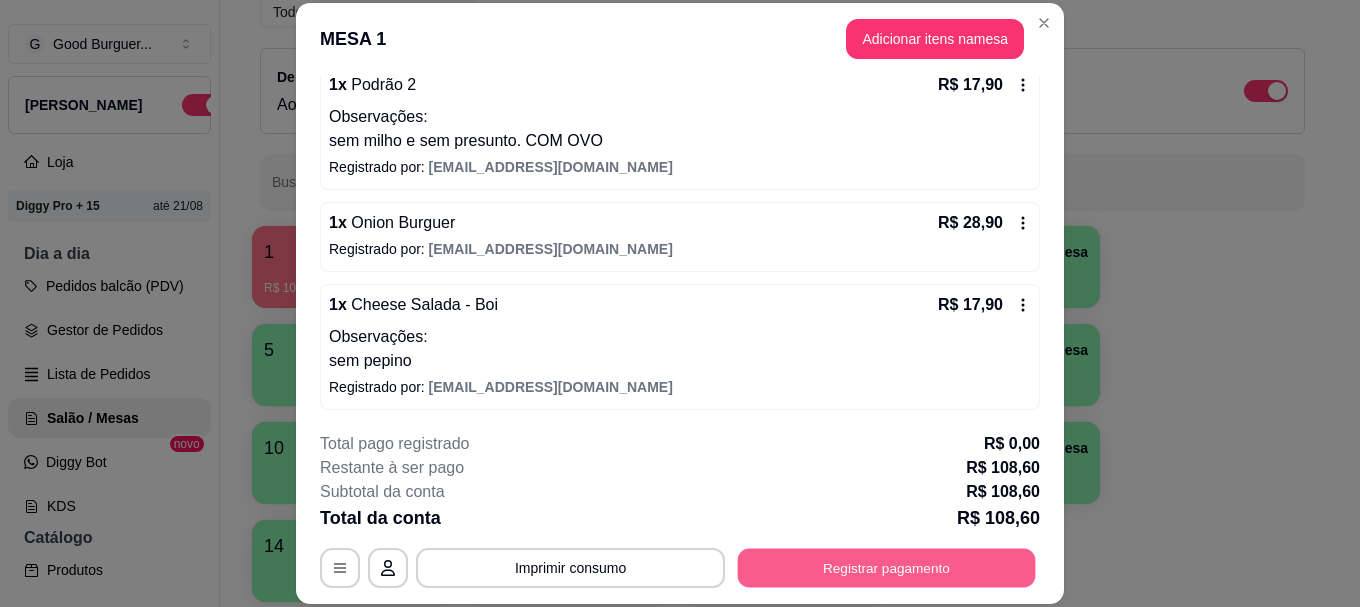 click on "Registrar pagamento" at bounding box center (887, 568) 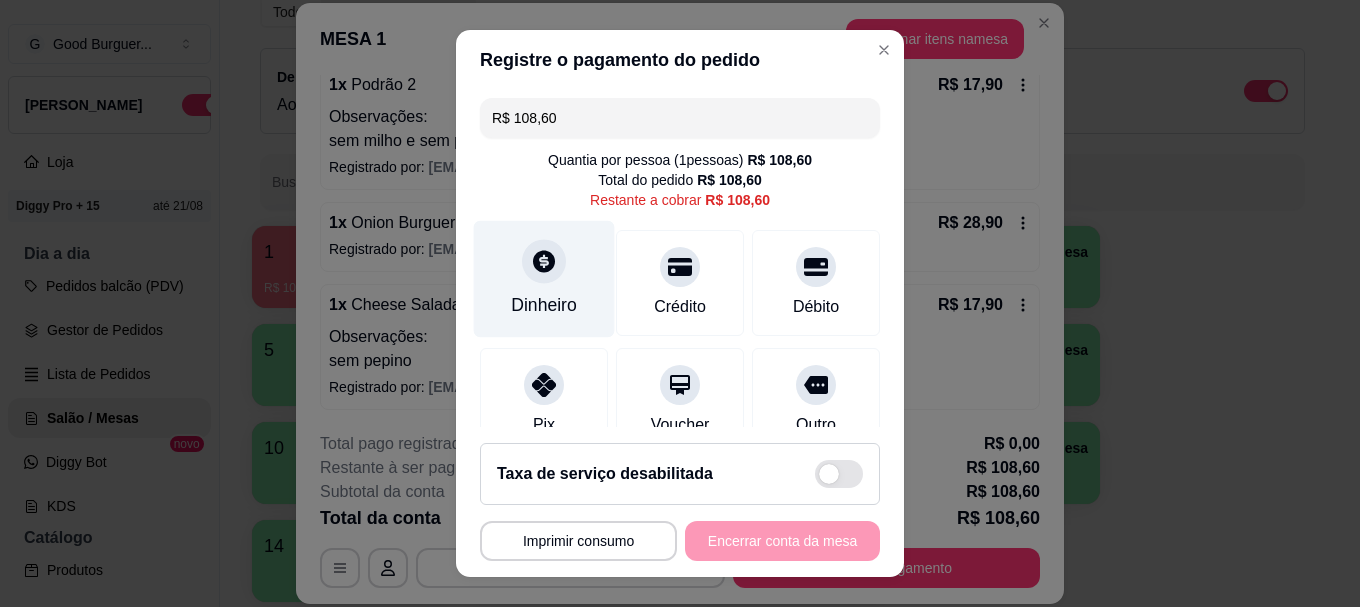 click 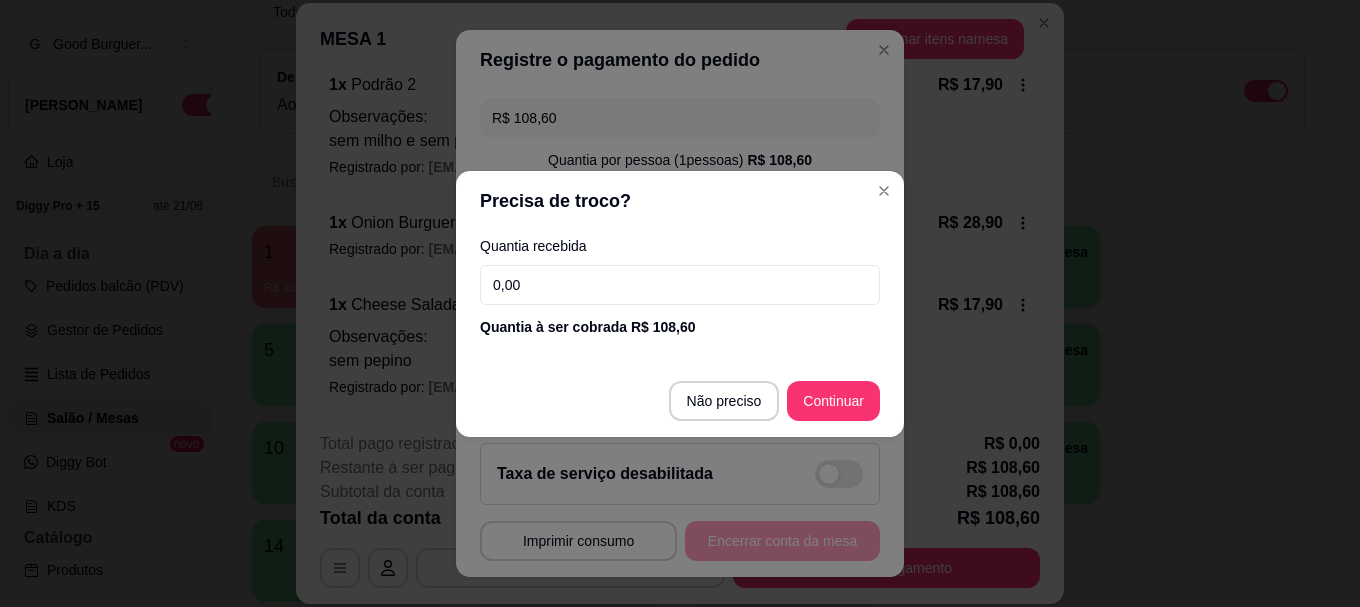 drag, startPoint x: 531, startPoint y: 284, endPoint x: 480, endPoint y: 295, distance: 52.17279 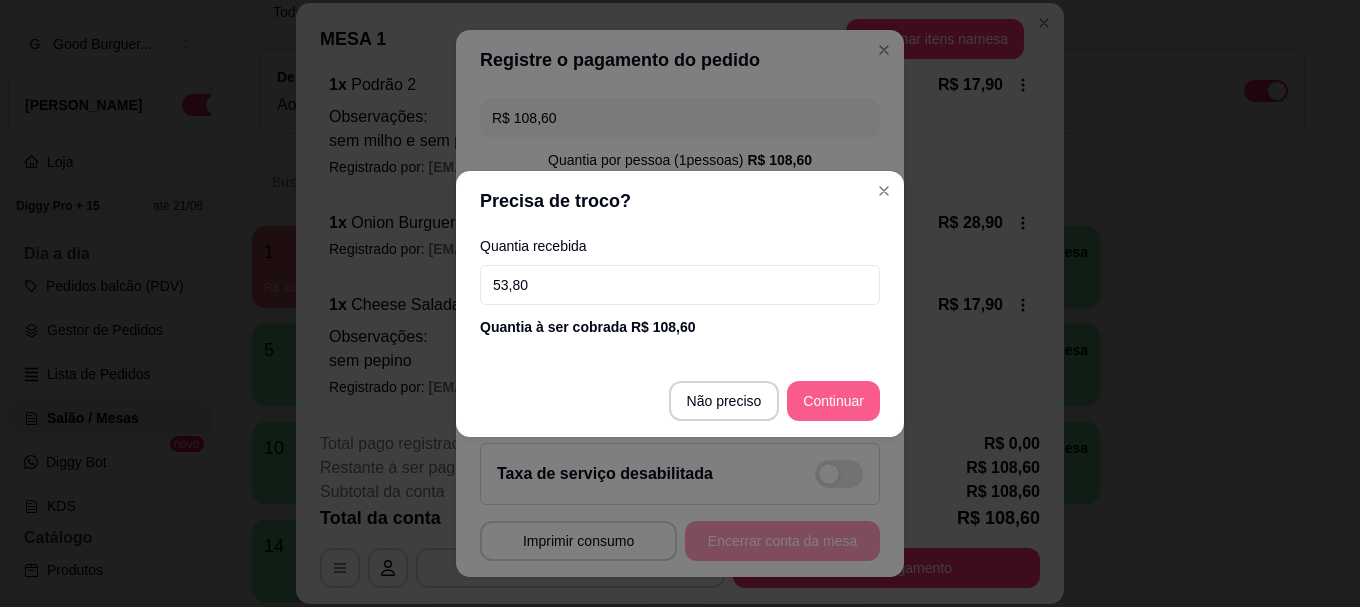 type on "53,80" 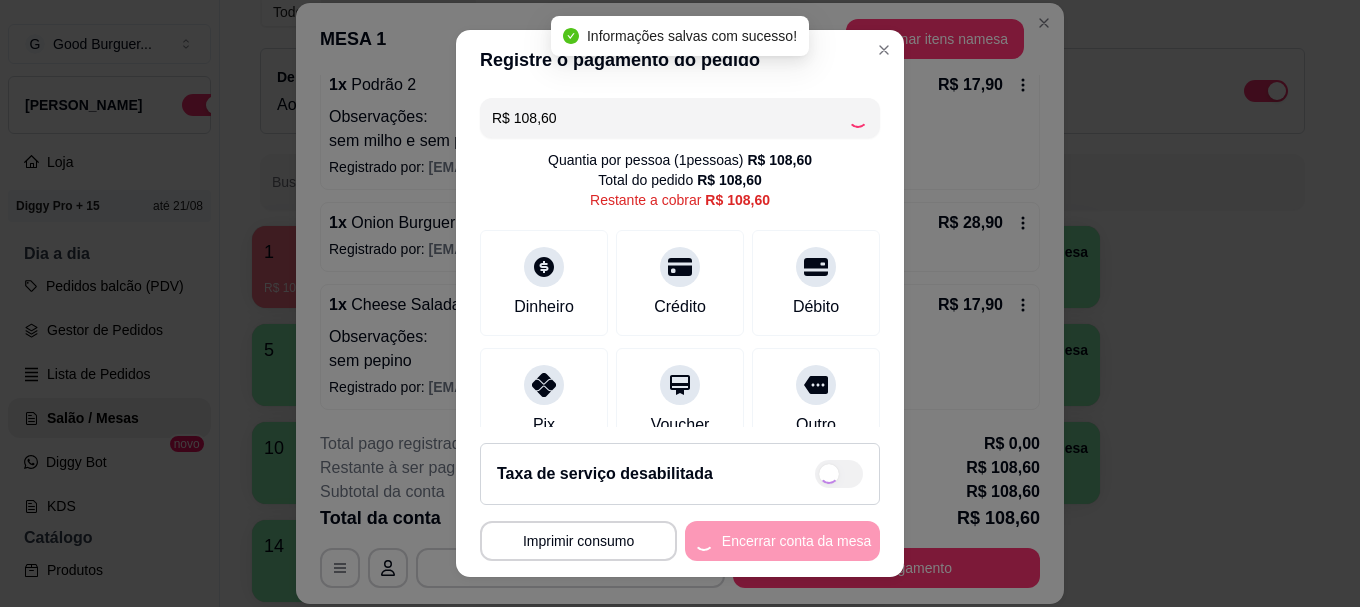 type on "R$ 0,00" 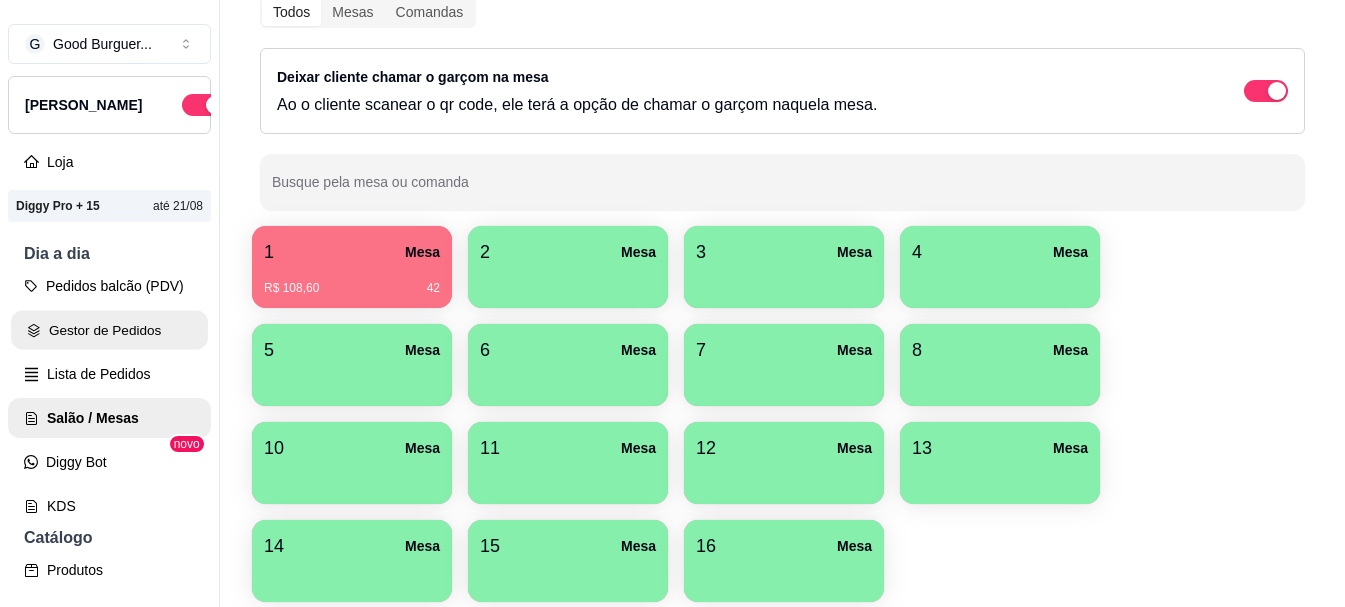 click on "Gestor de Pedidos" at bounding box center (109, 330) 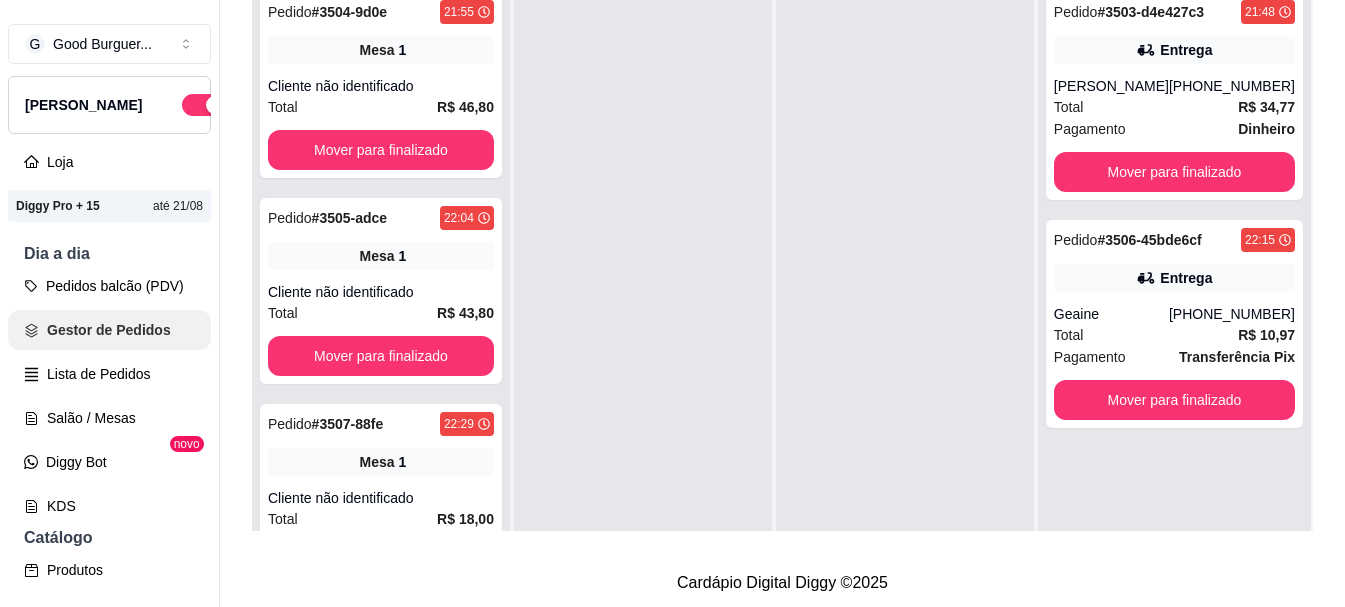 scroll, scrollTop: 0, scrollLeft: 0, axis: both 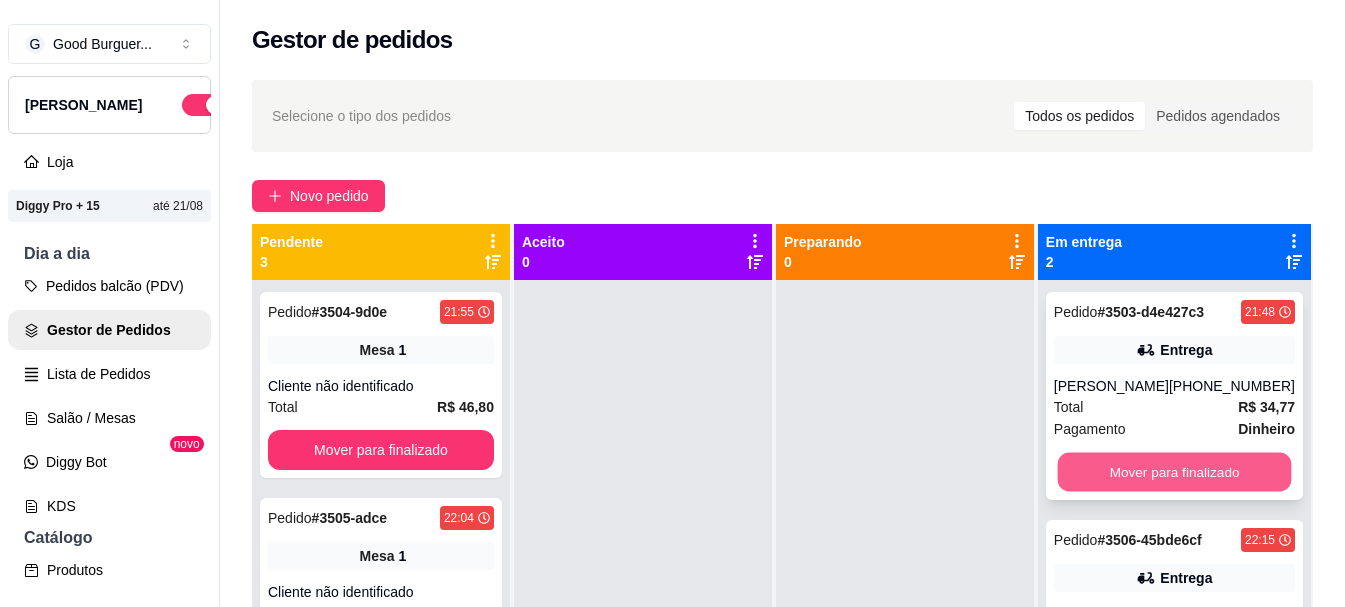 click on "Mover para finalizado" at bounding box center [1174, 472] 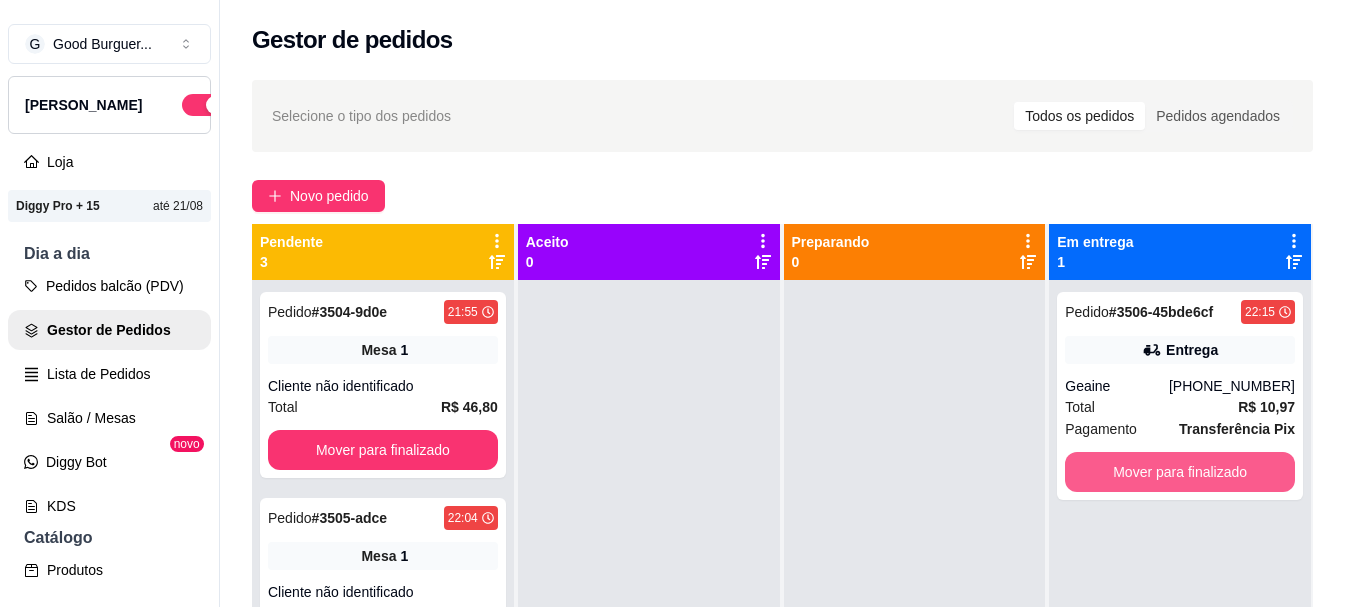 click on "Mover para finalizado" at bounding box center (1180, 472) 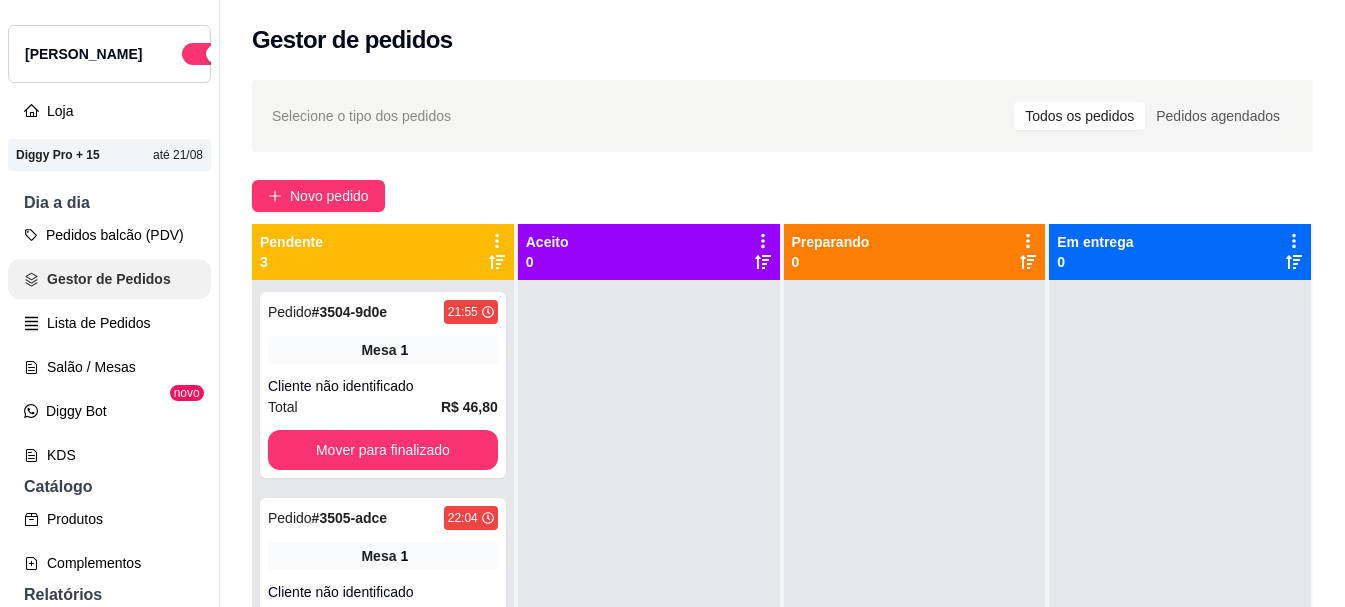 scroll, scrollTop: 200, scrollLeft: 0, axis: vertical 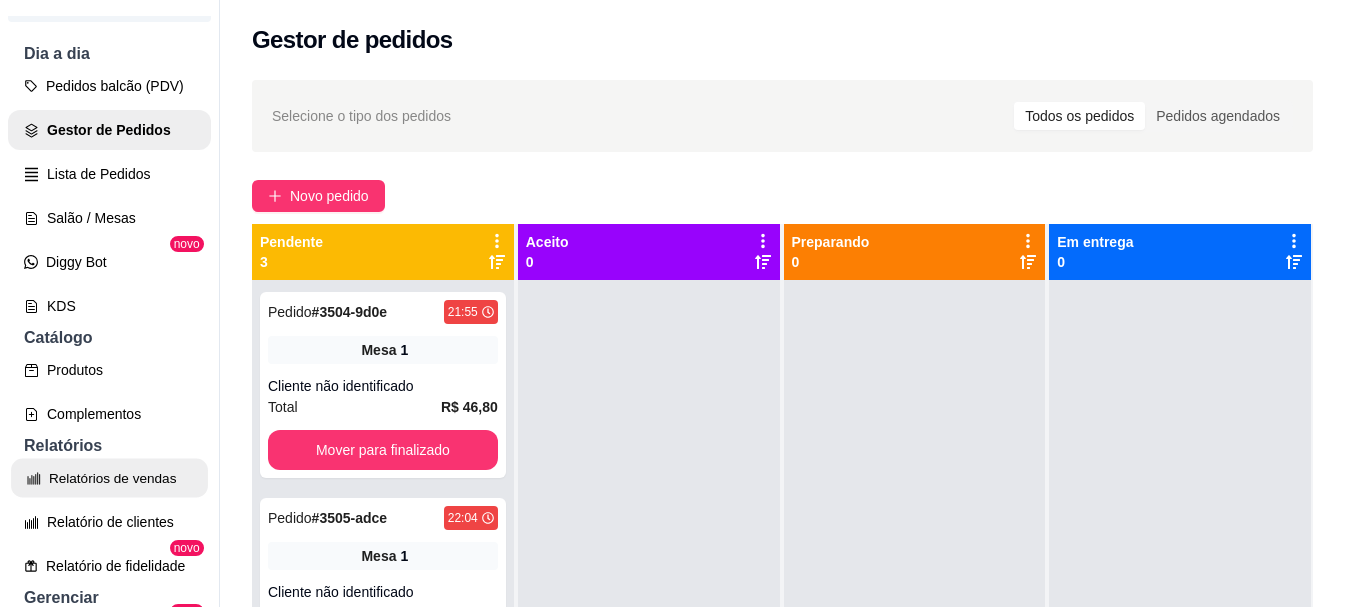 click on "Relatórios de vendas" at bounding box center (109, 478) 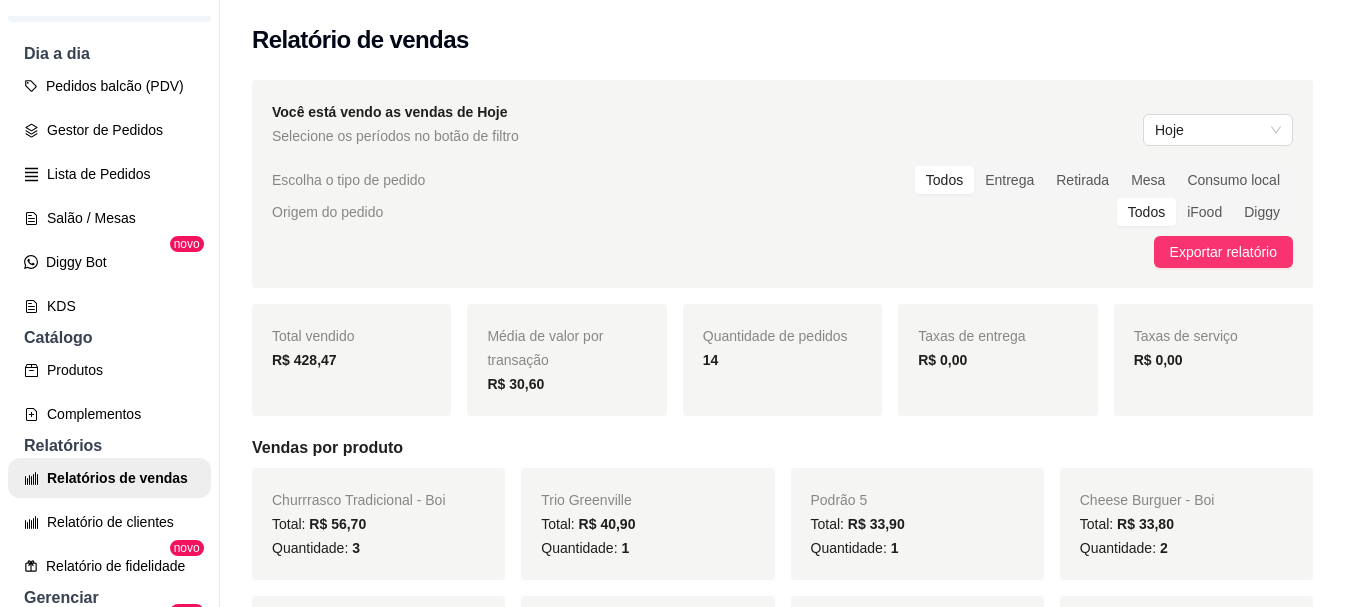scroll, scrollTop: 0, scrollLeft: 0, axis: both 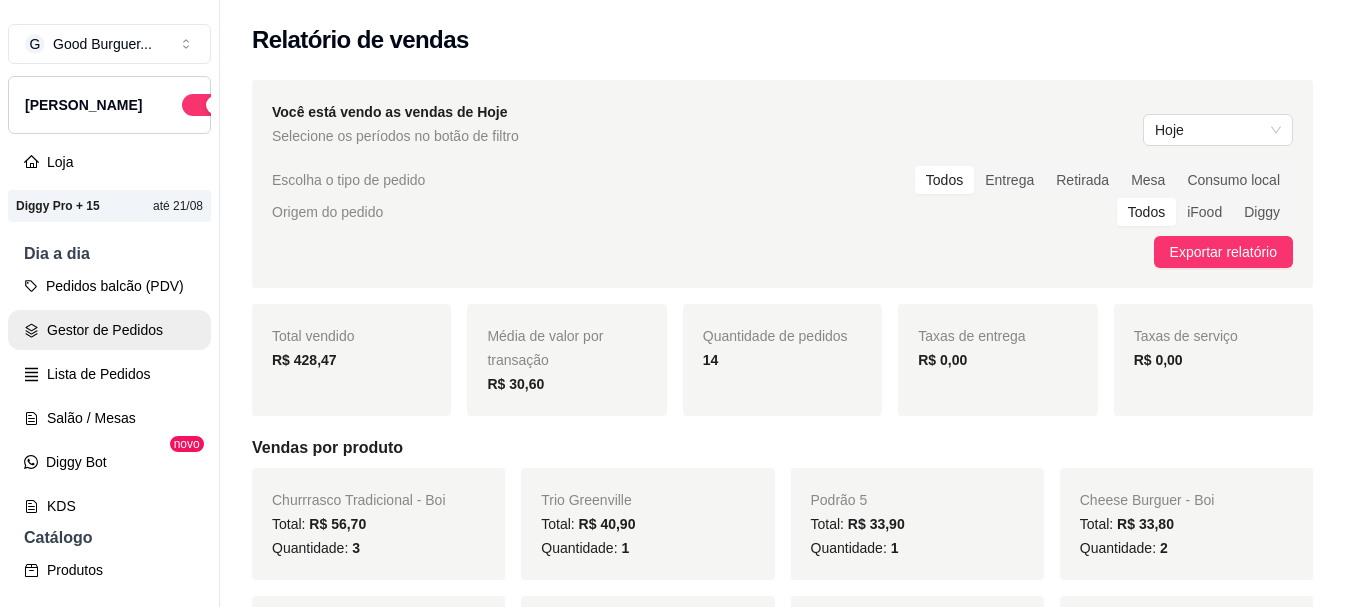 click on "Gestor de Pedidos" at bounding box center [109, 330] 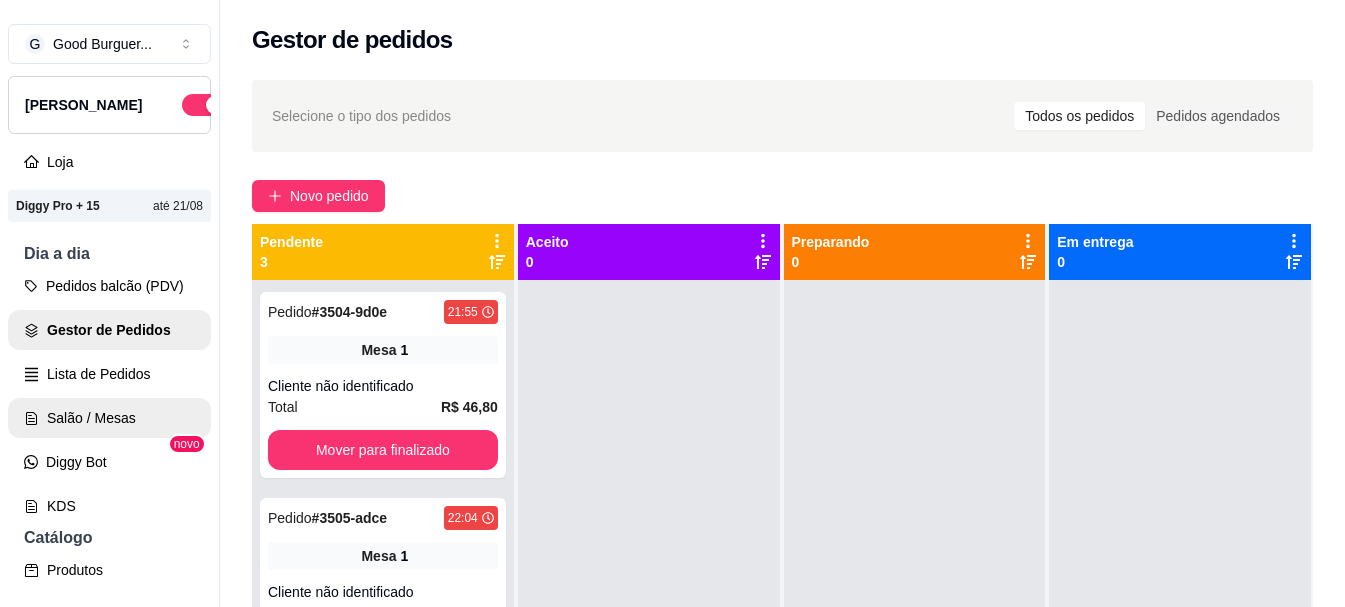 click on "Salão / Mesas" at bounding box center (109, 418) 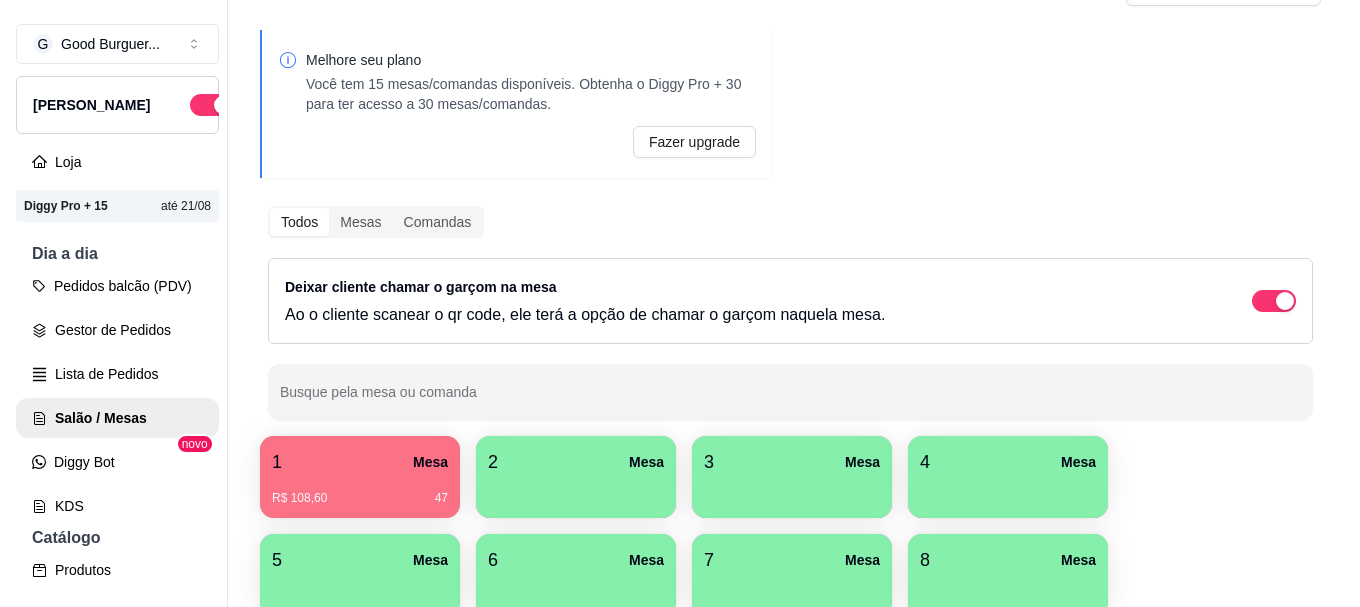 scroll, scrollTop: 300, scrollLeft: 0, axis: vertical 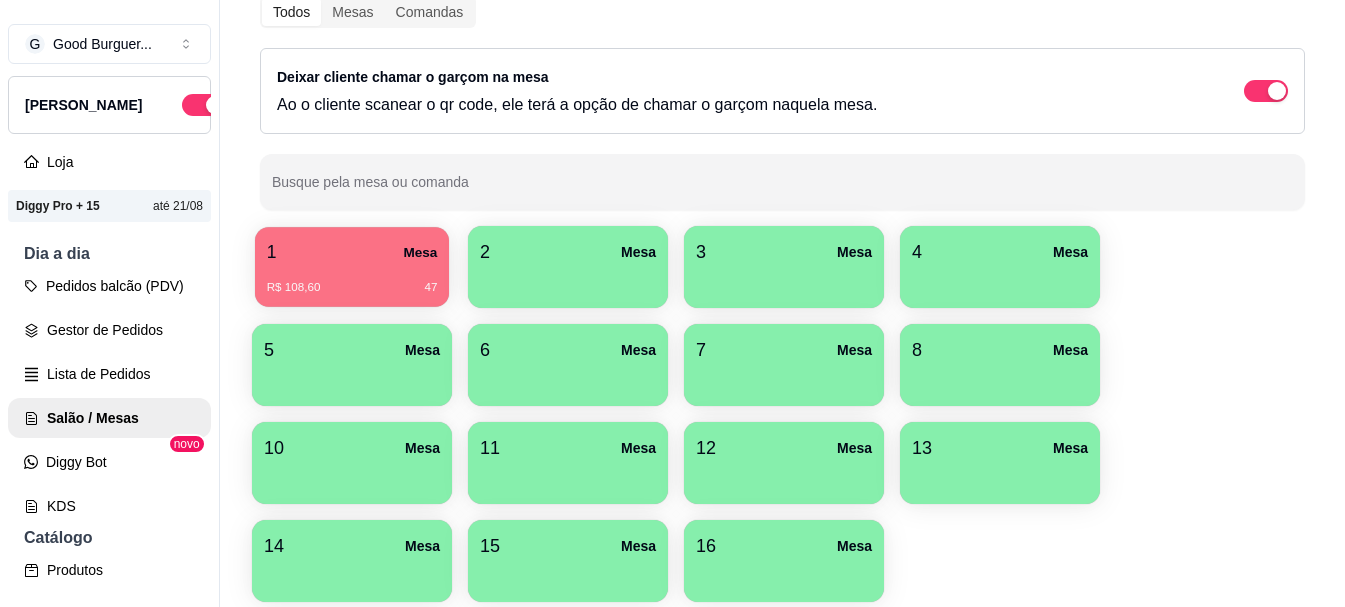 click on "R$ 108,60 47" at bounding box center [352, 288] 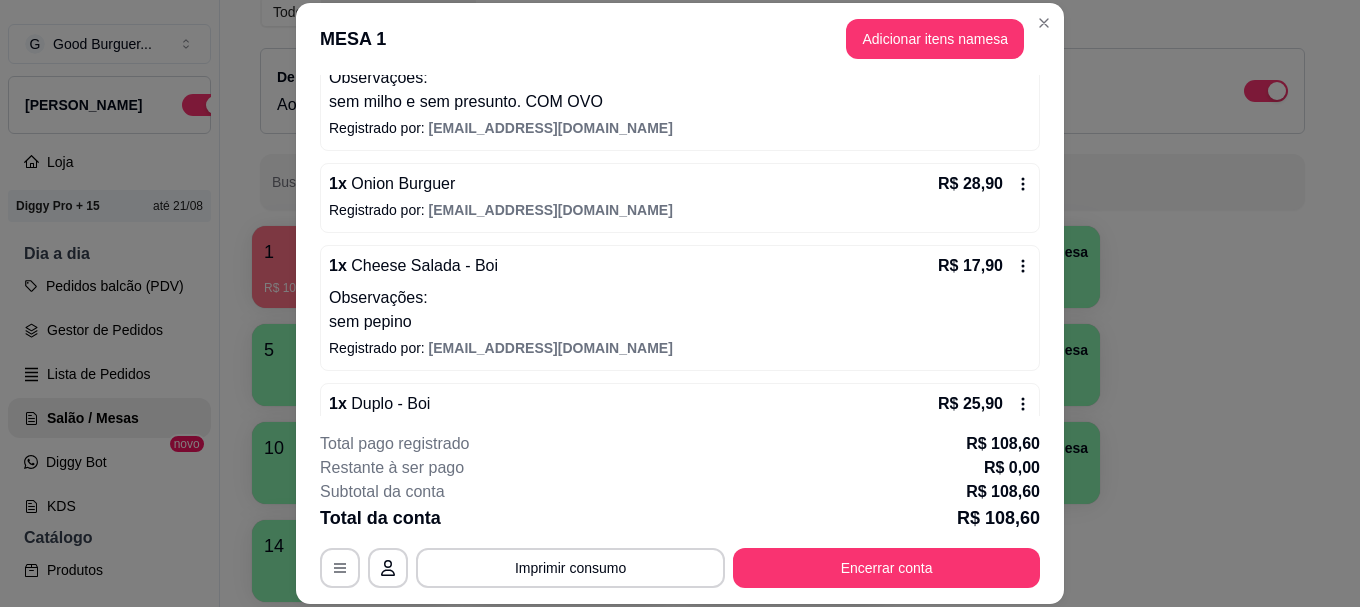 scroll, scrollTop: 300, scrollLeft: 0, axis: vertical 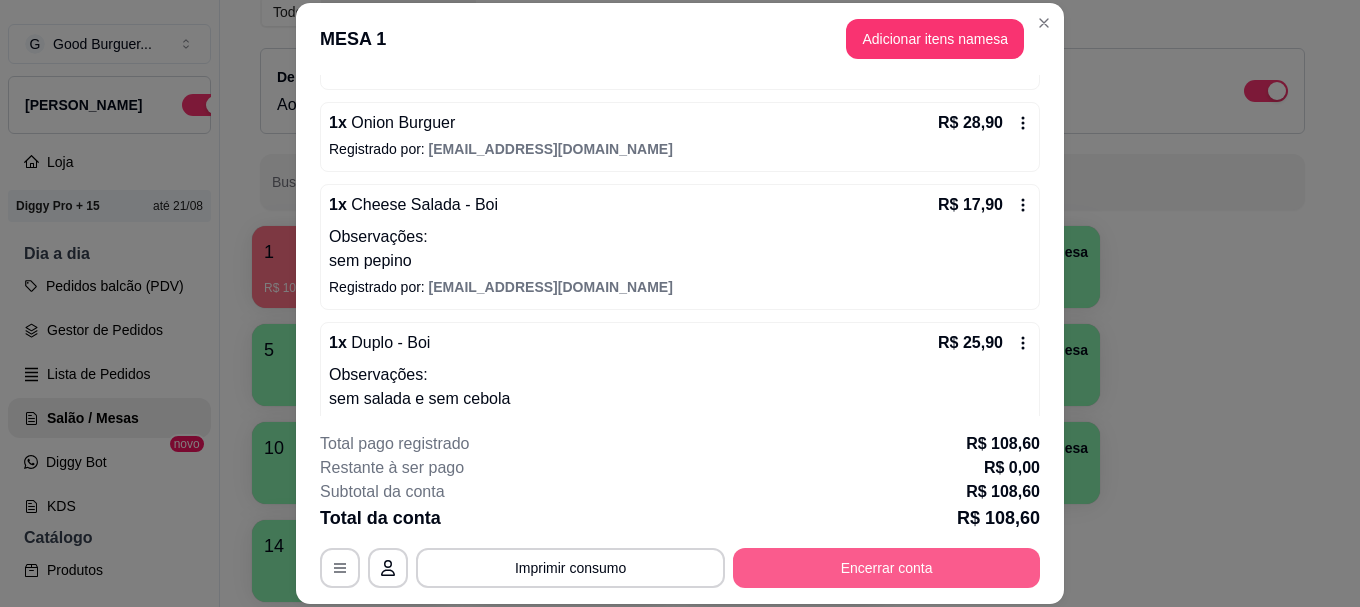 click on "Encerrar conta" at bounding box center (886, 568) 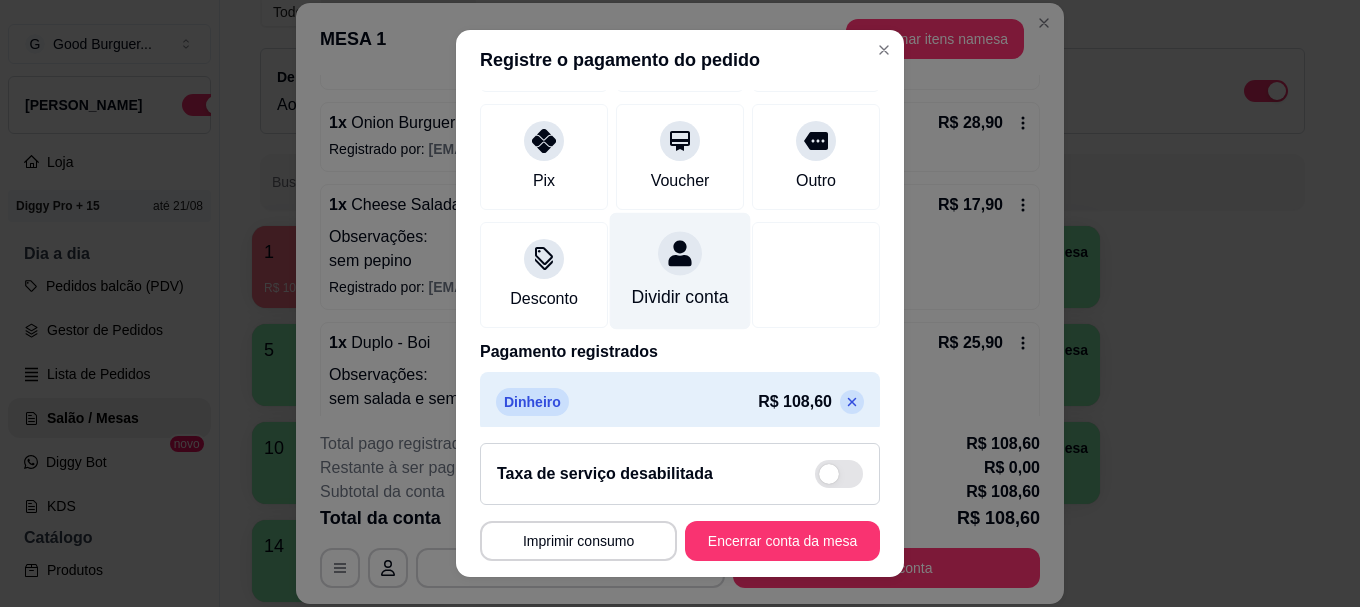 scroll, scrollTop: 261, scrollLeft: 0, axis: vertical 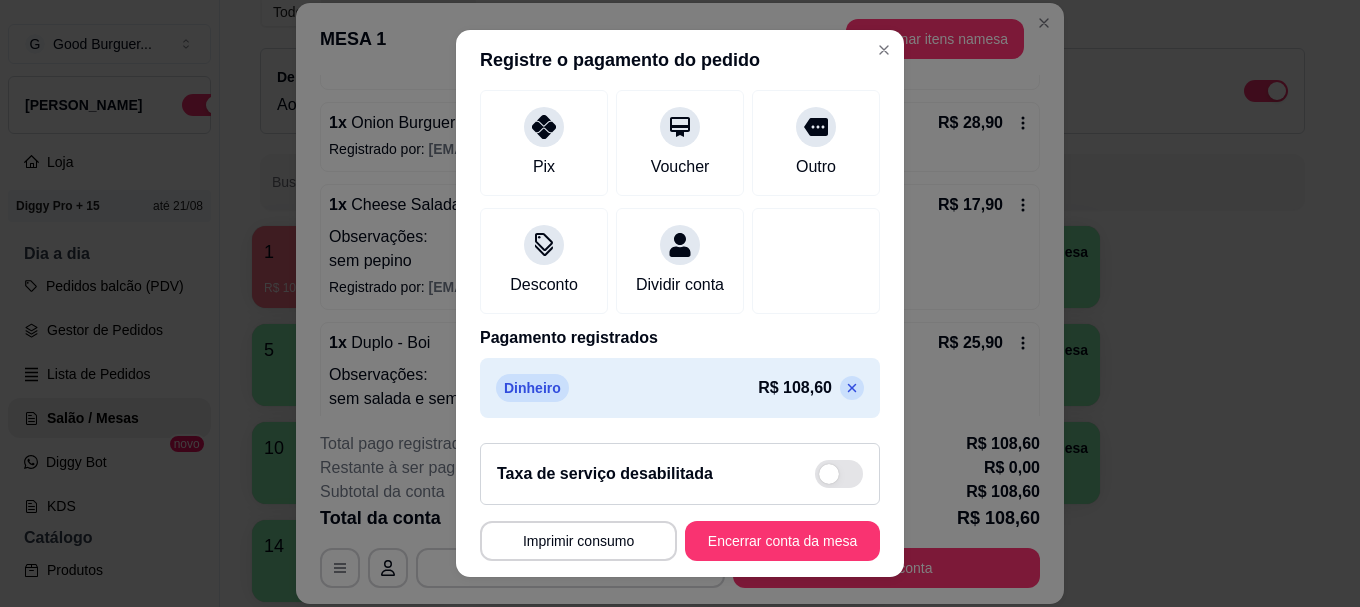click 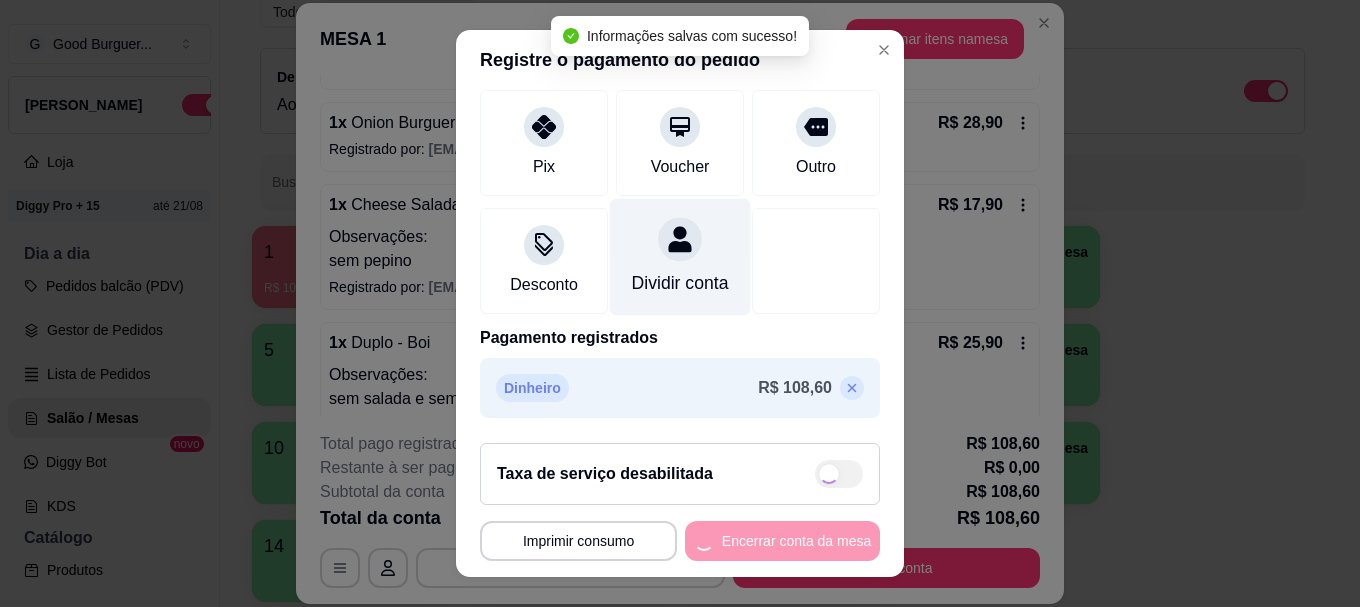 type on "R$ 108,60" 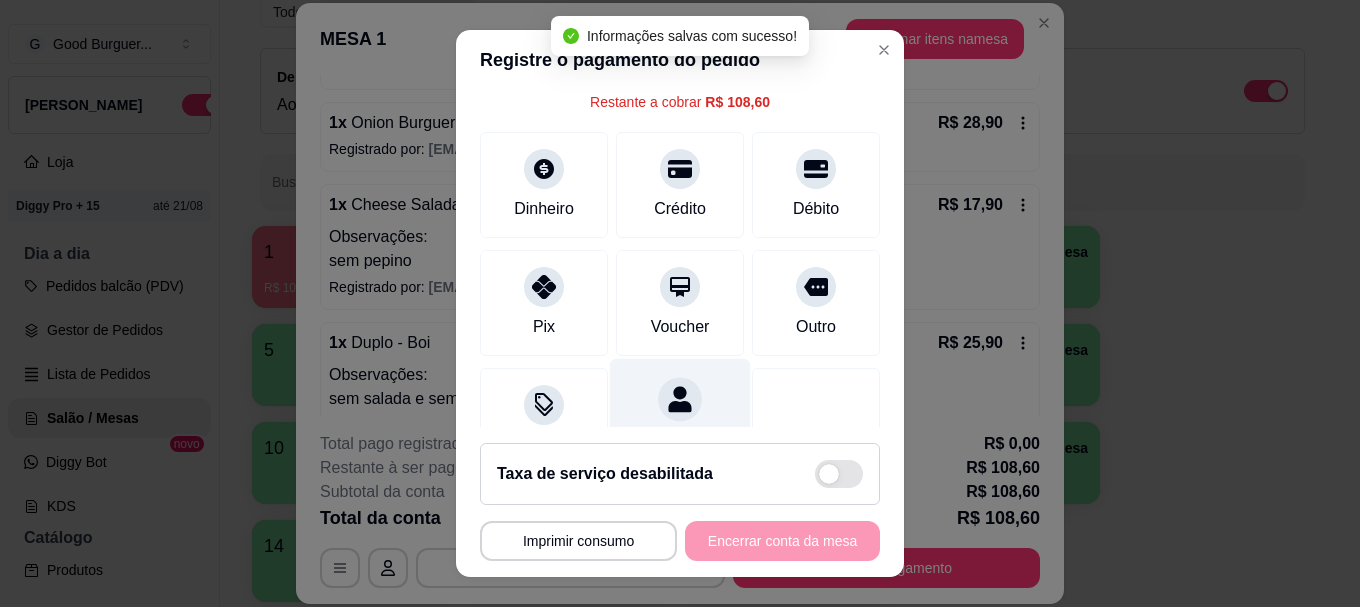 scroll, scrollTop: 0, scrollLeft: 0, axis: both 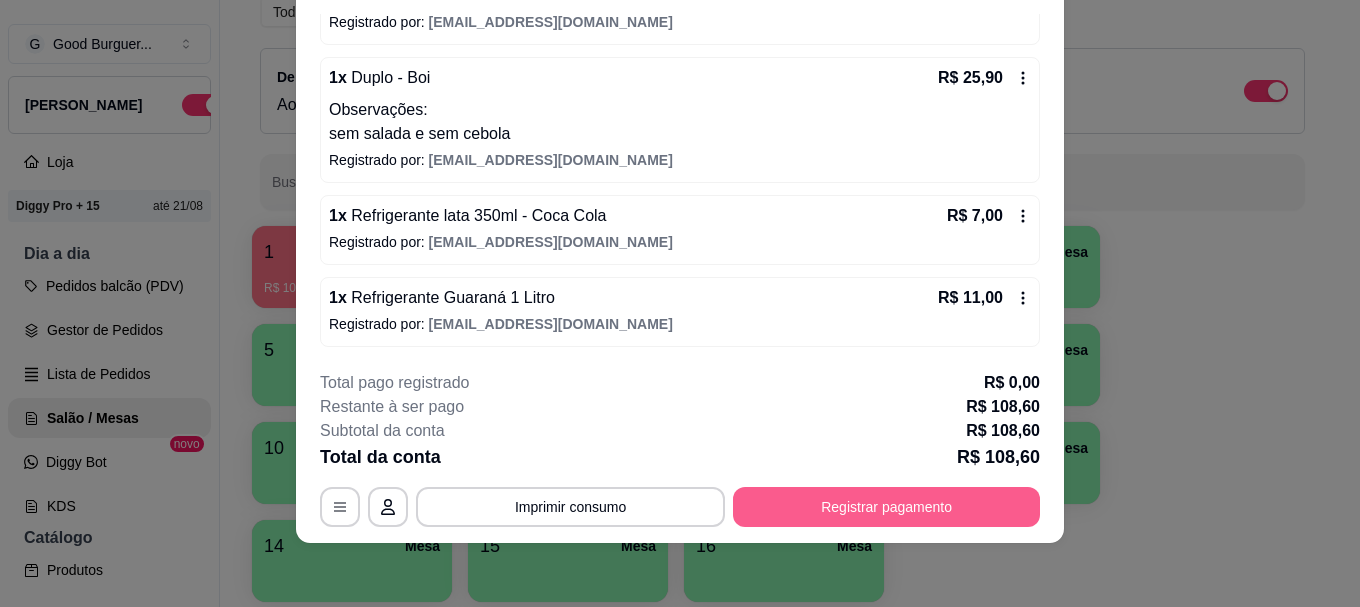click on "Registrar pagamento" at bounding box center (886, 507) 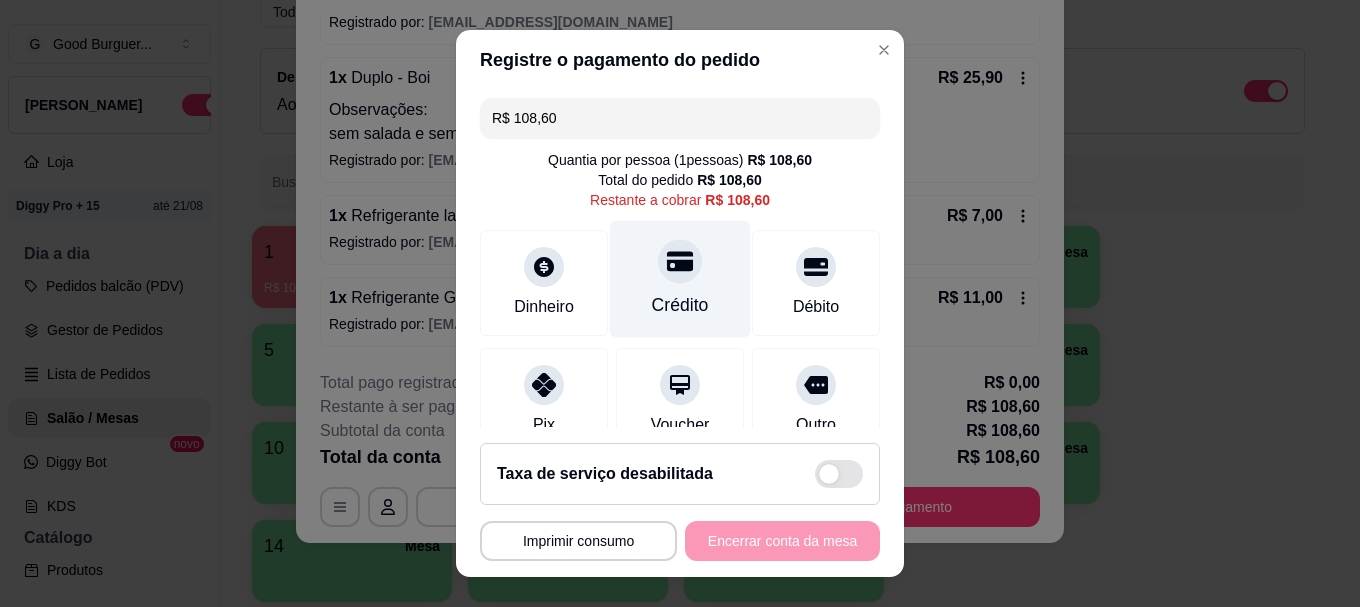 scroll, scrollTop: 177, scrollLeft: 0, axis: vertical 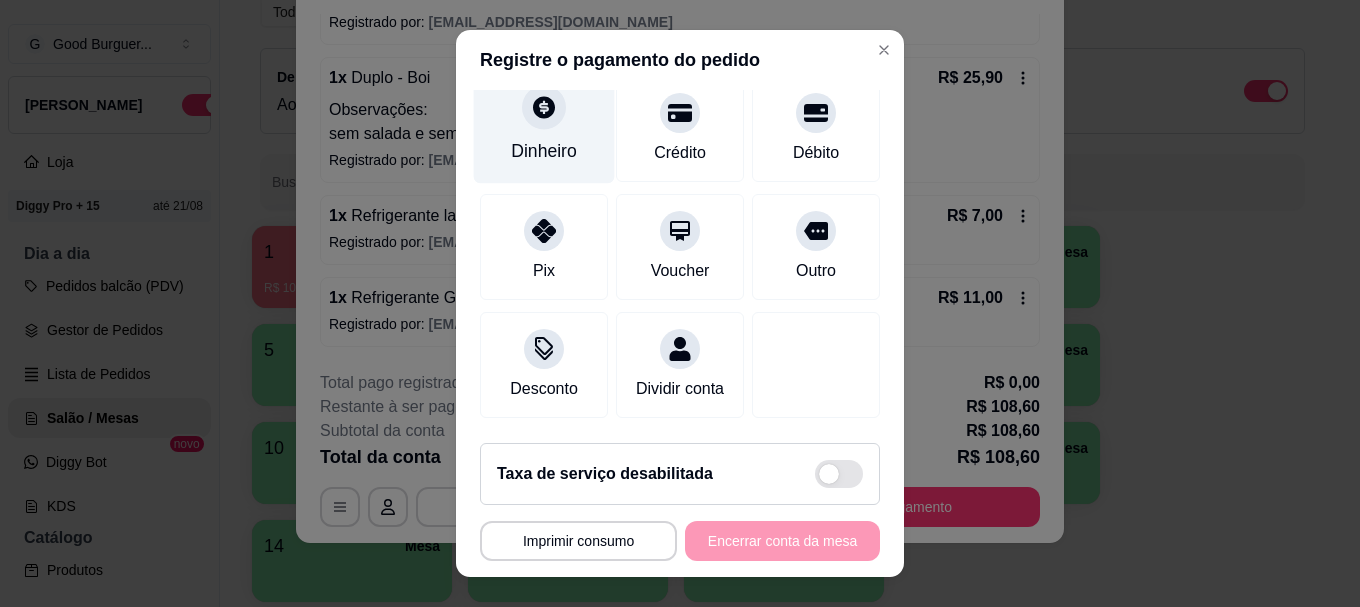 click on "Dinheiro" at bounding box center [544, 152] 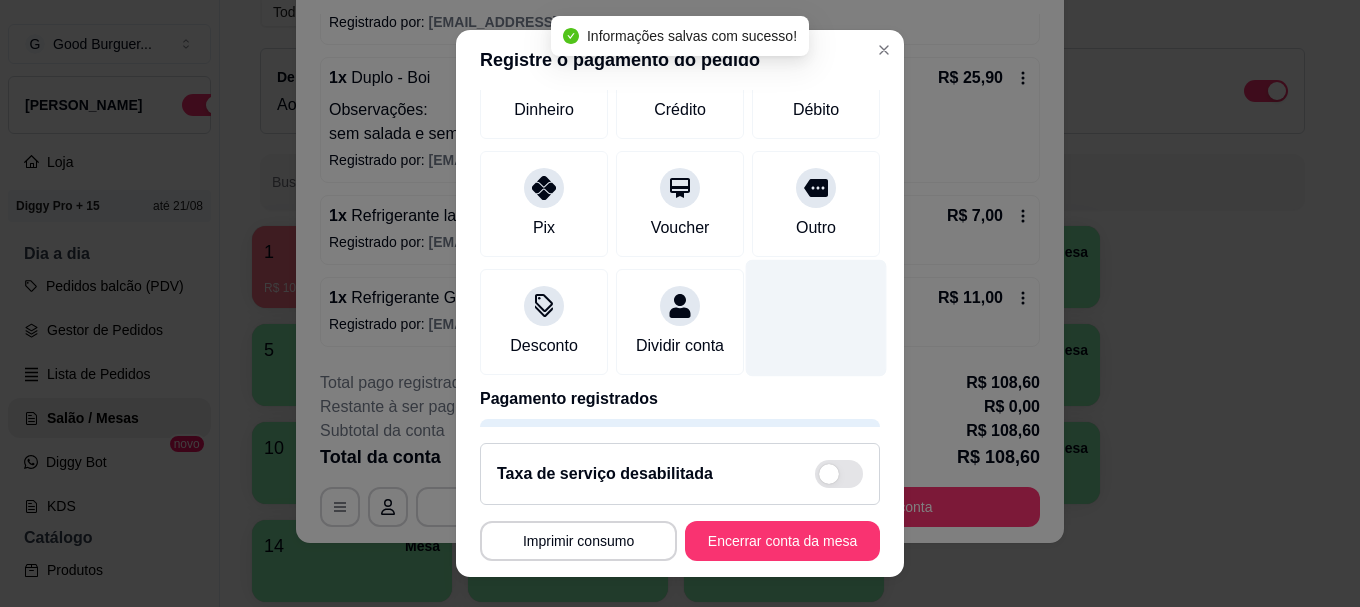 type on "R$ 0,00" 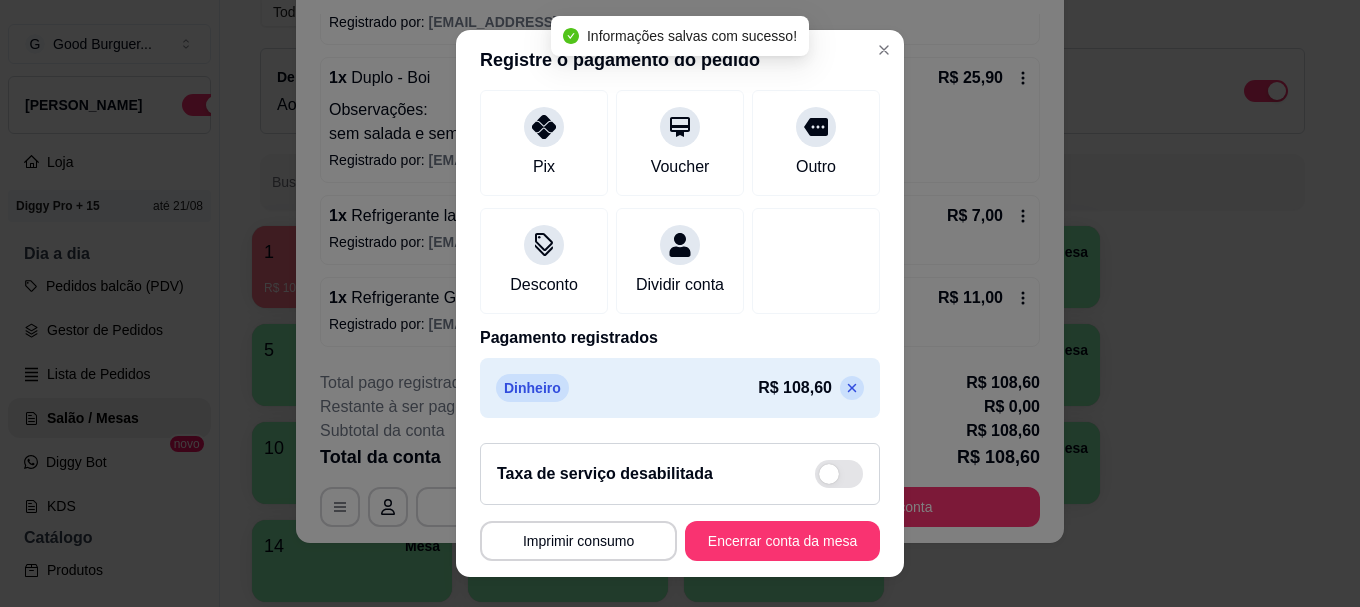 scroll, scrollTop: 261, scrollLeft: 0, axis: vertical 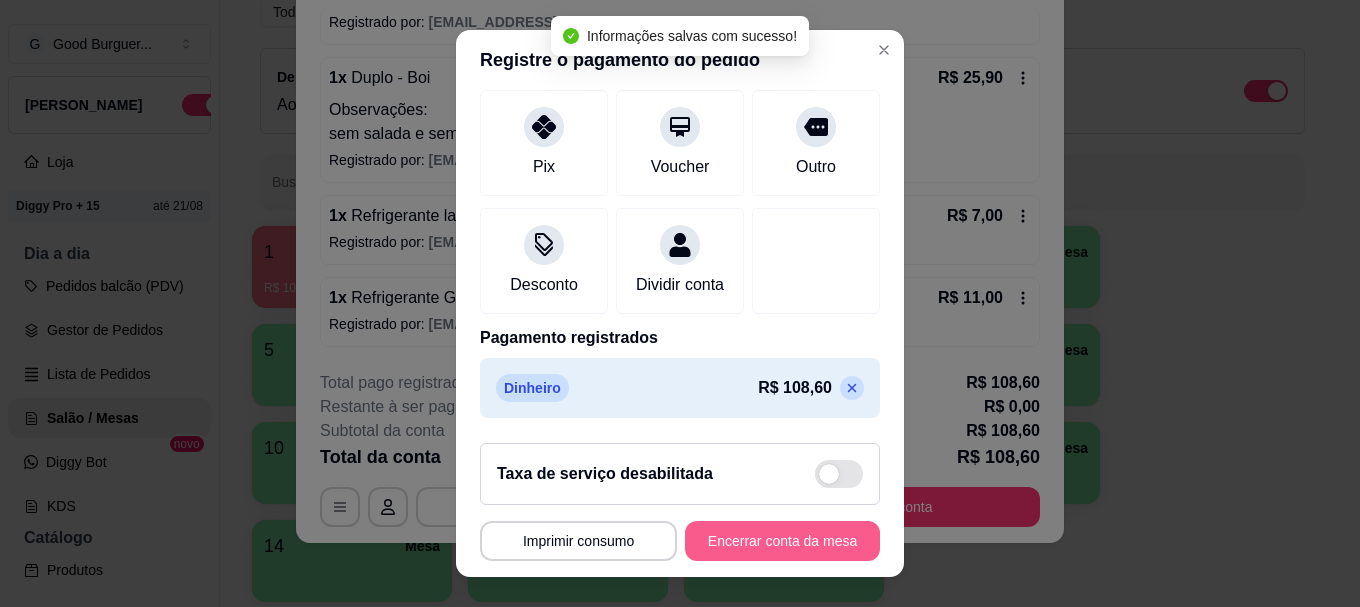 click on "Encerrar conta da mesa" at bounding box center (782, 541) 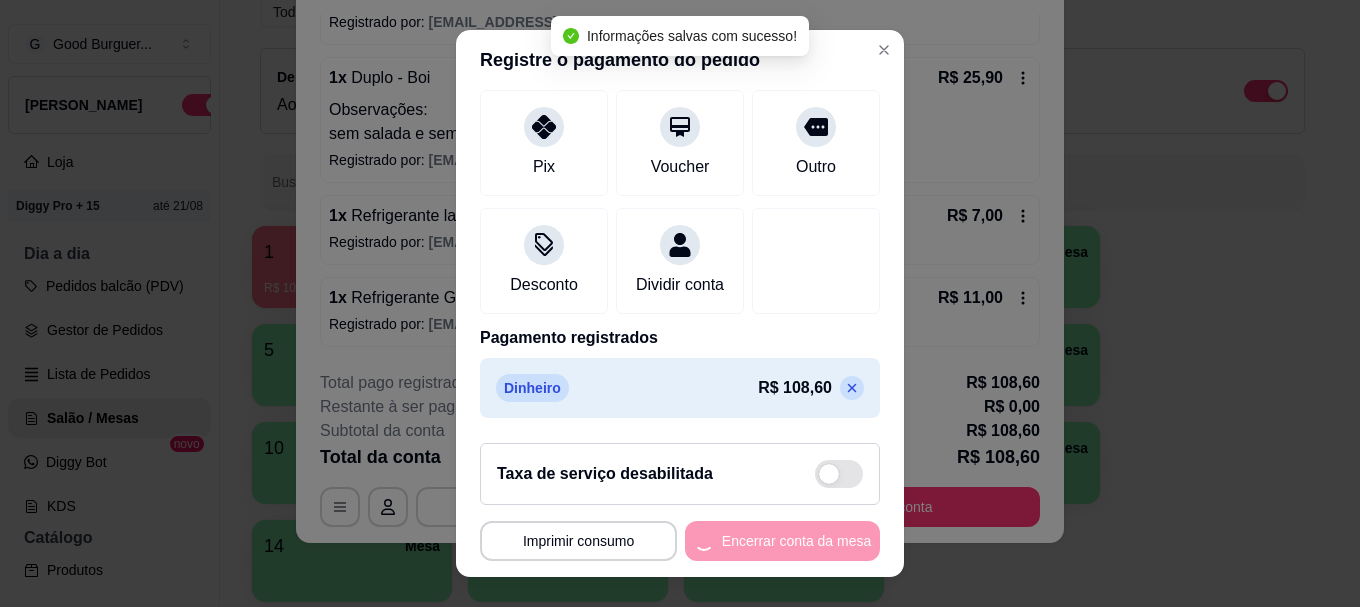 scroll, scrollTop: 0, scrollLeft: 0, axis: both 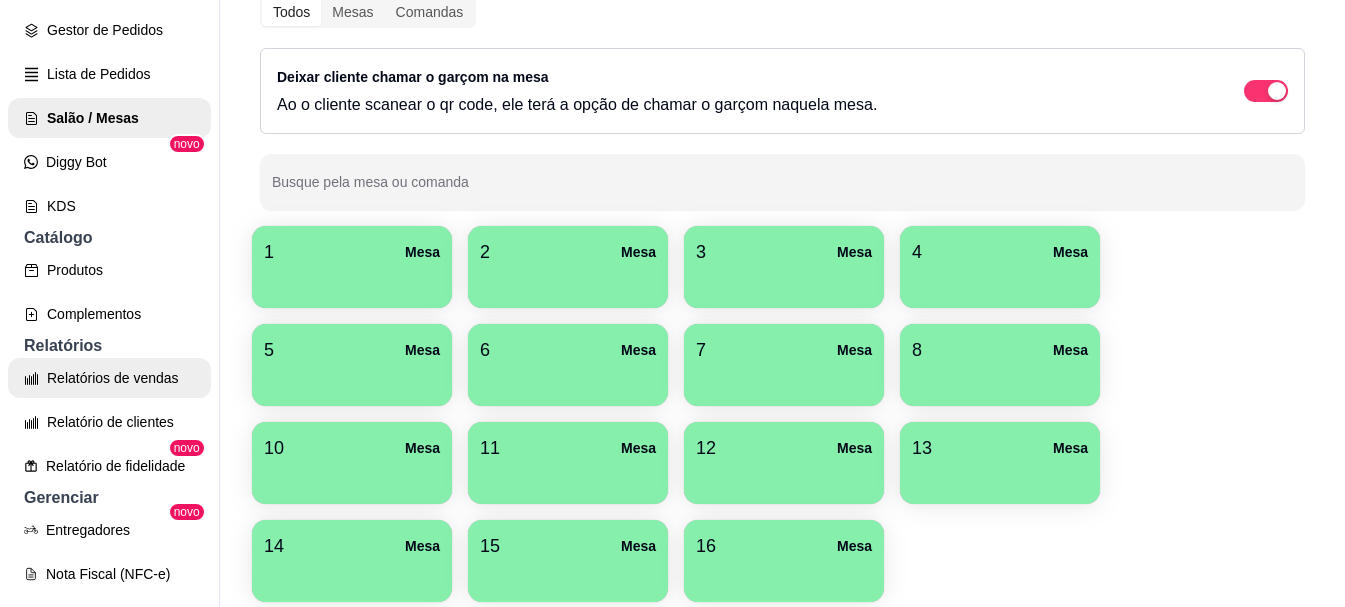 click on "Relatórios de vendas" at bounding box center (109, 378) 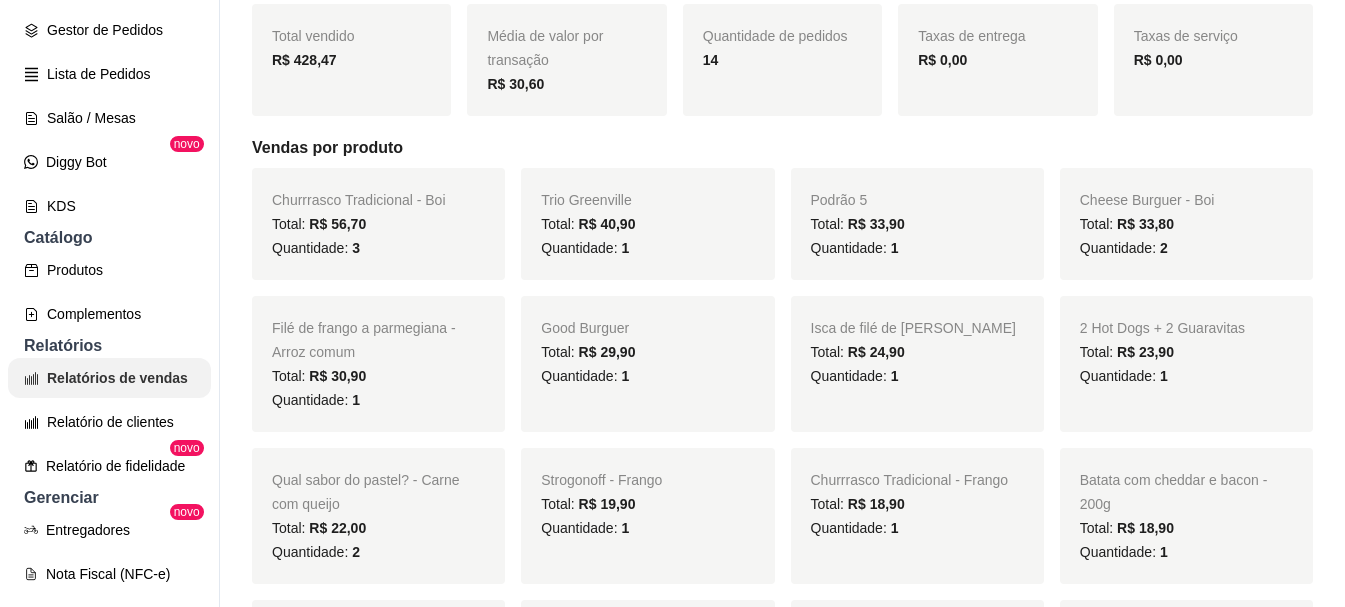 scroll, scrollTop: 0, scrollLeft: 0, axis: both 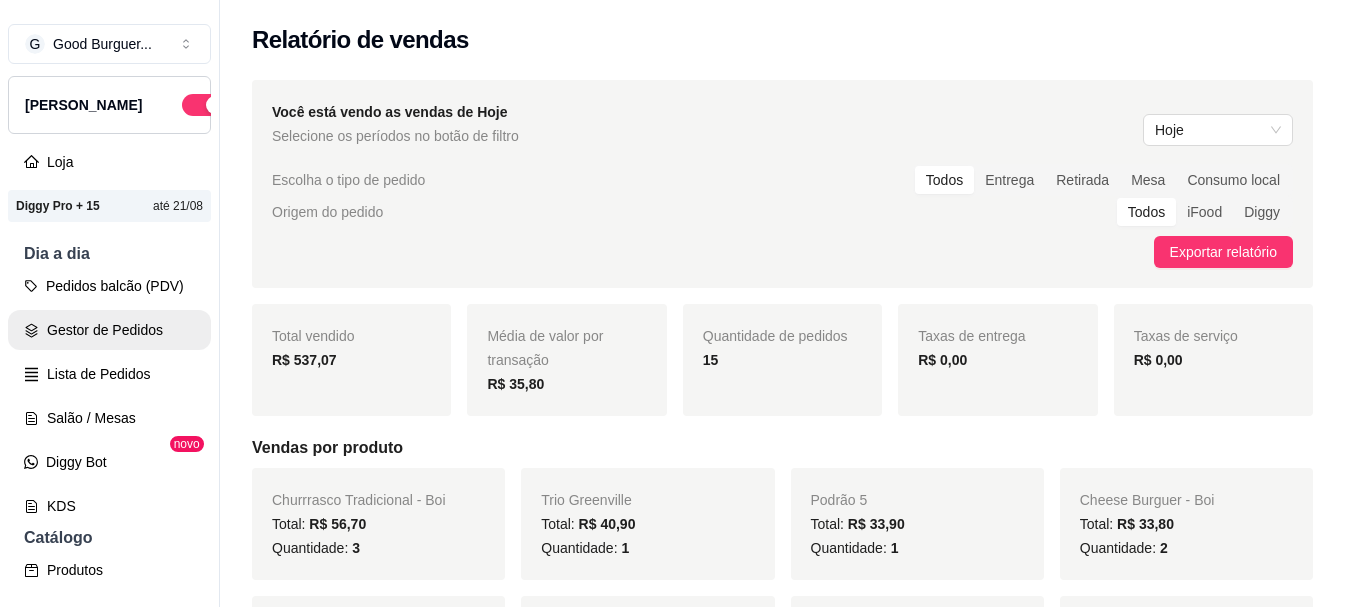 click on "Gestor de Pedidos" at bounding box center [109, 330] 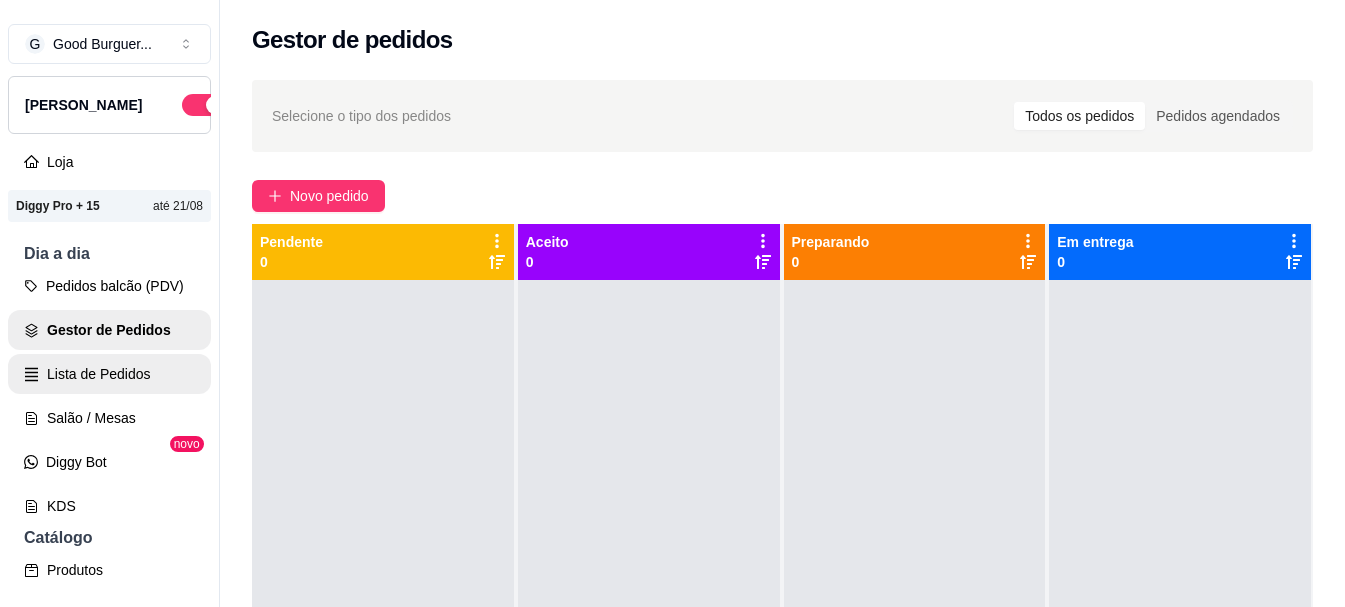 click on "Gestor de Pedidos" at bounding box center (109, 330) 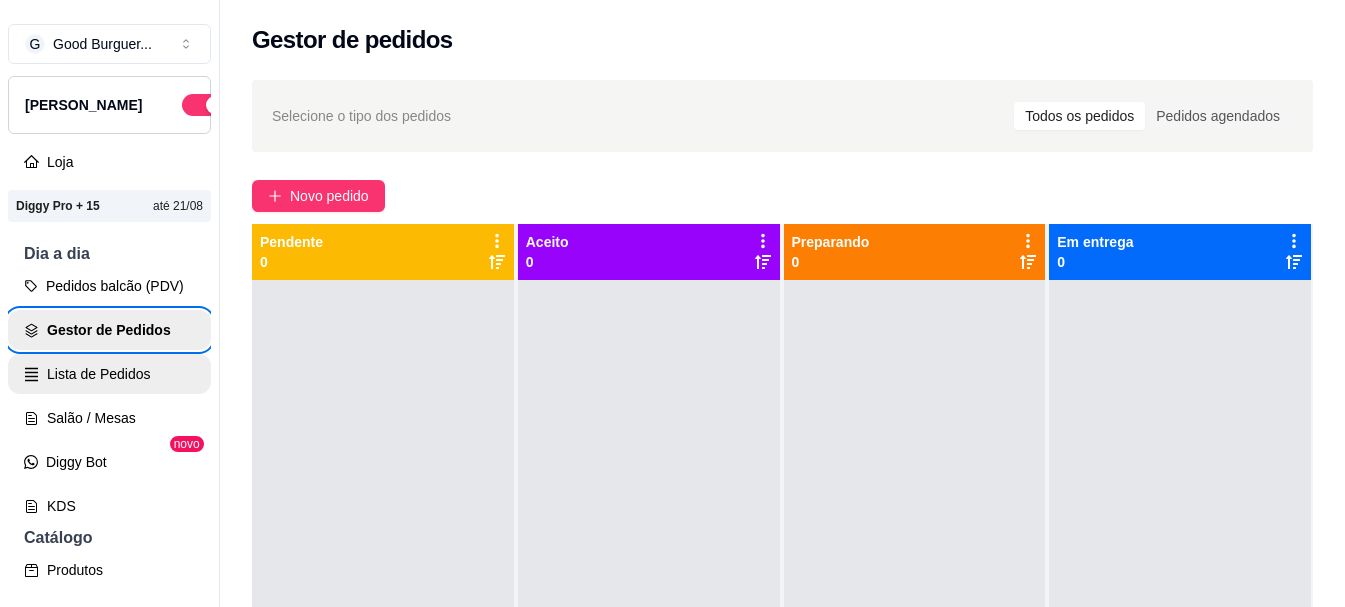 click on "Gestor de Pedidos" at bounding box center [109, 330] 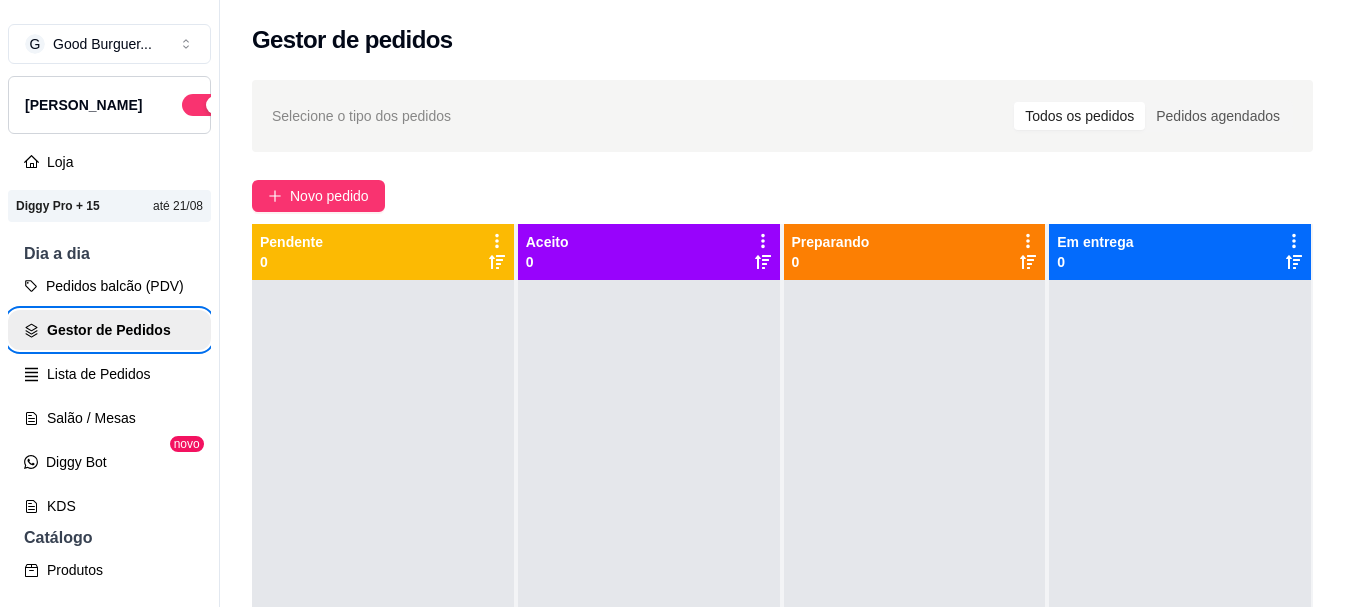 click on "Selecione o tipo dos pedidos Todos os pedidos Pedidos agendados Novo pedido Pendente 0 Aceito 0 Preparando 0 Em entrega 0" at bounding box center [782, 461] 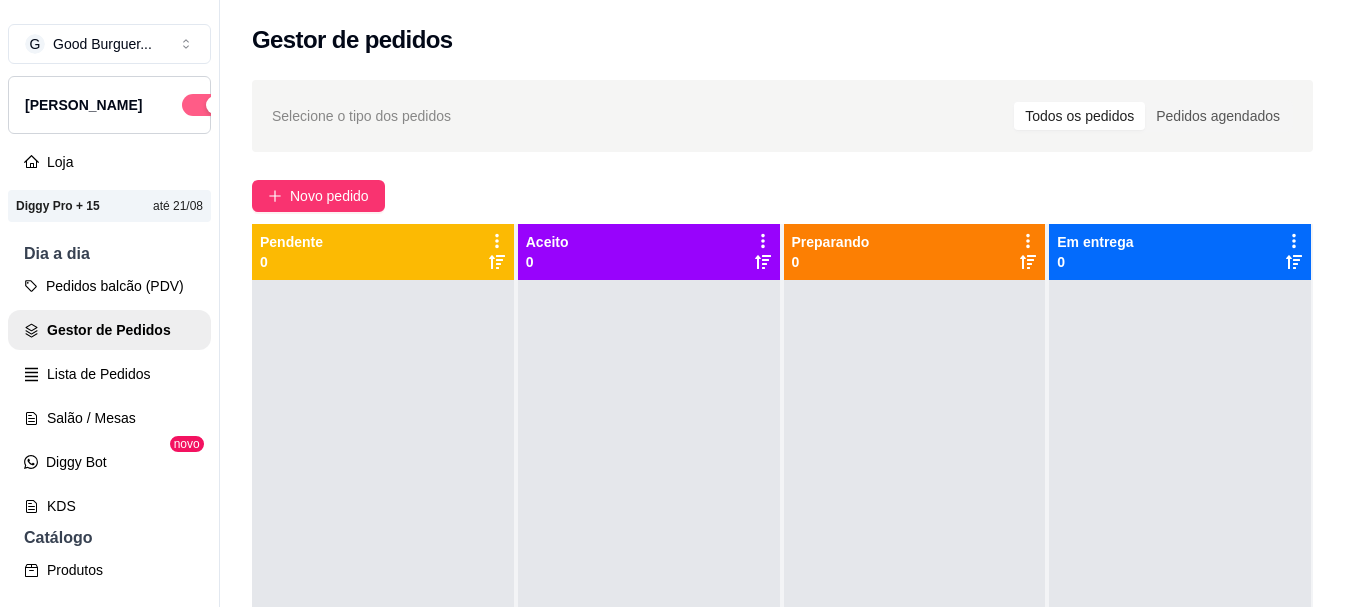 click at bounding box center (204, 105) 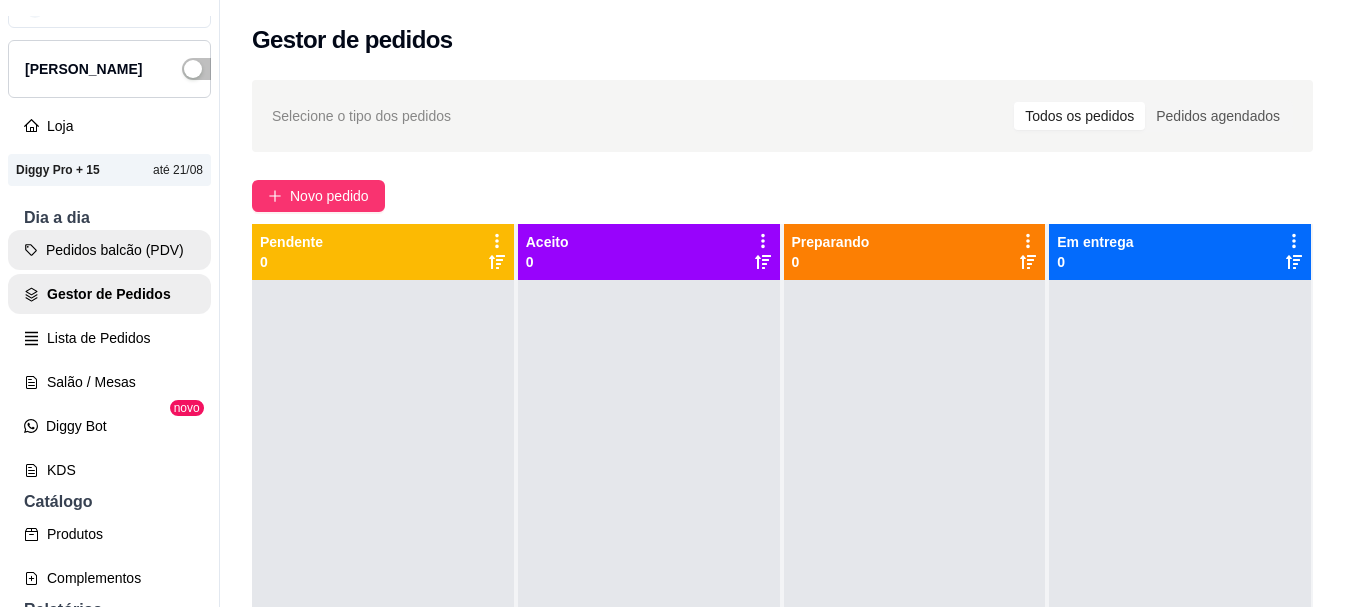 scroll, scrollTop: 0, scrollLeft: 0, axis: both 